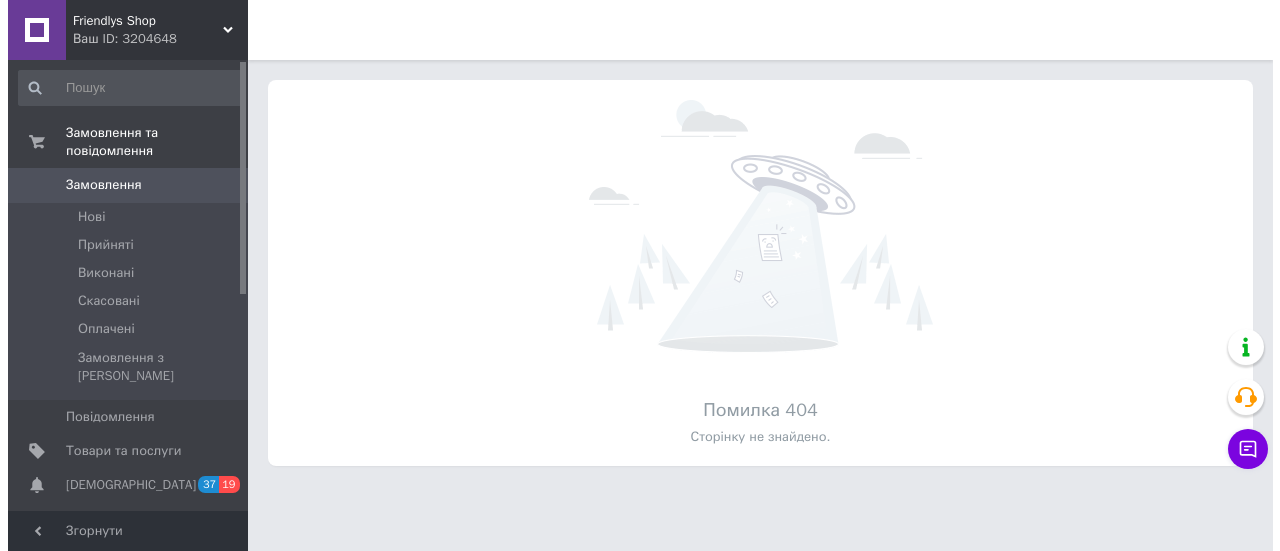 scroll, scrollTop: 0, scrollLeft: 0, axis: both 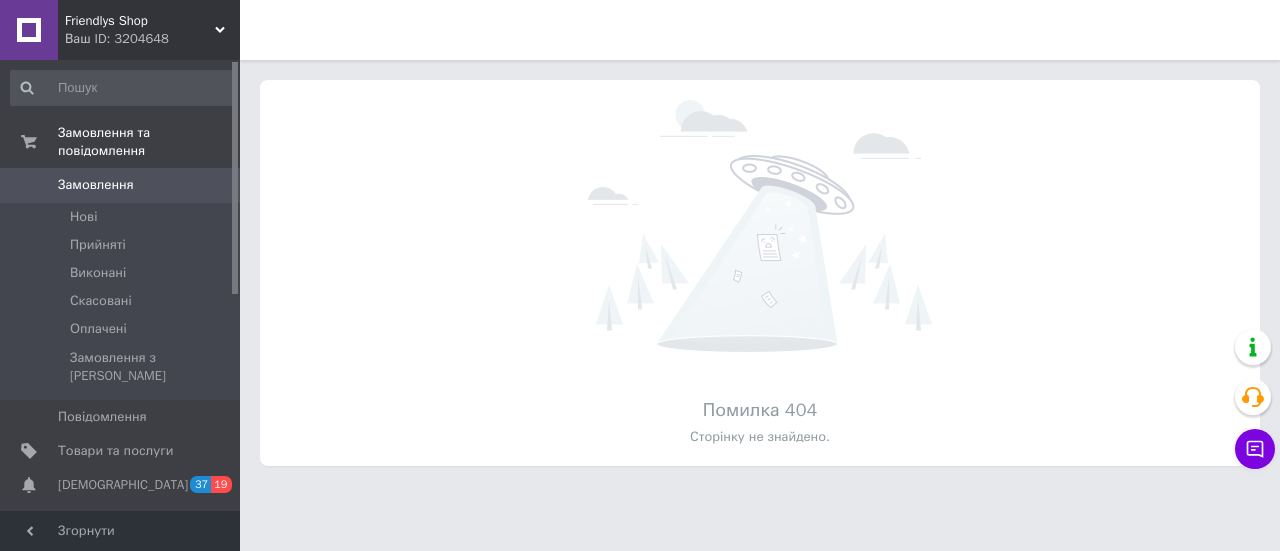 click on "Ваш ID: 3204648" at bounding box center [152, 39] 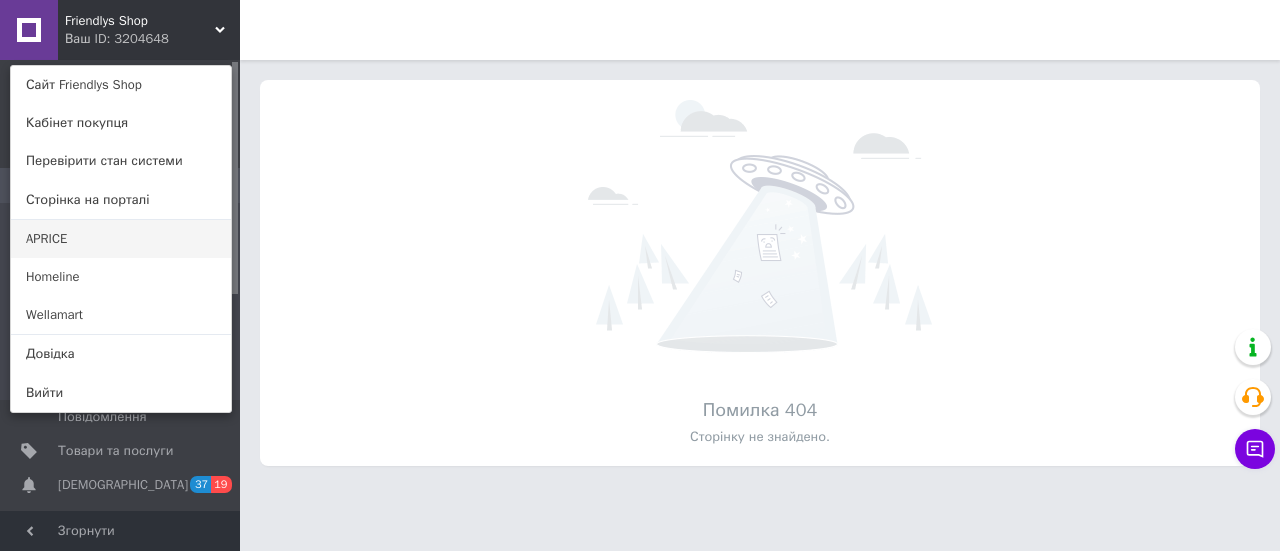 click on "APRICE" at bounding box center [121, 239] 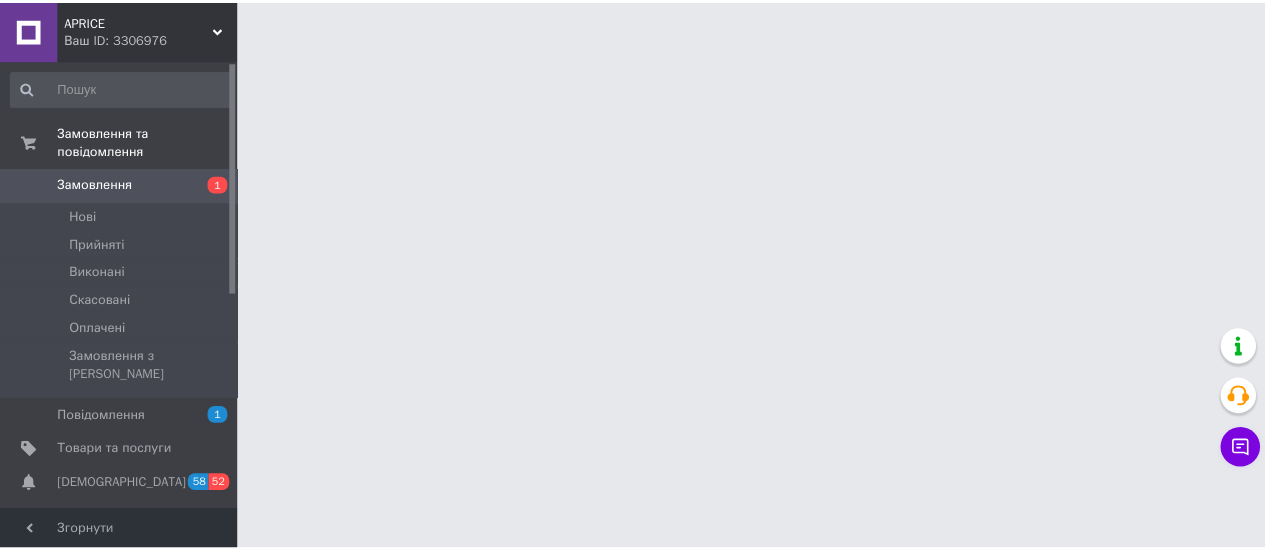 scroll, scrollTop: 0, scrollLeft: 0, axis: both 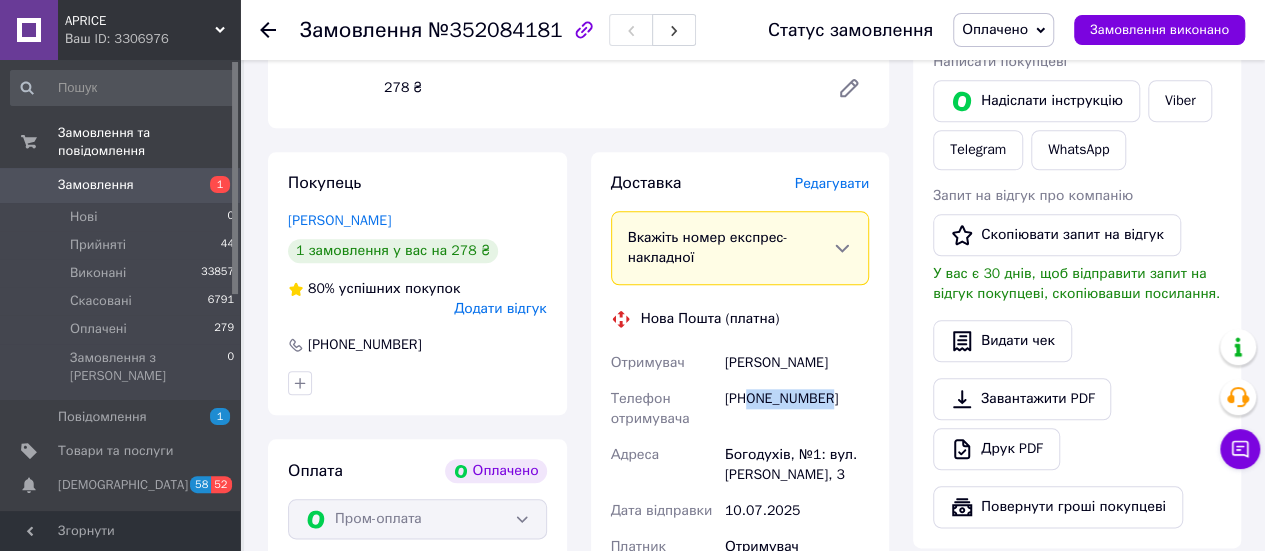 drag, startPoint x: 751, startPoint y: 406, endPoint x: 843, endPoint y: 408, distance: 92.021736 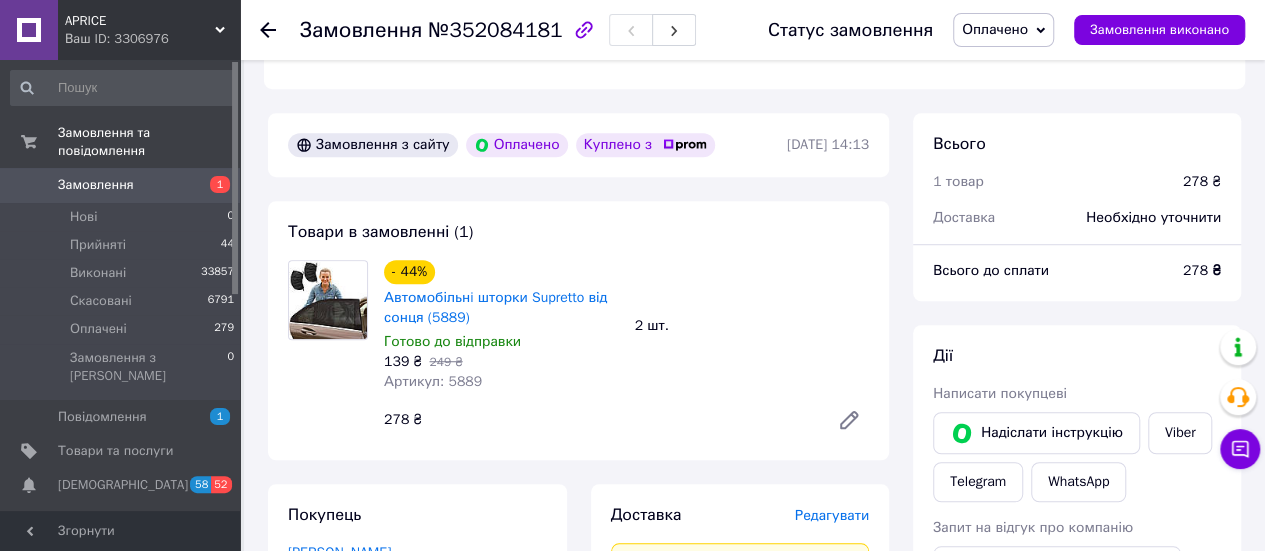 scroll, scrollTop: 600, scrollLeft: 0, axis: vertical 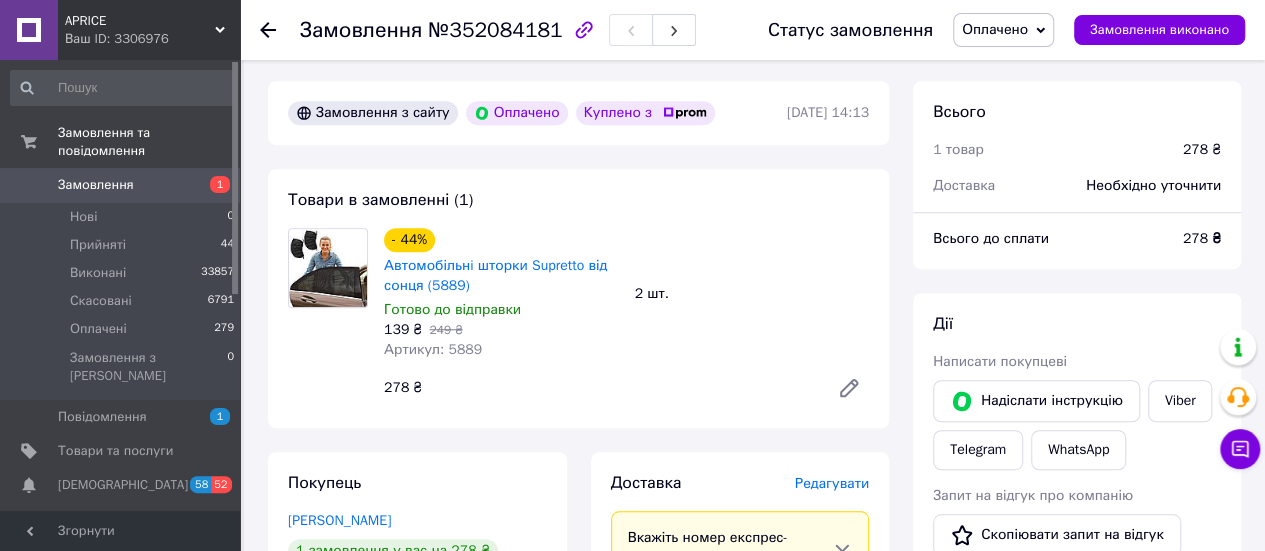 click on "Артикул: 5889" at bounding box center [433, 349] 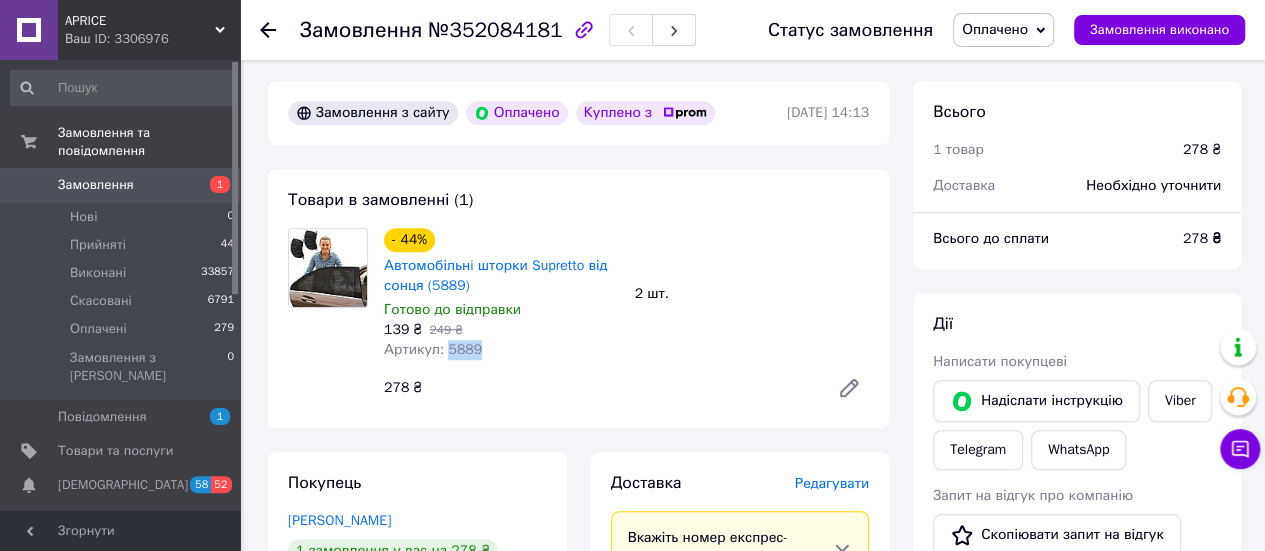 click on "Артикул: 5889" at bounding box center [433, 349] 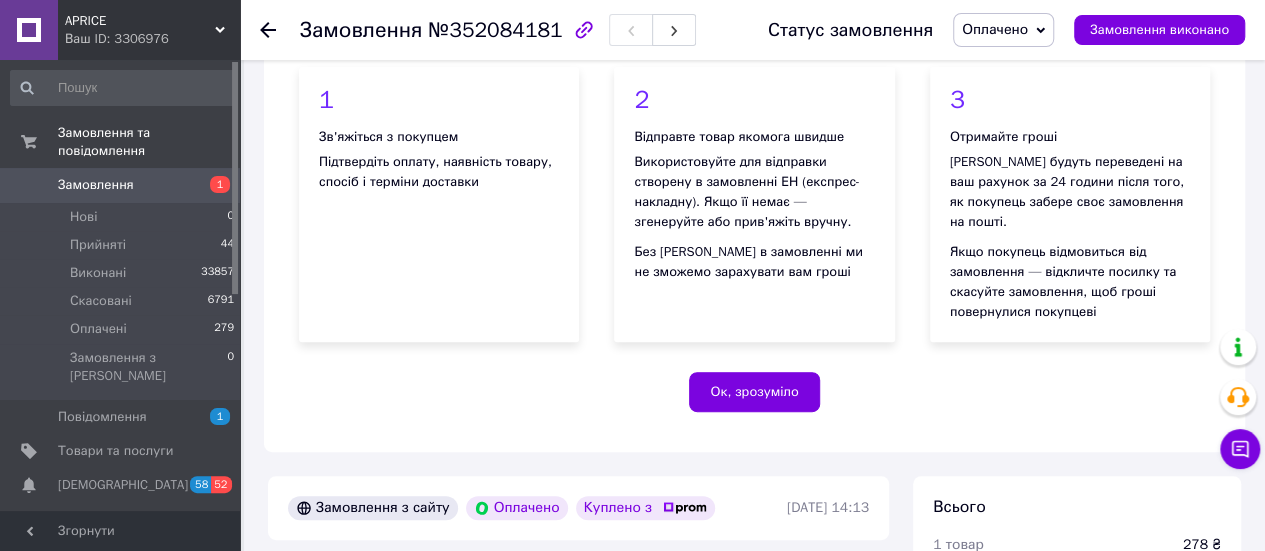 scroll, scrollTop: 200, scrollLeft: 0, axis: vertical 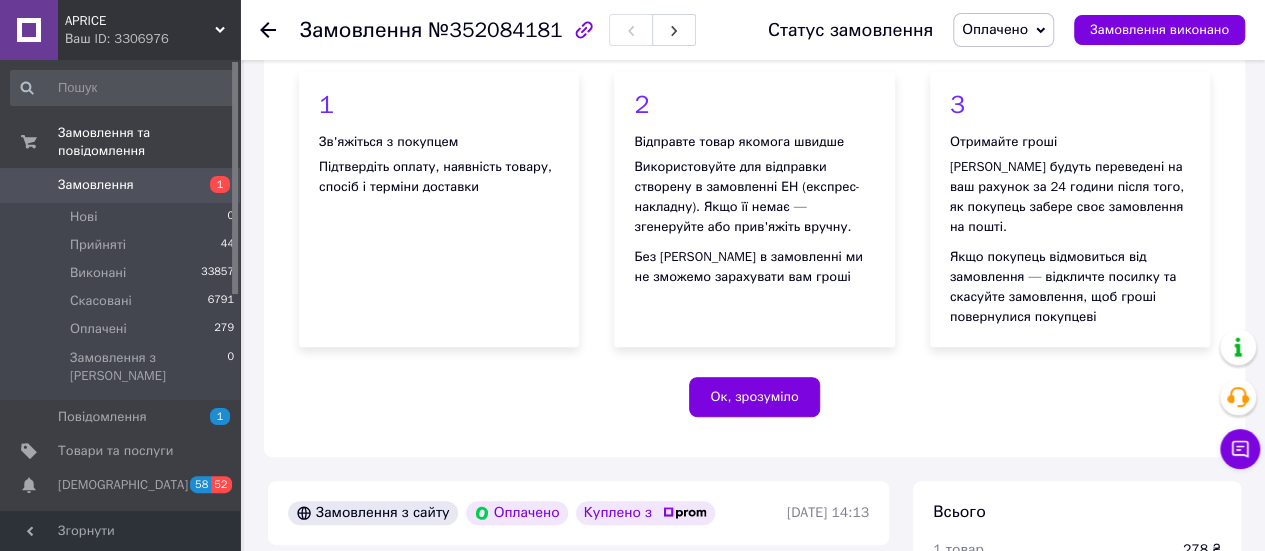 click on "№352084181" at bounding box center [495, 30] 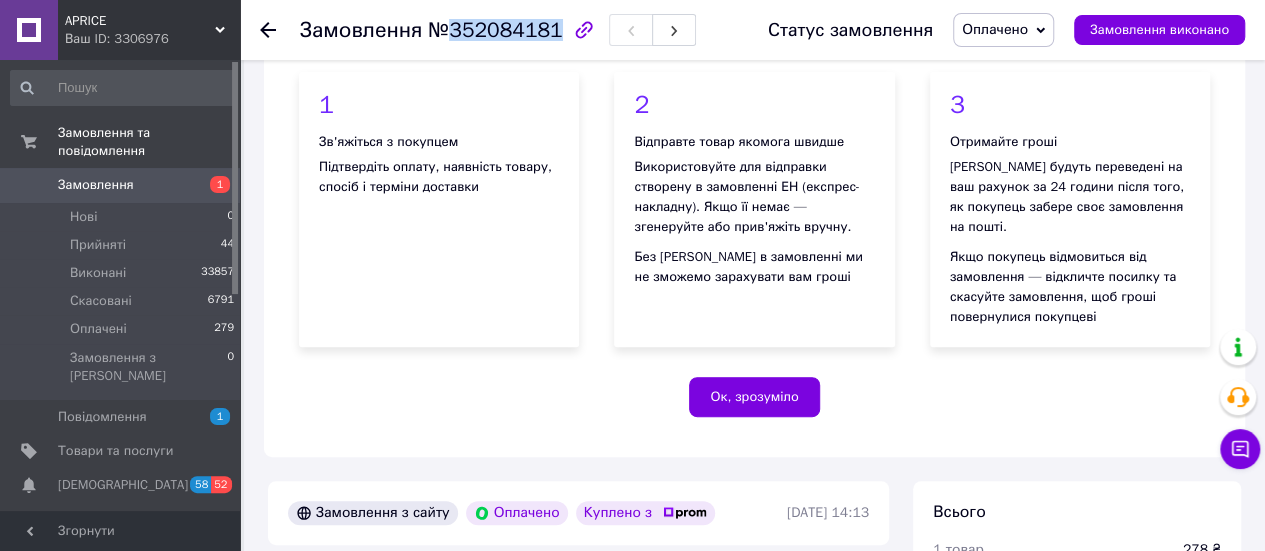 click on "№352084181" at bounding box center [495, 30] 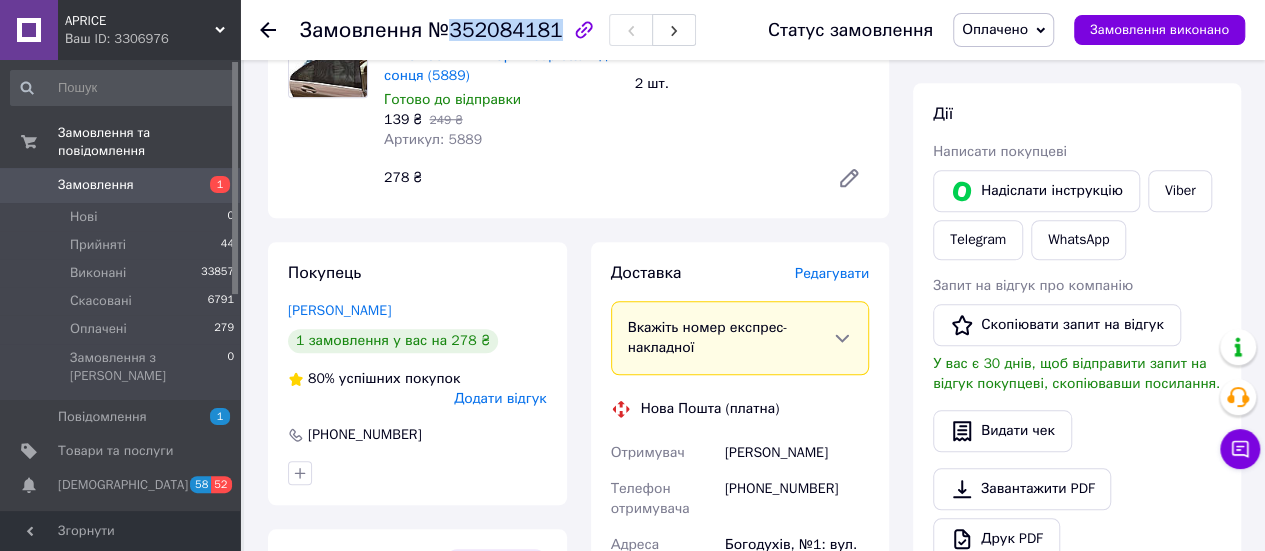 scroll, scrollTop: 800, scrollLeft: 0, axis: vertical 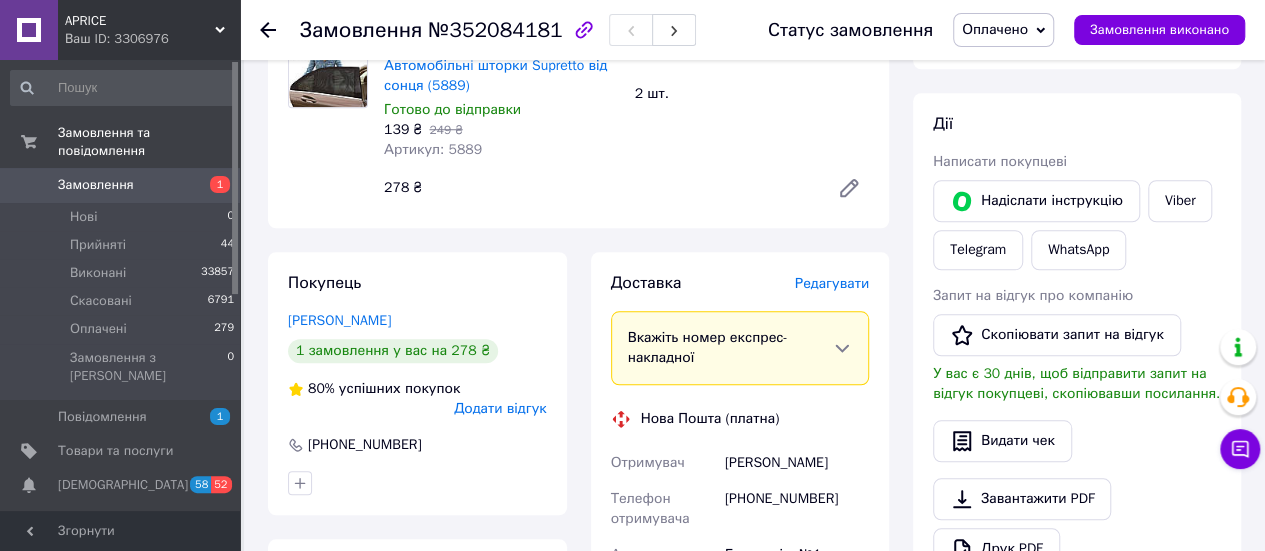 click on "+380675741283" at bounding box center [797, 509] 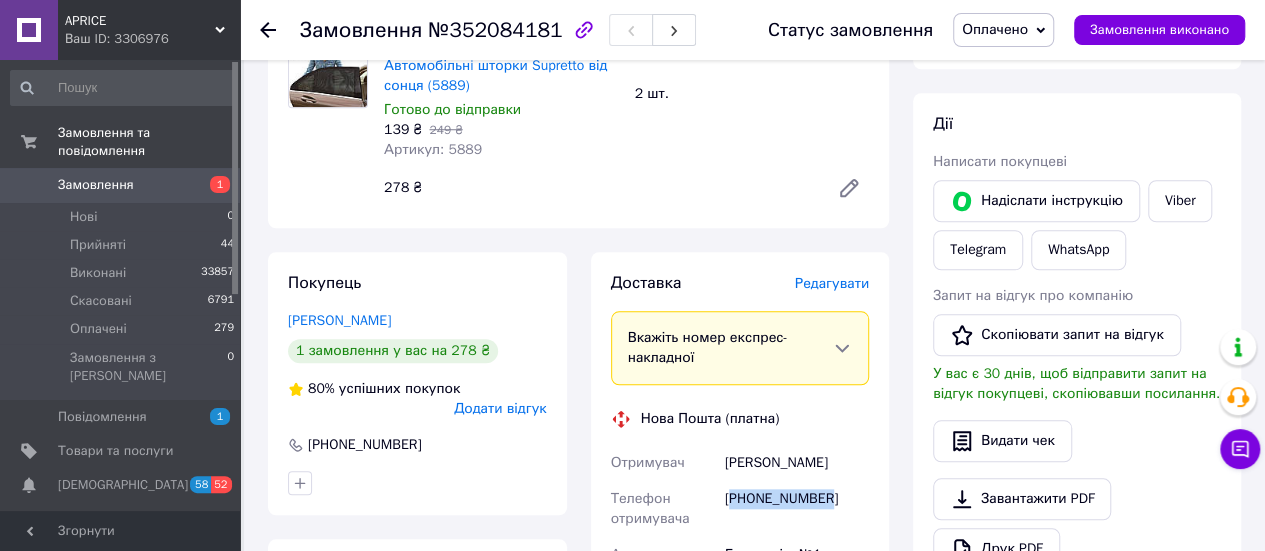 click on "+380675741283" at bounding box center [797, 509] 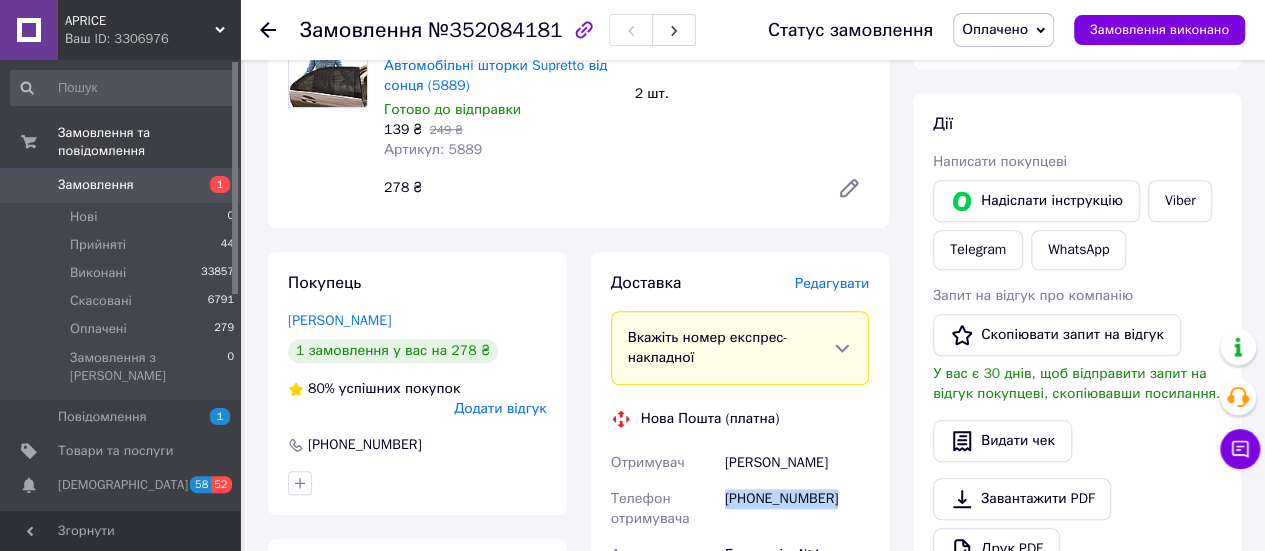 click on "+380675741283" at bounding box center (797, 509) 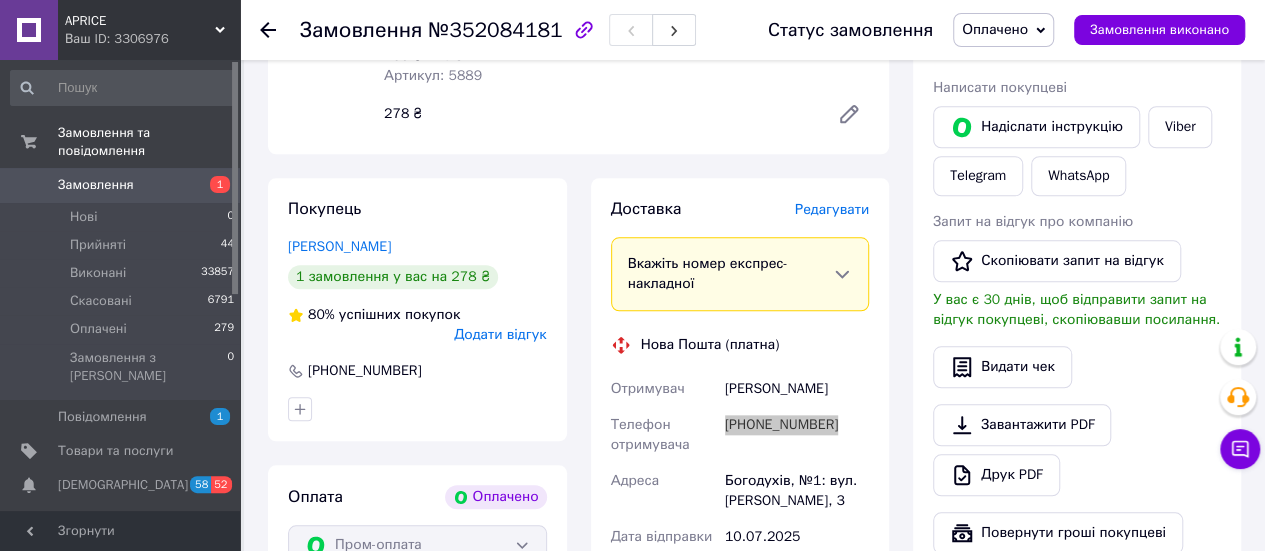 scroll, scrollTop: 600, scrollLeft: 0, axis: vertical 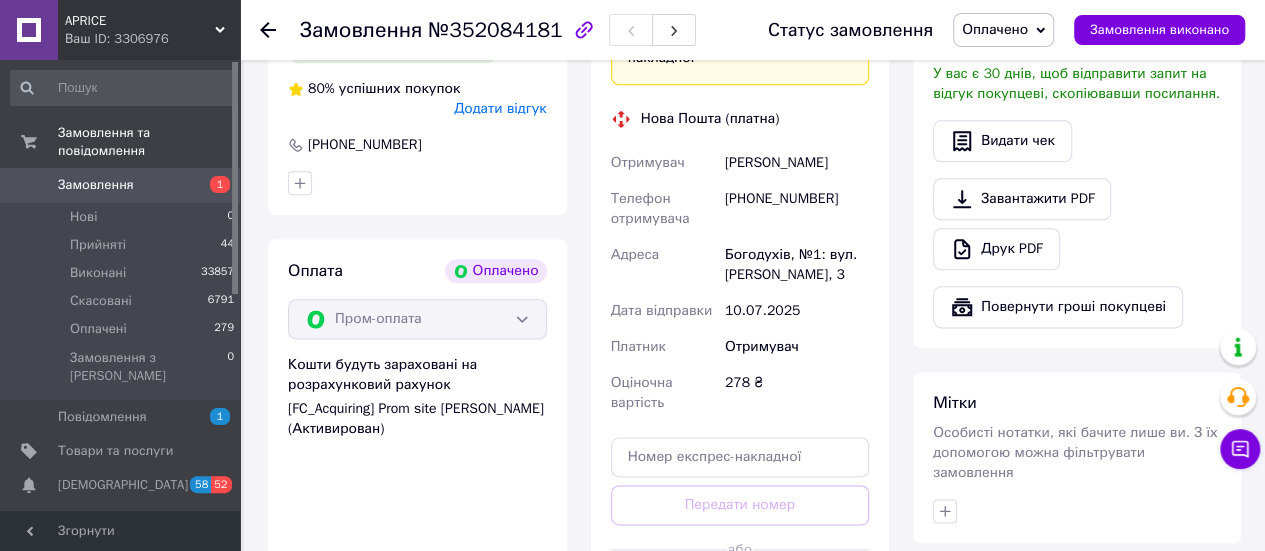 click on "Доставка Редагувати Вкажіть номер експрес-накладної Обов'язково введіть номер експрес-накладної,
якщо створювали її не на цій сторінці. У разі,
якщо номер ЕН не буде доданий, ми не зможемо
виплатити гроші за замовлення Мобільний номер покупця (із замовлення) повинен відповідати номеру отримувача за накладною Нова Пошта (платна) Отримувач Варченко Олександр Телефон отримувача +380675741283 Адреса Богодухів, №1: вул. Загорулько, 3 Дата відправки 10.07.2025 Платник Отримувач Оціночна вартість 278 ₴ Передати номер або Згенерувати ЕН Платник Отримувач Відправник Місто" at bounding box center [740, 293] 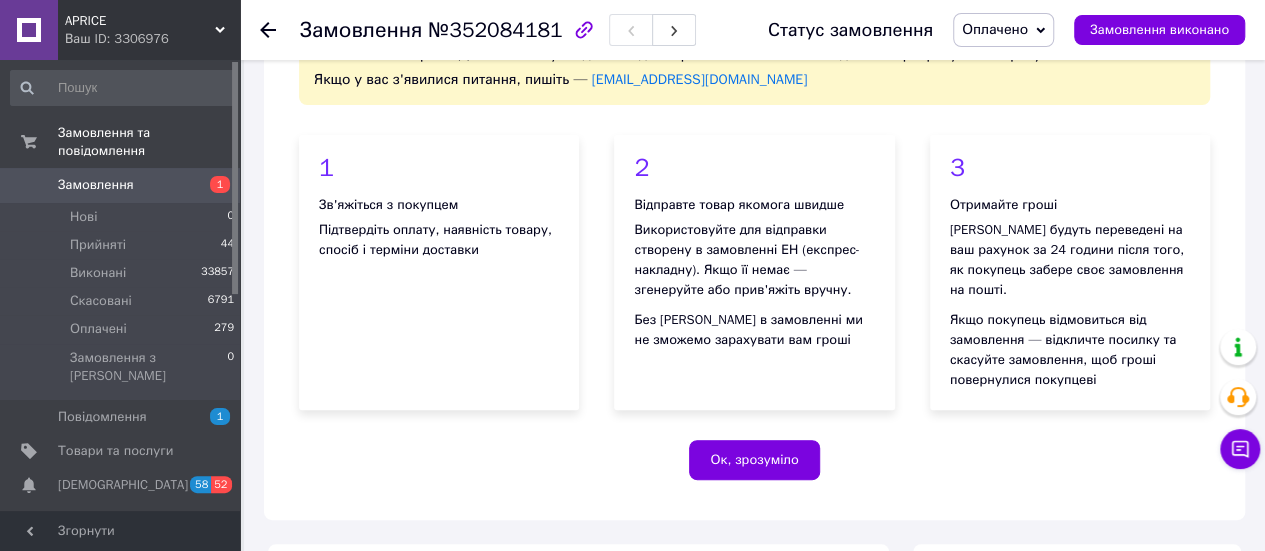 scroll, scrollTop: 0, scrollLeft: 0, axis: both 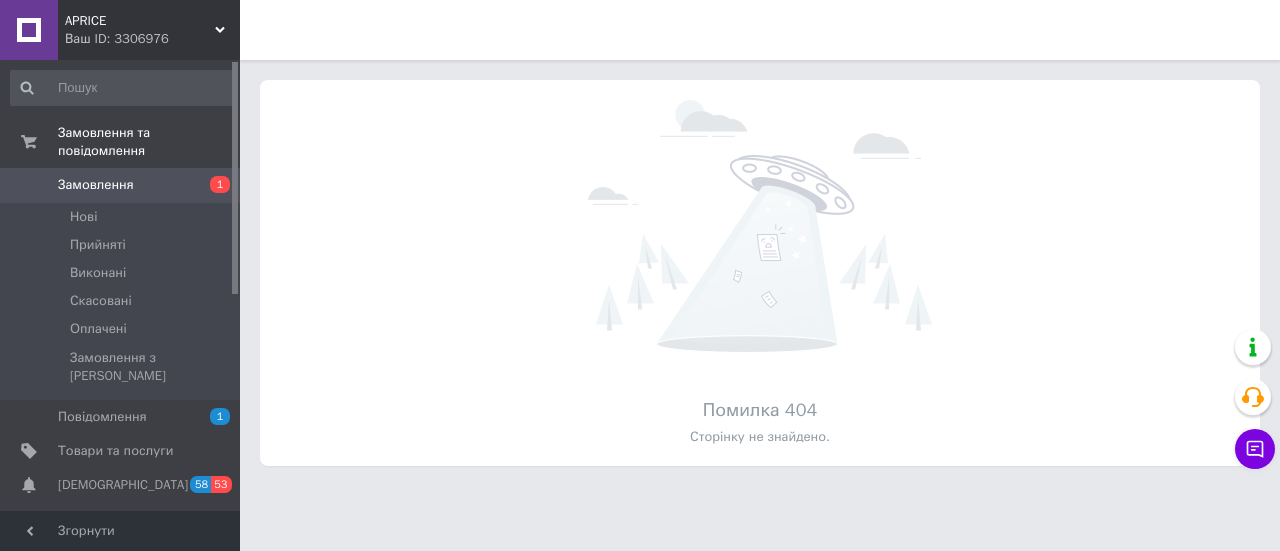 click on "APRICE" at bounding box center [140, 21] 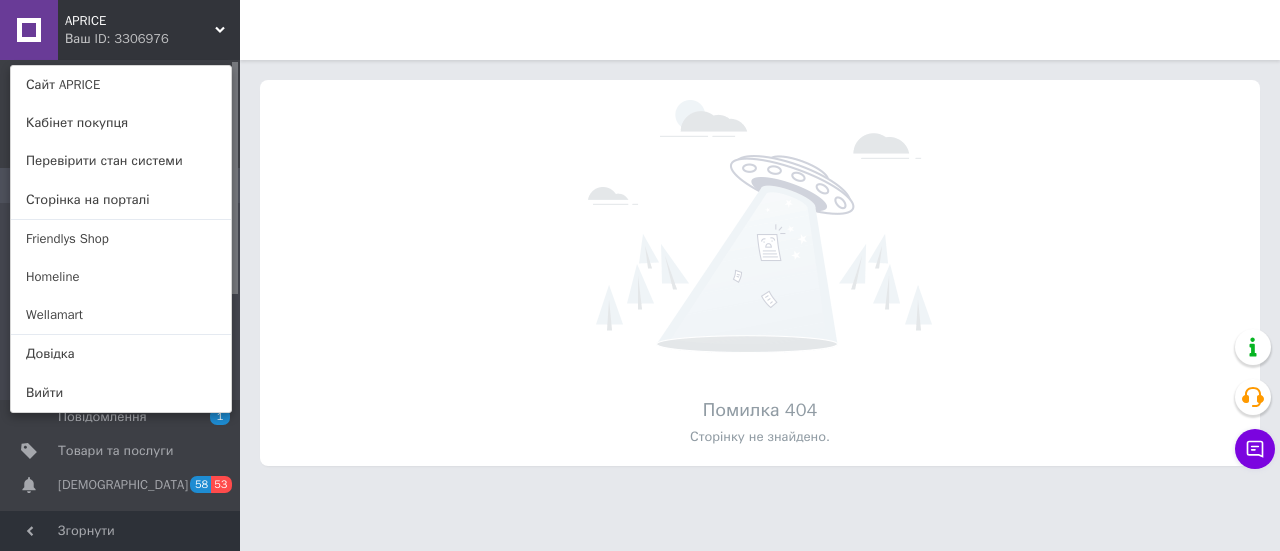 click on "Homeline" at bounding box center [121, 277] 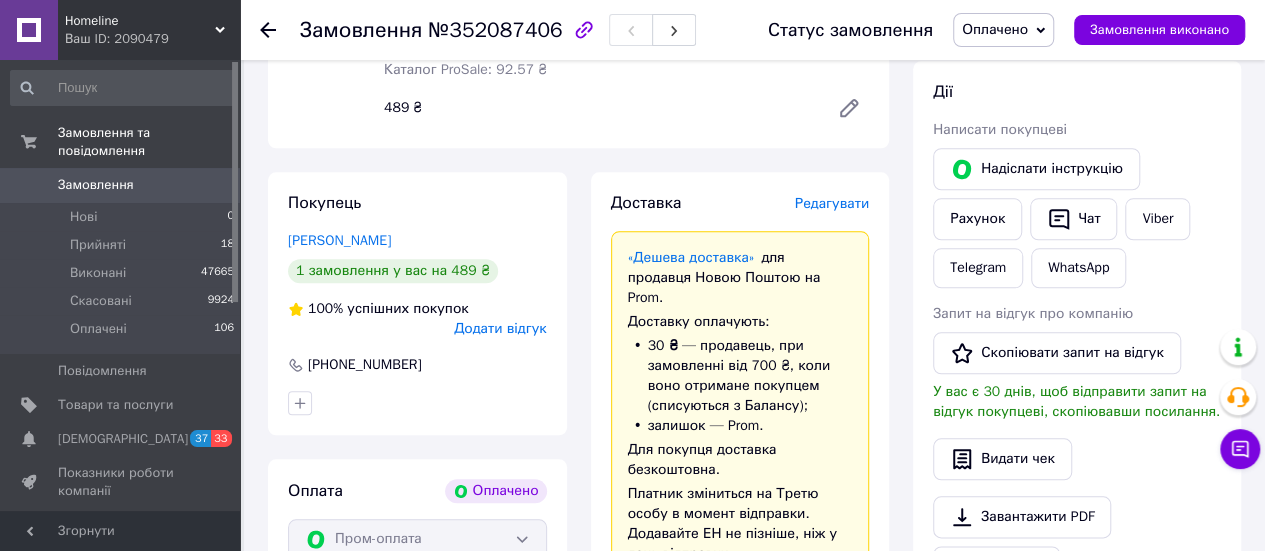 scroll, scrollTop: 1300, scrollLeft: 0, axis: vertical 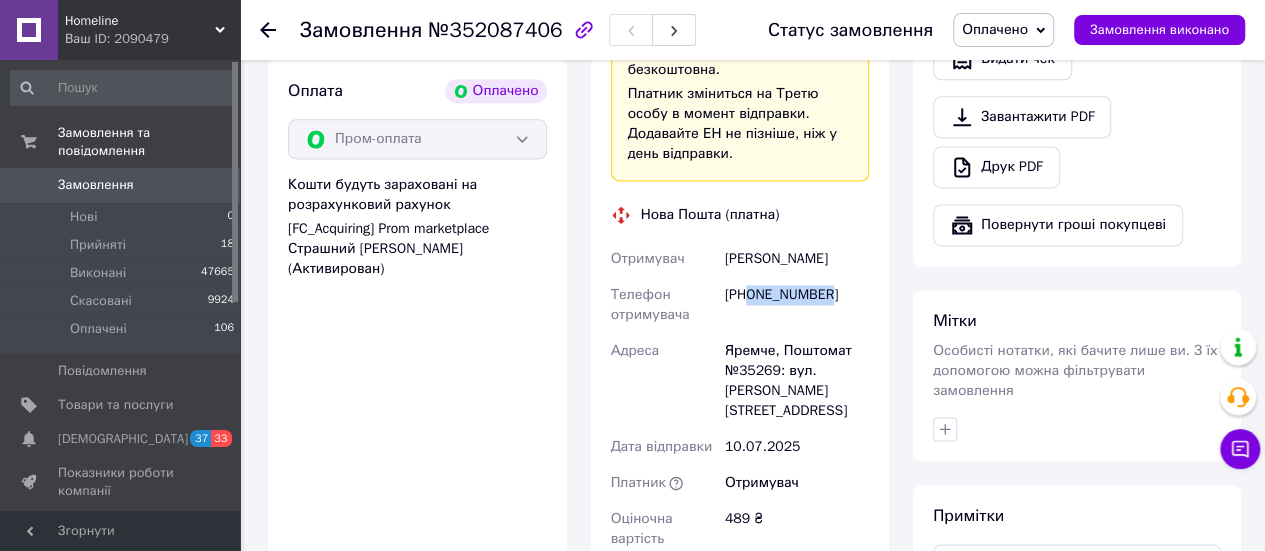drag, startPoint x: 750, startPoint y: 263, endPoint x: 829, endPoint y: 257, distance: 79.22752 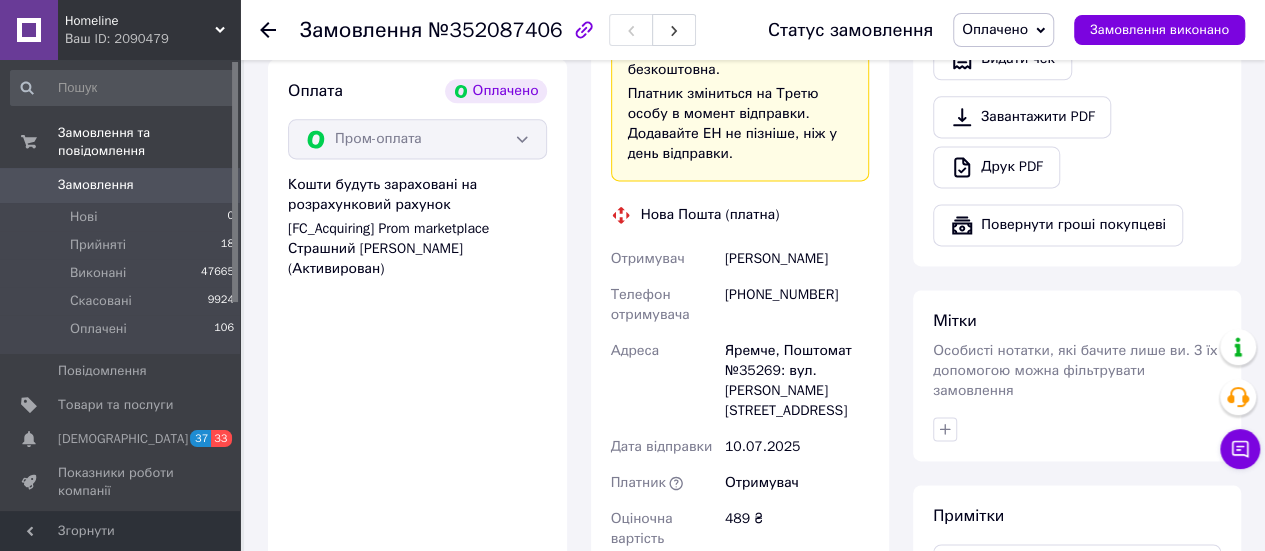 click on "Нільга Сергій" at bounding box center [797, 259] 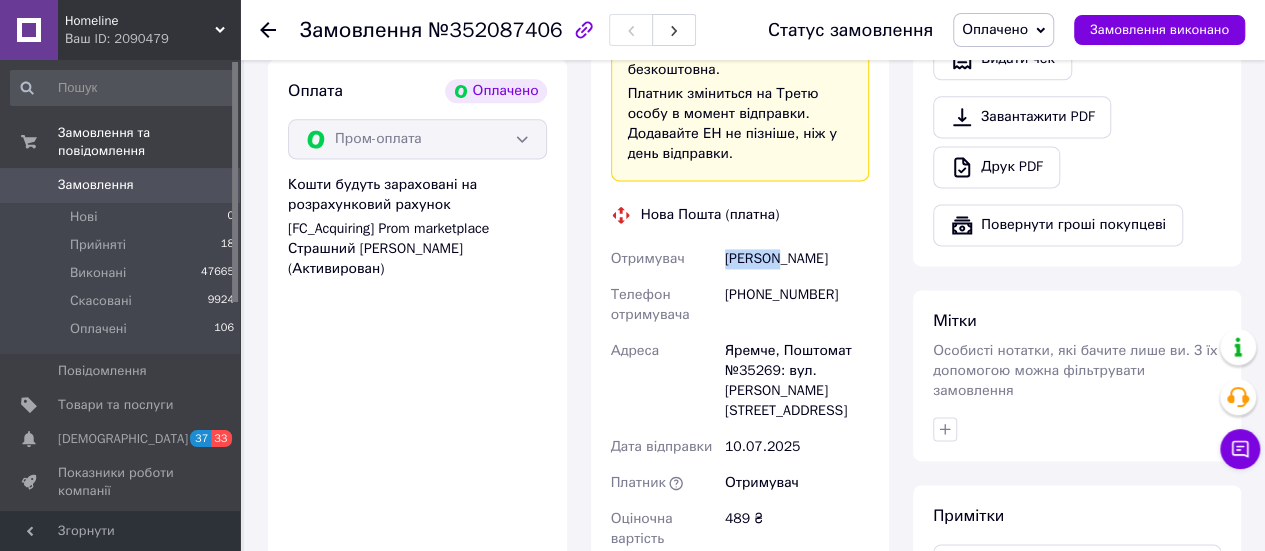 click on "Нільга Сергій" at bounding box center (797, 259) 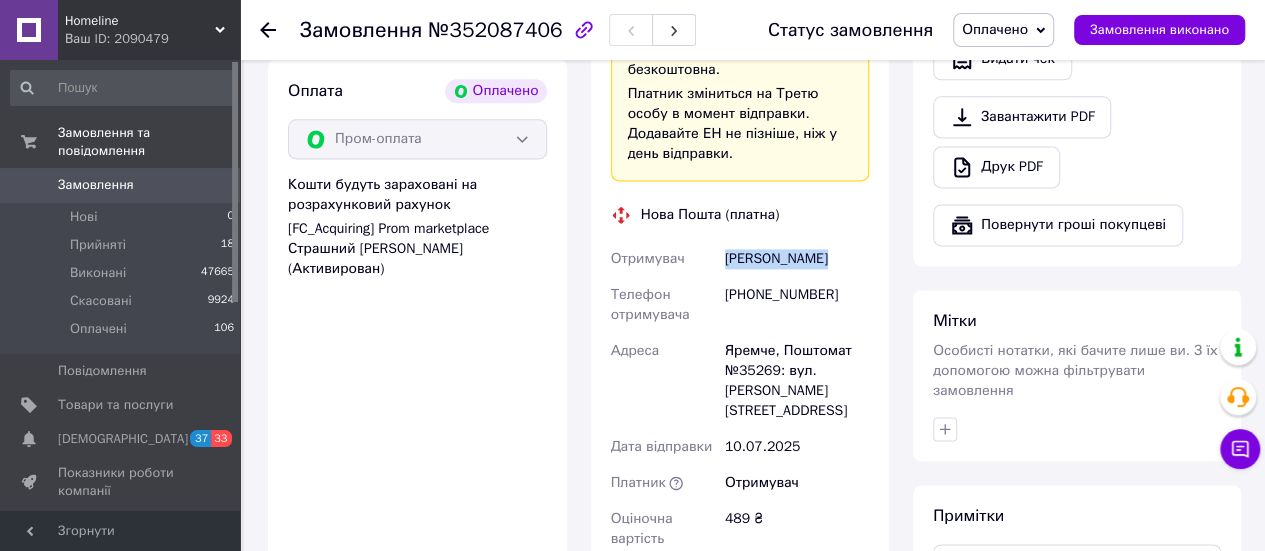 click on "Нільга Сергій" at bounding box center (797, 259) 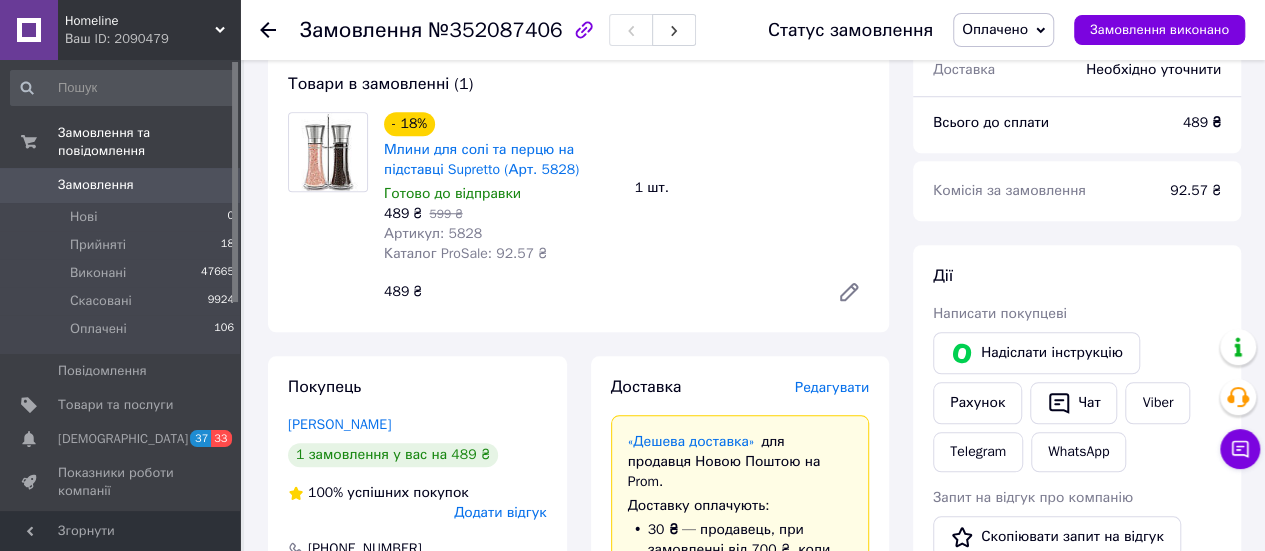 scroll, scrollTop: 600, scrollLeft: 0, axis: vertical 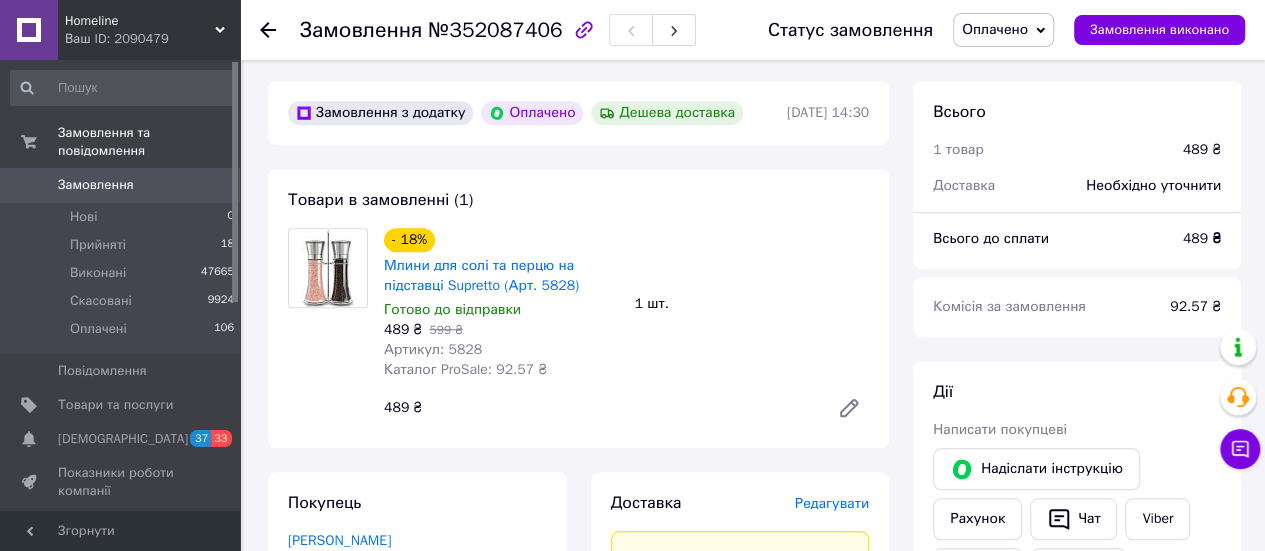 click on "Артикул: 5828" at bounding box center [433, 349] 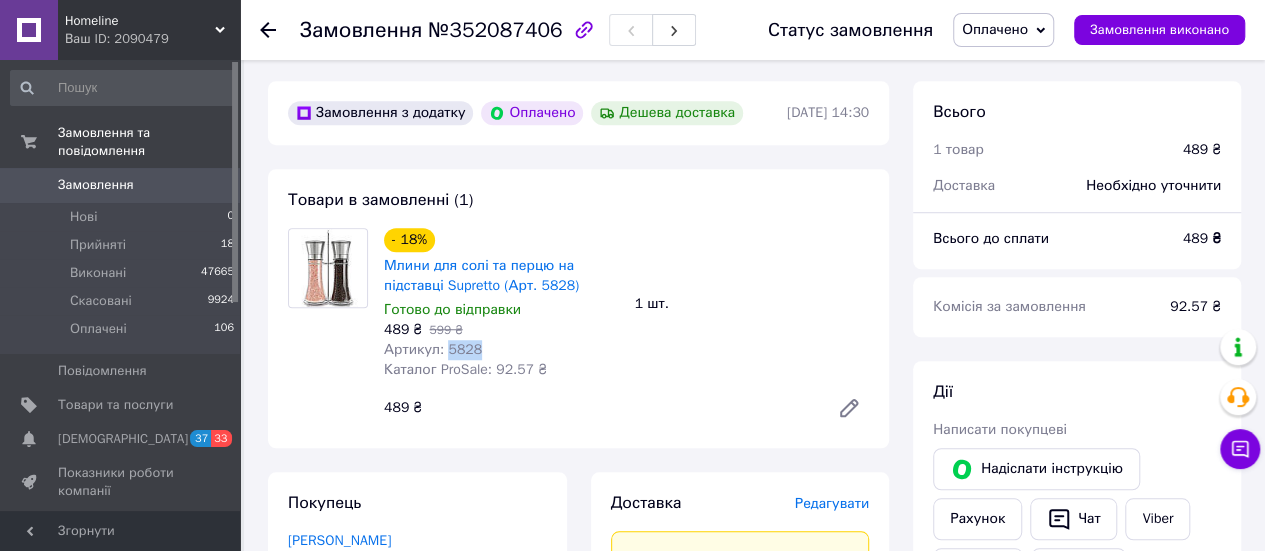click on "Артикул: 5828" at bounding box center (433, 349) 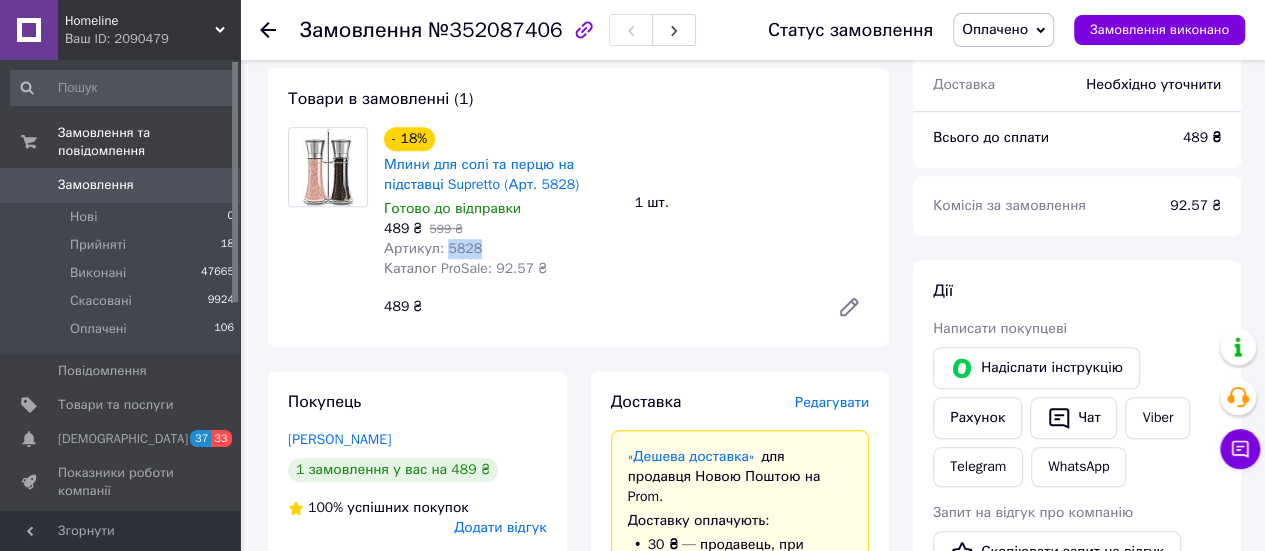 scroll, scrollTop: 700, scrollLeft: 0, axis: vertical 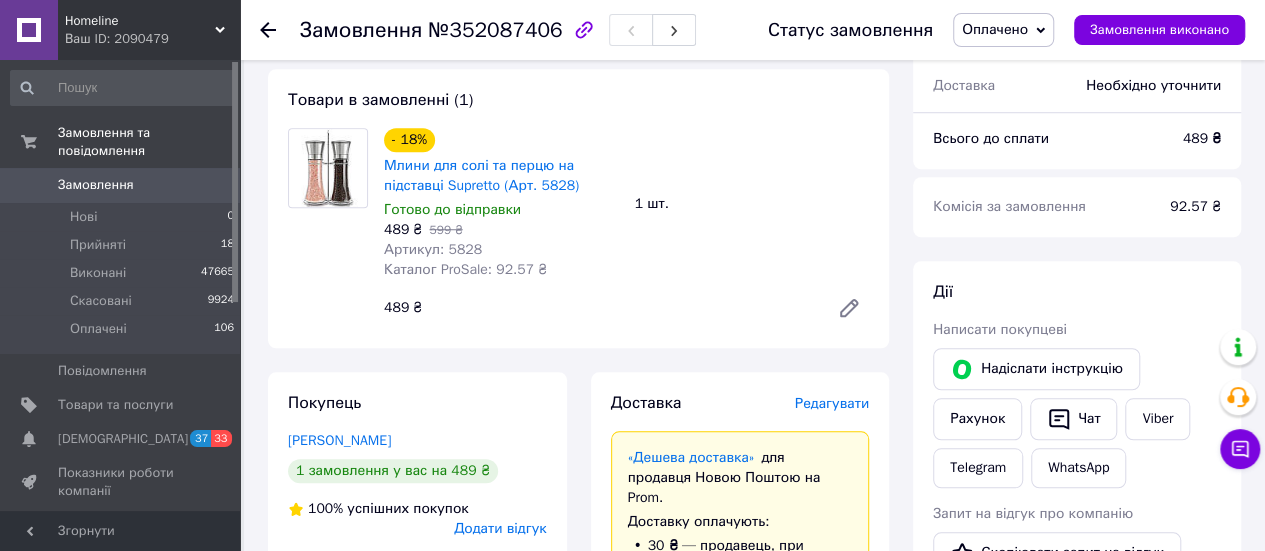 click on "№352087406" at bounding box center [495, 30] 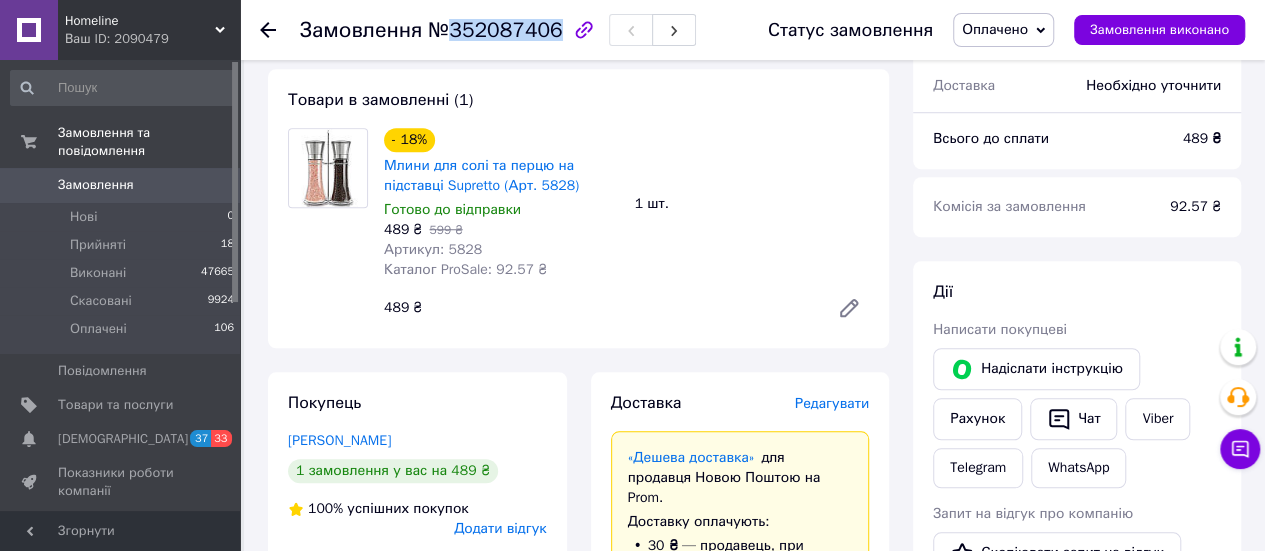 click on "№352087406" at bounding box center (495, 30) 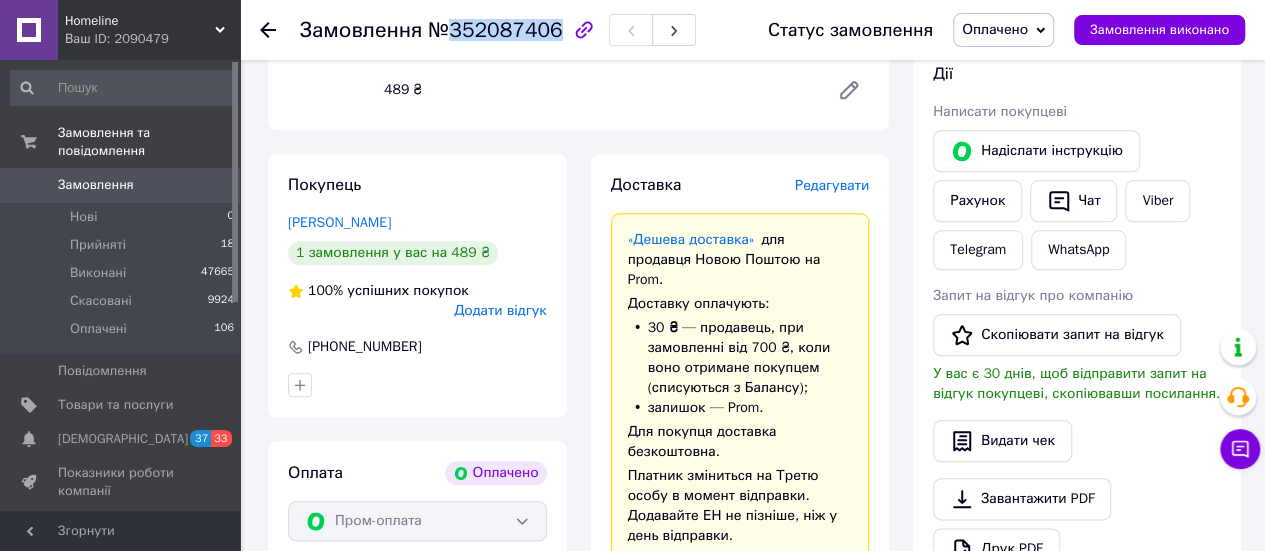 scroll, scrollTop: 1100, scrollLeft: 0, axis: vertical 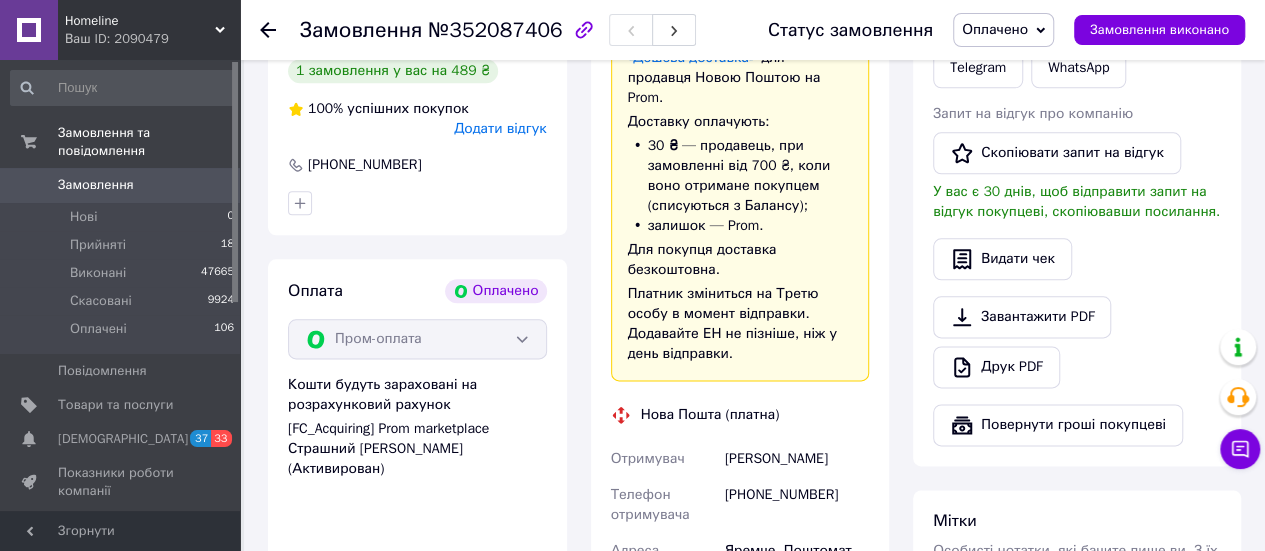click on "+380955439663" at bounding box center [797, 505] 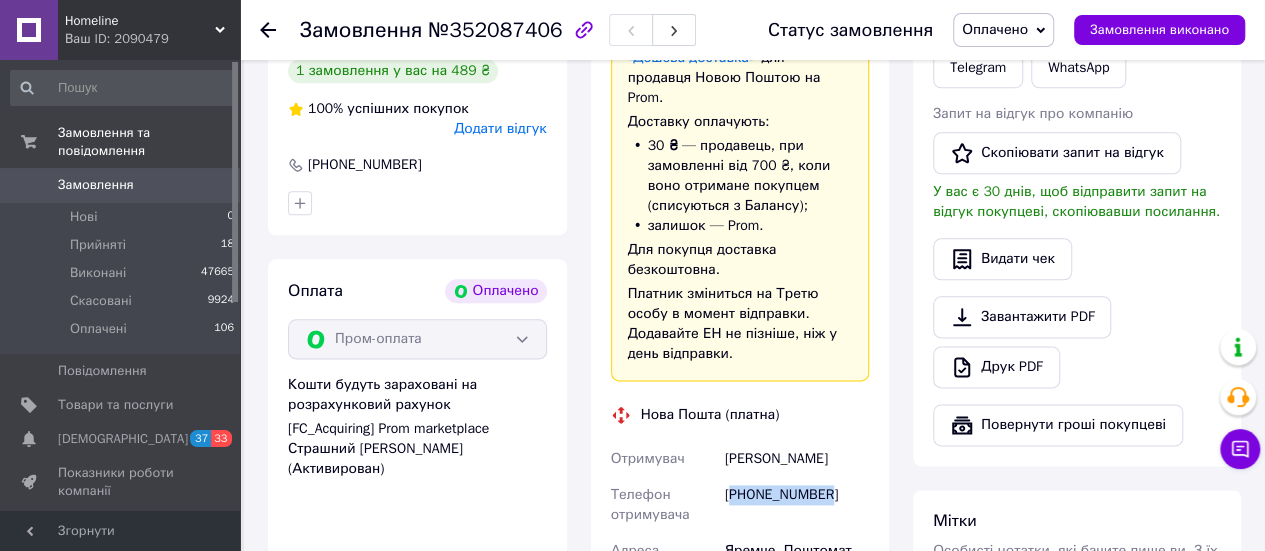 click on "+380955439663" at bounding box center (797, 505) 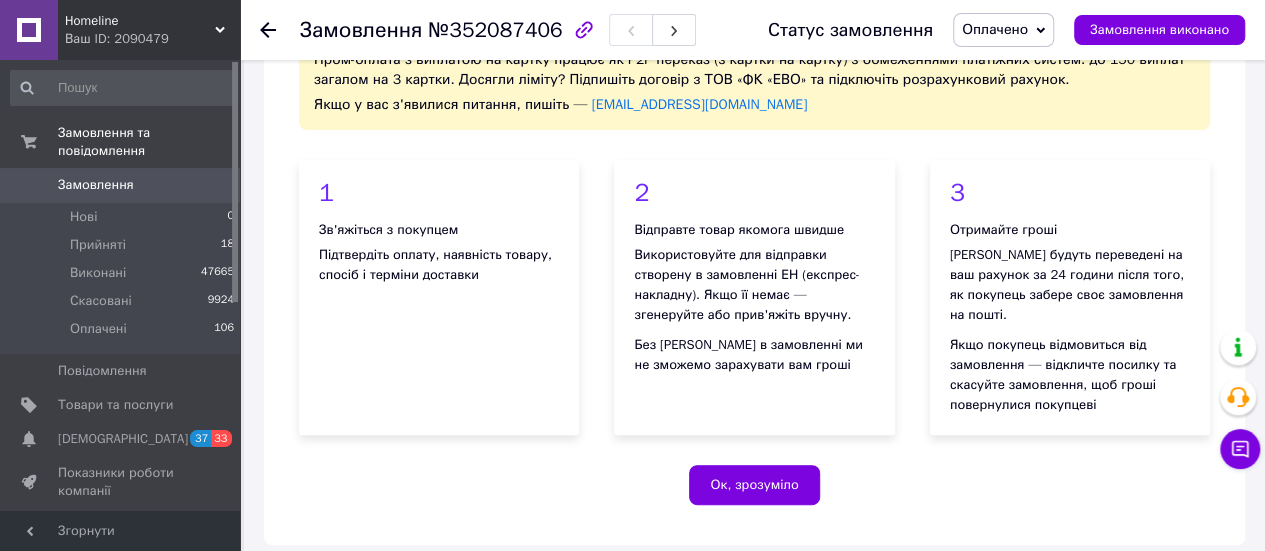 scroll, scrollTop: 0, scrollLeft: 0, axis: both 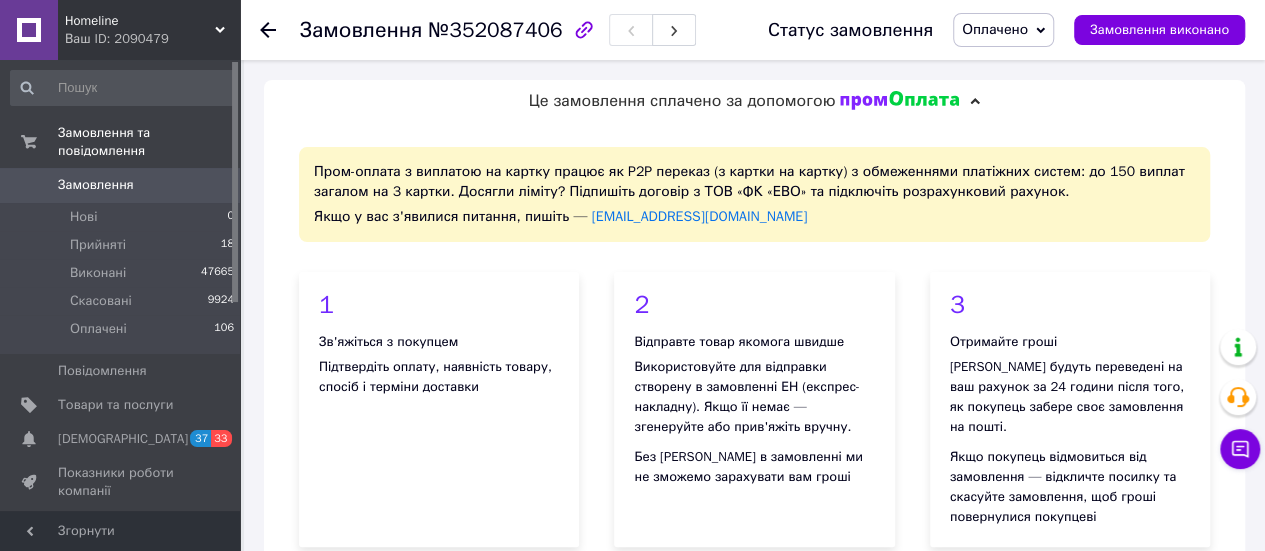 click on "2 Відправте товар якомога швидше Використовуйте для відправки створену в замовленні ЕН (експрес-накладну).
Якщо її немає — згенеруйте або прив'яжіть вручну. Без ЕН в замовленні ми не зможемо зарахувати вам гроші" at bounding box center [754, 409] 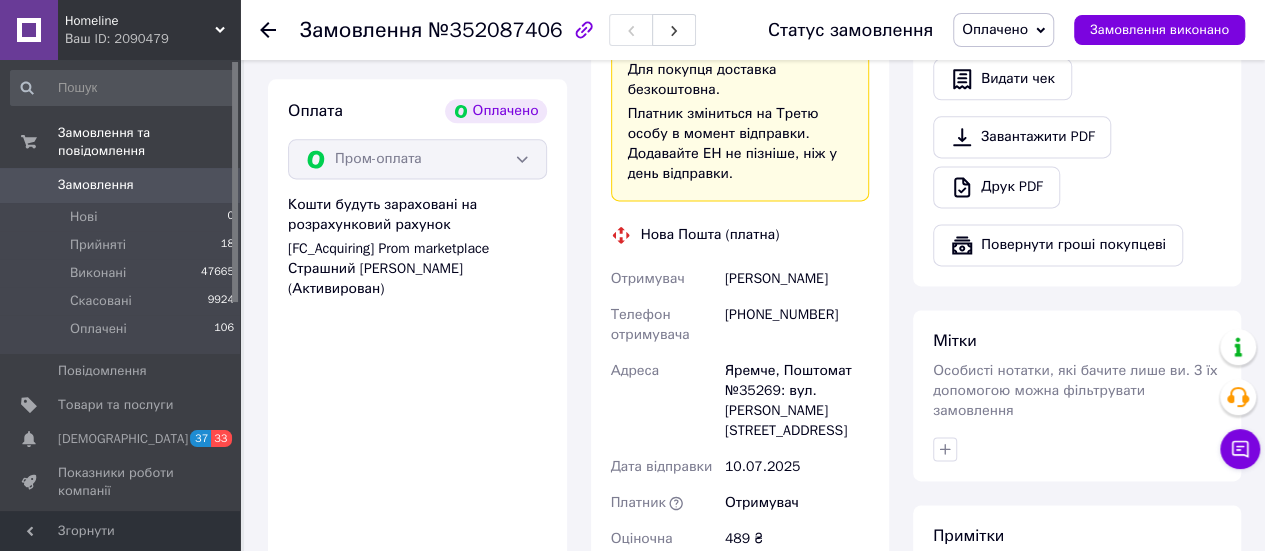 scroll, scrollTop: 1300, scrollLeft: 0, axis: vertical 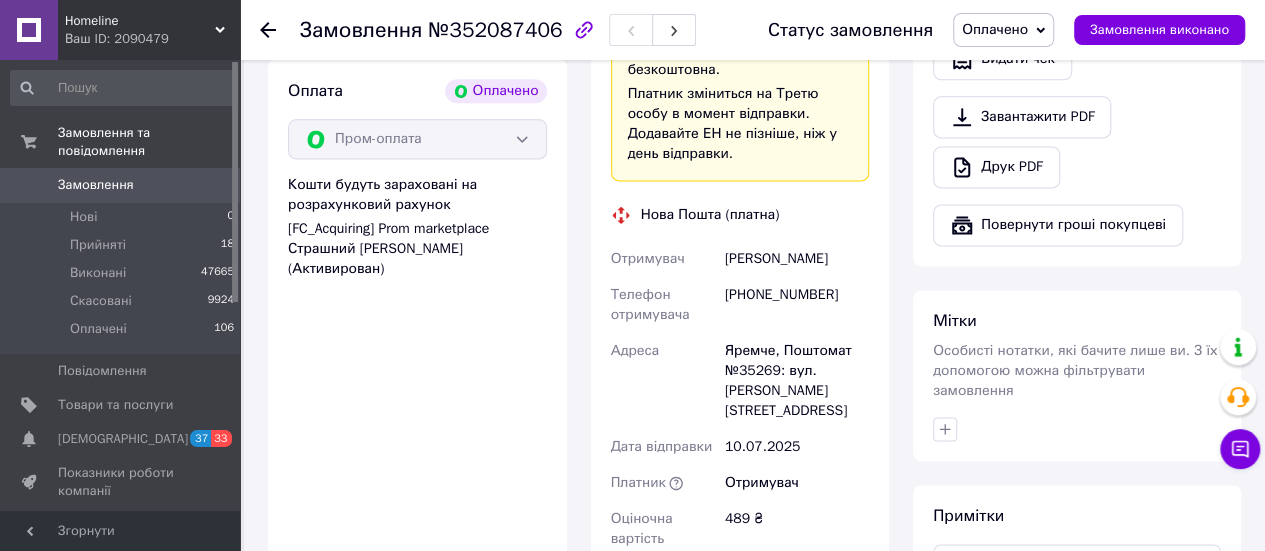 click on "Яремче, Поштомат №35269: вул. Степана Бандери, 11, біля відділення №2" at bounding box center (797, 381) 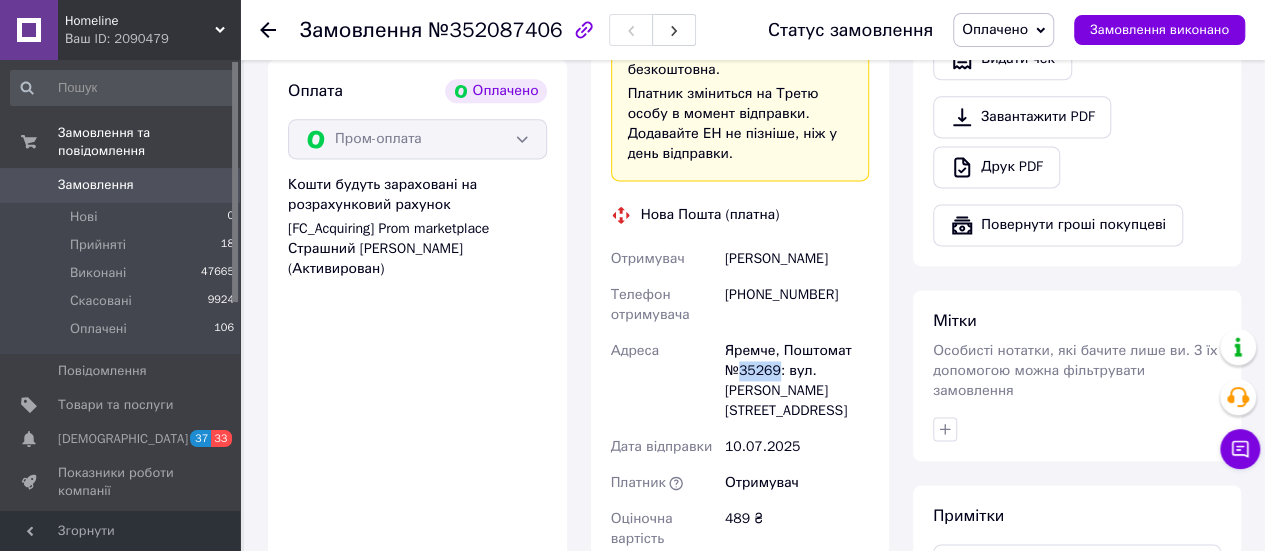 click on "Яремче, Поштомат №35269: вул. Степана Бандери, 11, біля відділення №2" at bounding box center [797, 381] 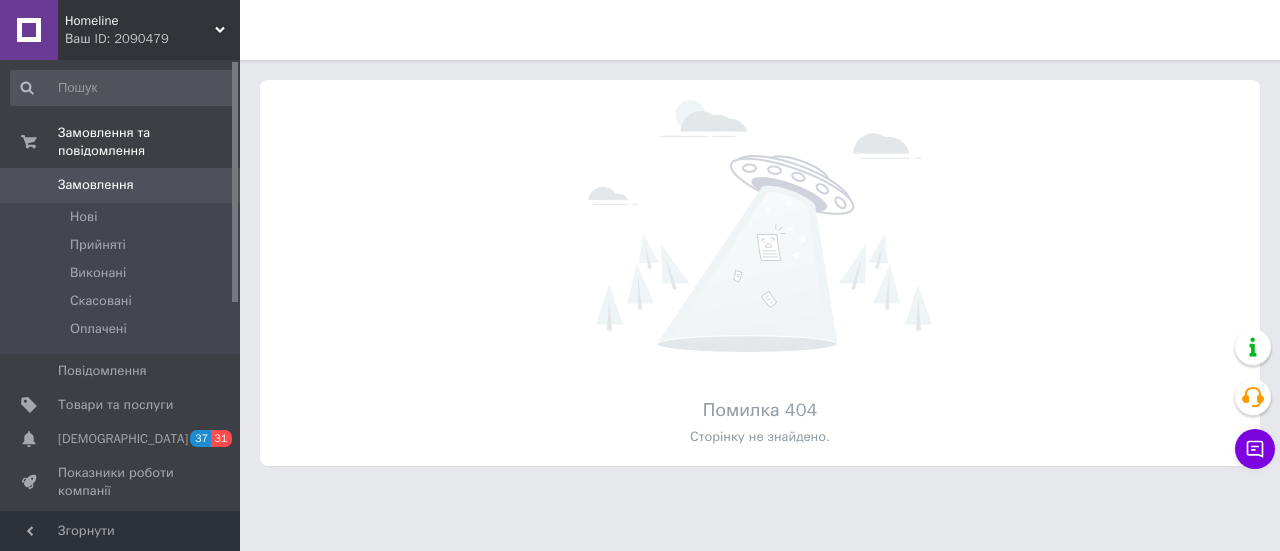 scroll, scrollTop: 0, scrollLeft: 0, axis: both 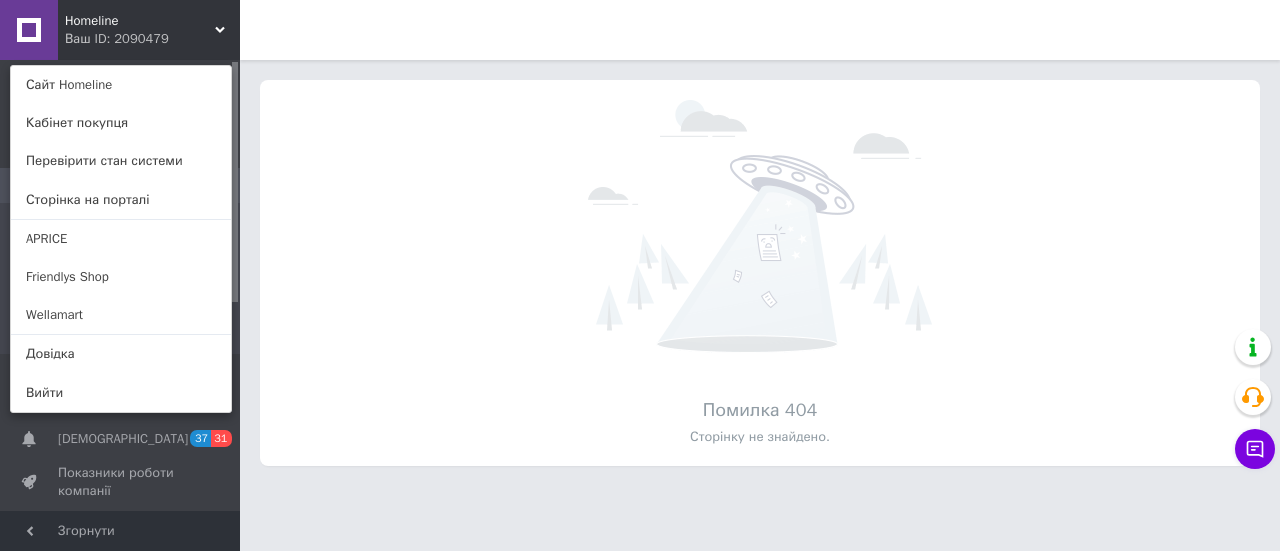 click on "Homeline Ваш ID: 2090479 Сайт Homeline Кабінет покупця Перевірити стан системи Сторінка на порталі APRICE Friendlys Shop Wellamart Довідка Вийти" at bounding box center [120, 30] 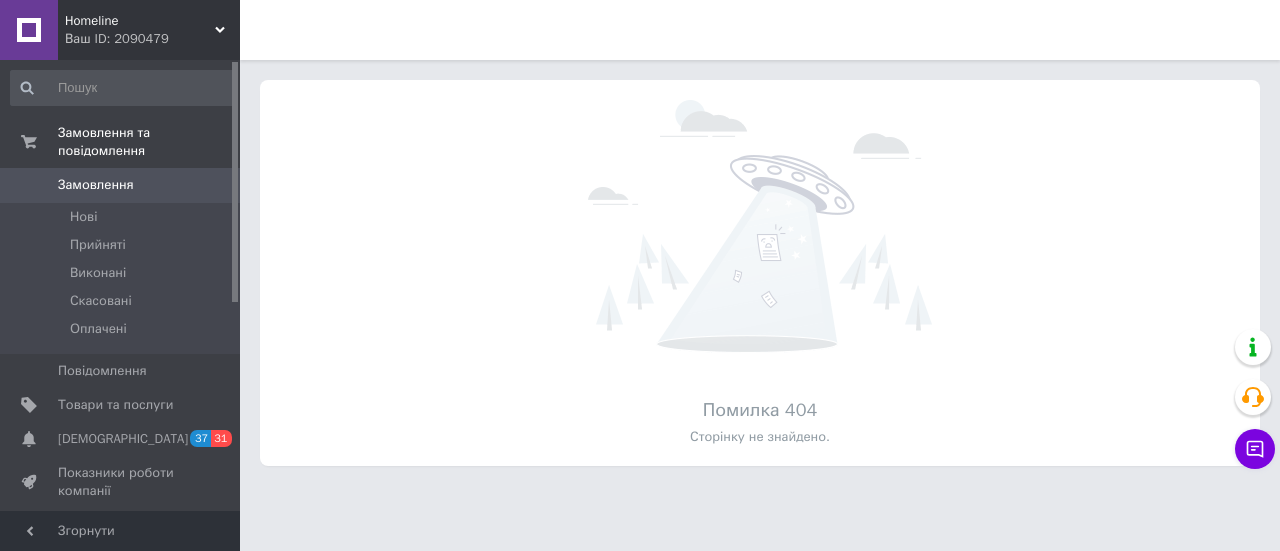 click on "Ваш ID: 2090479" at bounding box center (152, 39) 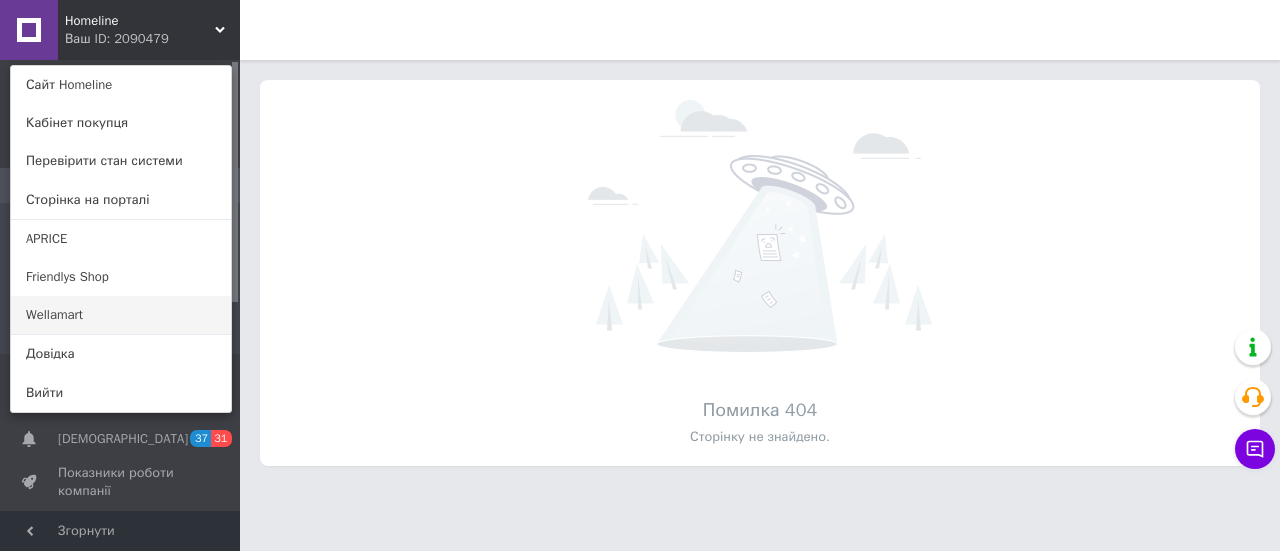 click on "Wellamart" at bounding box center [121, 315] 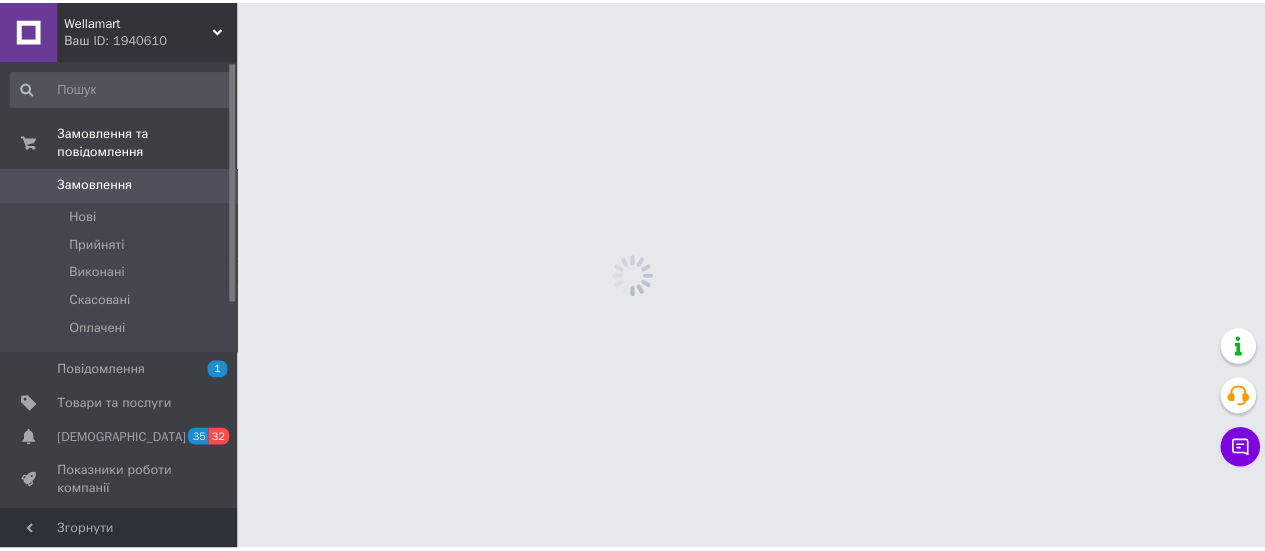 scroll, scrollTop: 0, scrollLeft: 0, axis: both 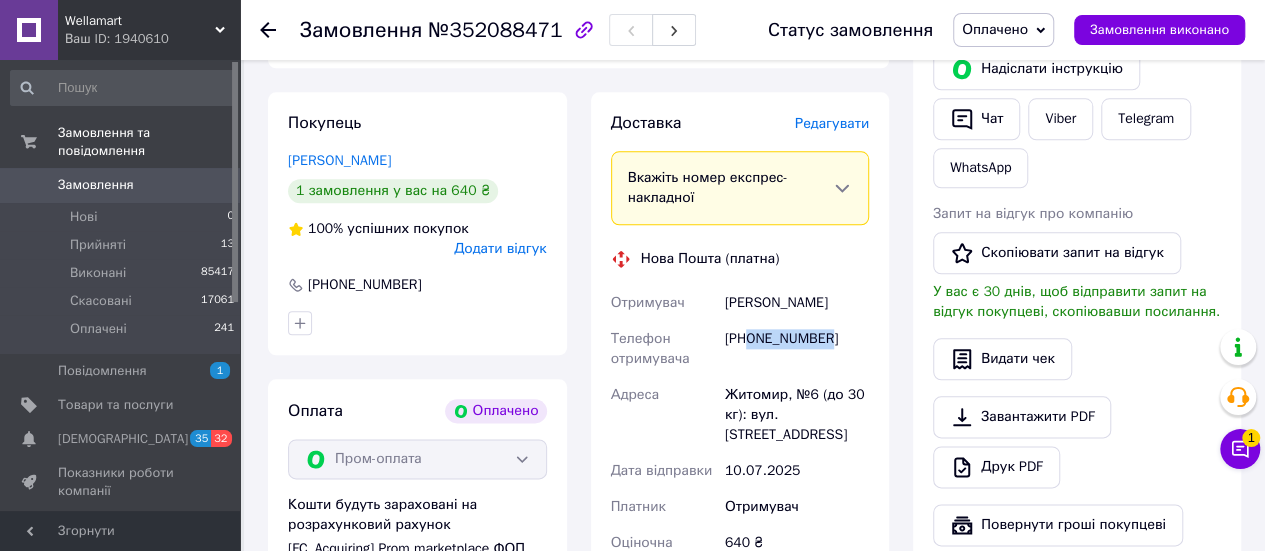 drag, startPoint x: 748, startPoint y: 325, endPoint x: 846, endPoint y: 326, distance: 98.005104 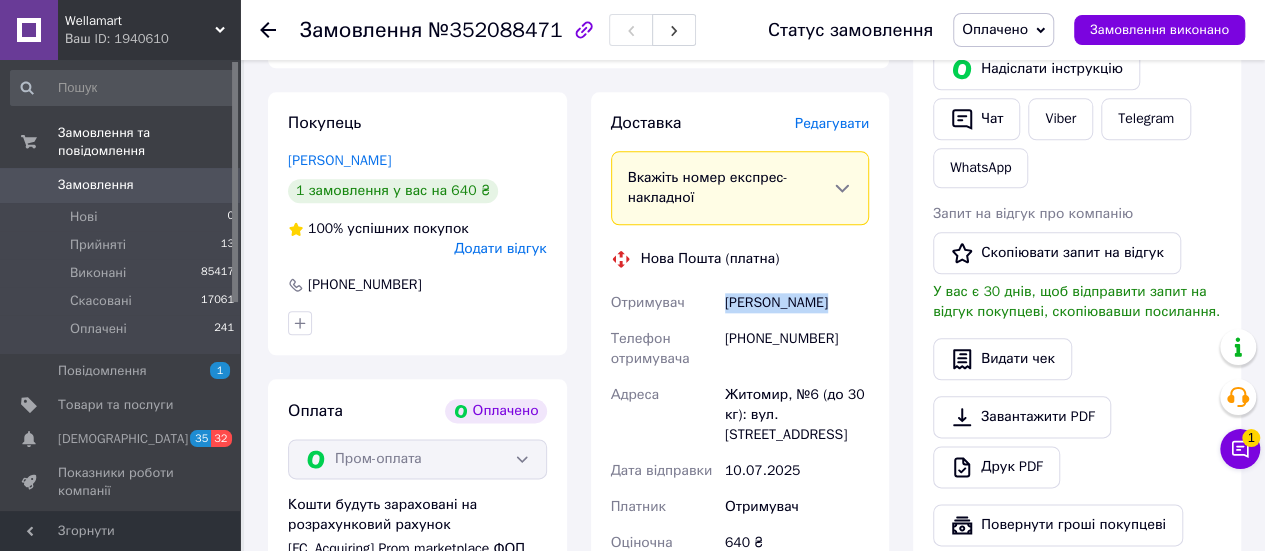 drag, startPoint x: 729, startPoint y: 286, endPoint x: 848, endPoint y: 286, distance: 119 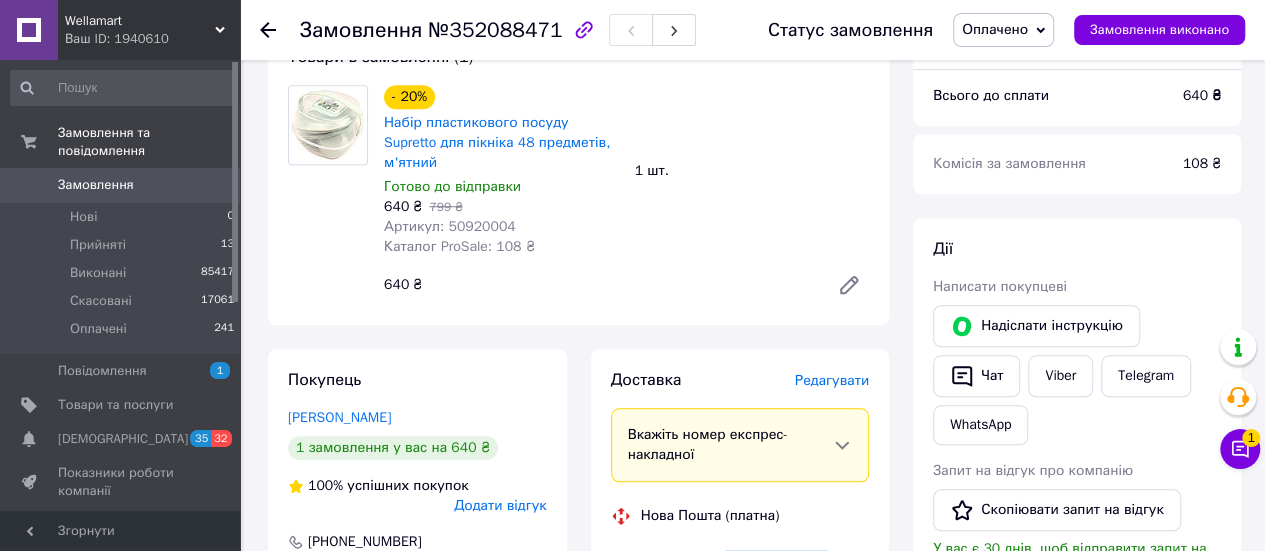 scroll, scrollTop: 700, scrollLeft: 0, axis: vertical 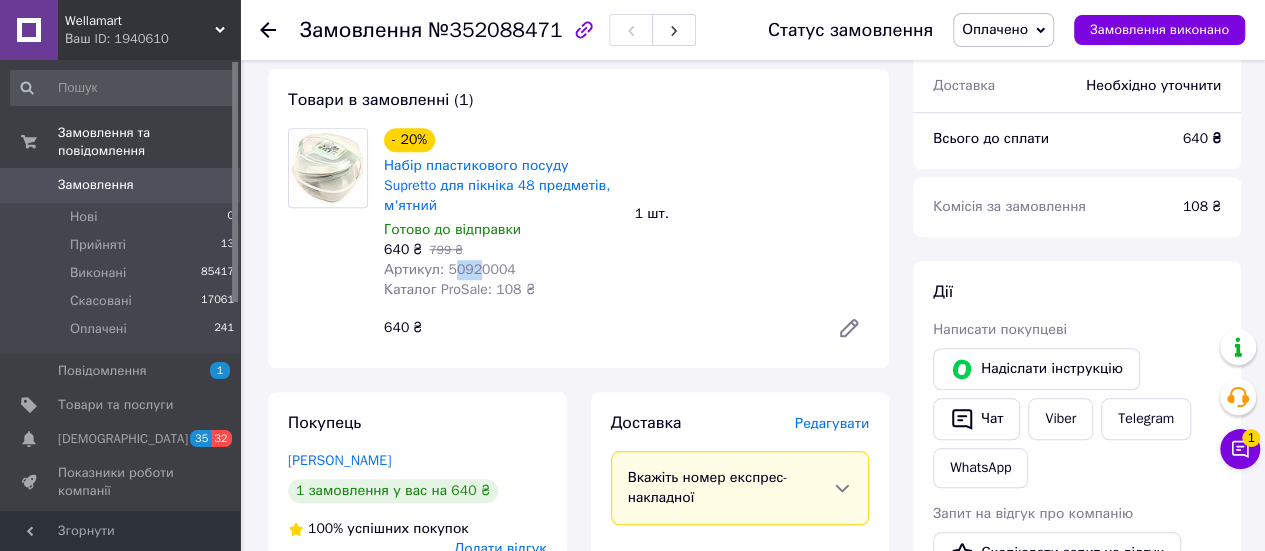 drag, startPoint x: 471, startPoint y: 257, endPoint x: 447, endPoint y: 257, distance: 24 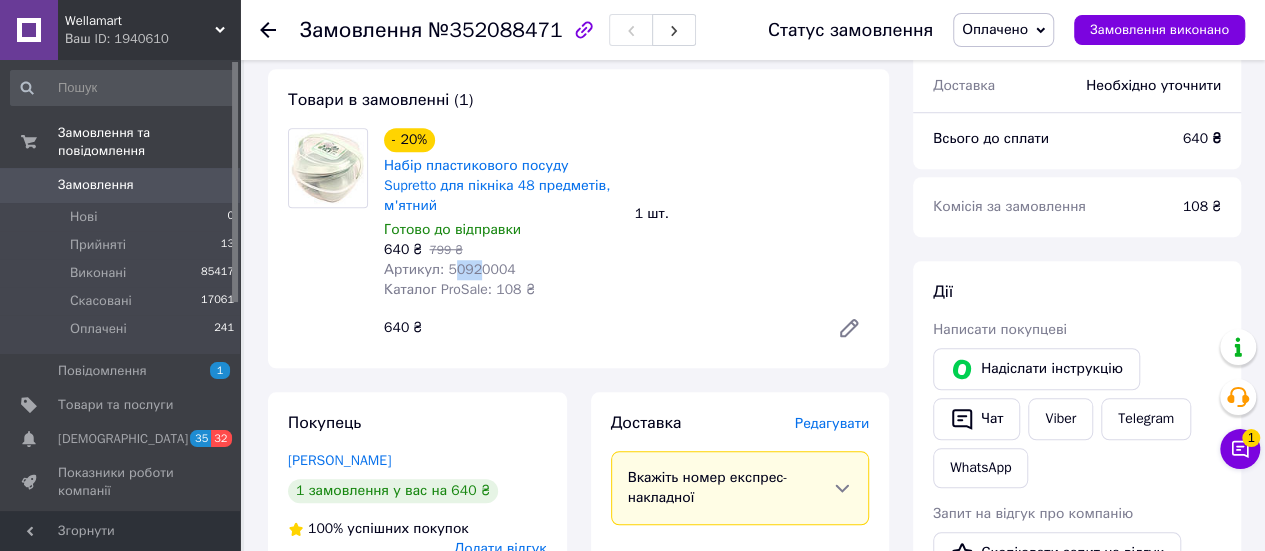 click on "Артикул: 50920004" at bounding box center (450, 269) 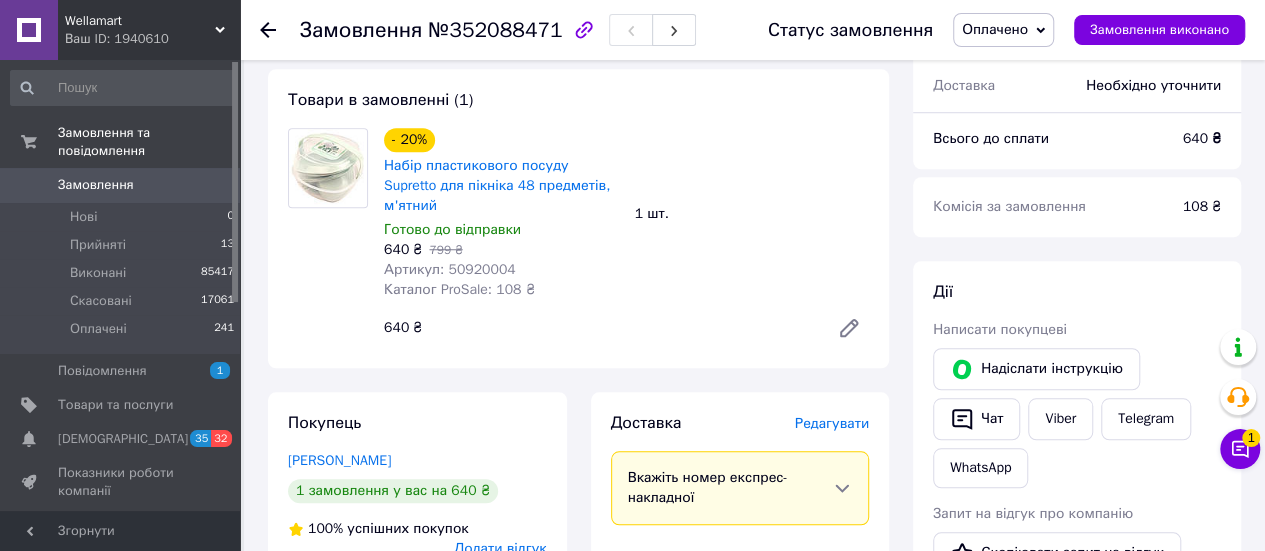 click on "- 20% Набір пластикового посуду Supretto для пікніка 48 предметів, м'ятний Готово до відправки 640 ₴   799 ₴ Артикул: 50920004 Каталог ProSale: 108 ₴" at bounding box center [501, 214] 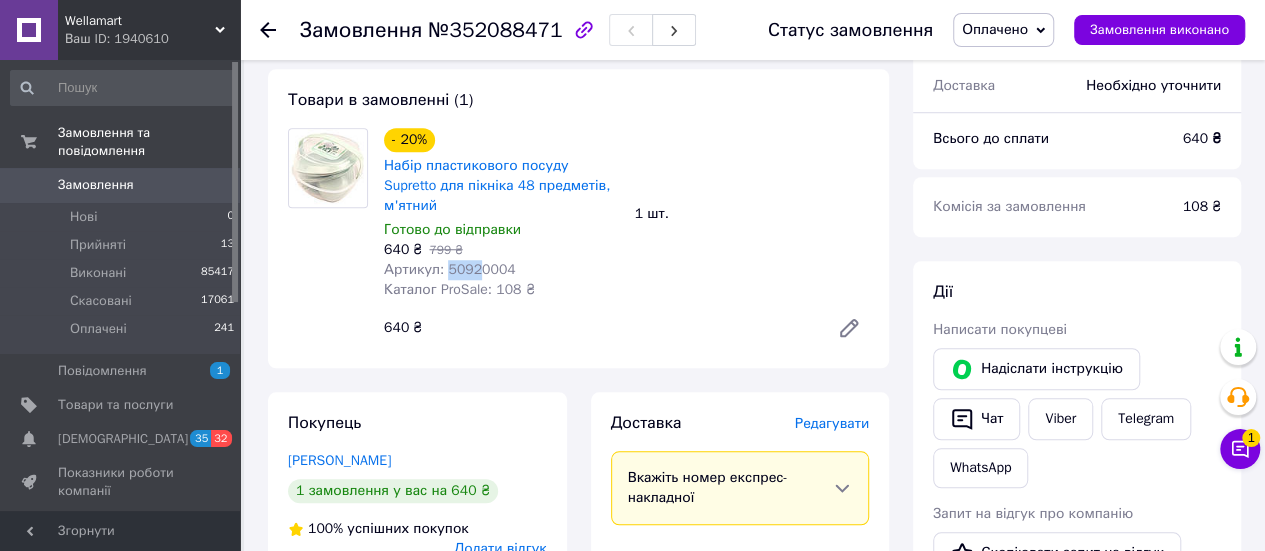 drag, startPoint x: 444, startPoint y: 258, endPoint x: 474, endPoint y: 258, distance: 30 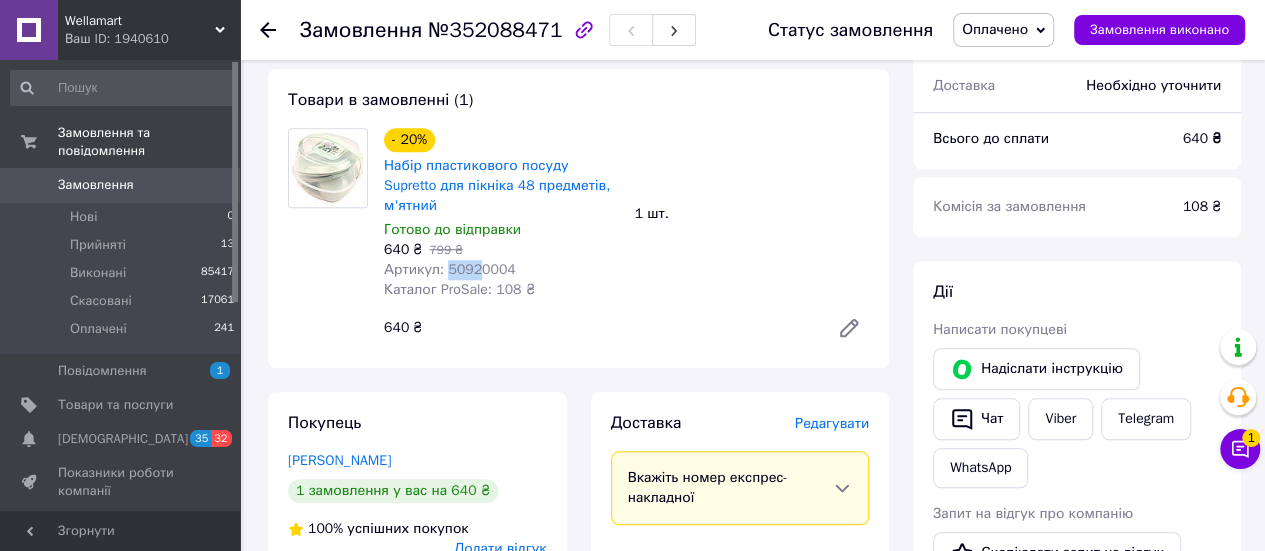 copy on "5092" 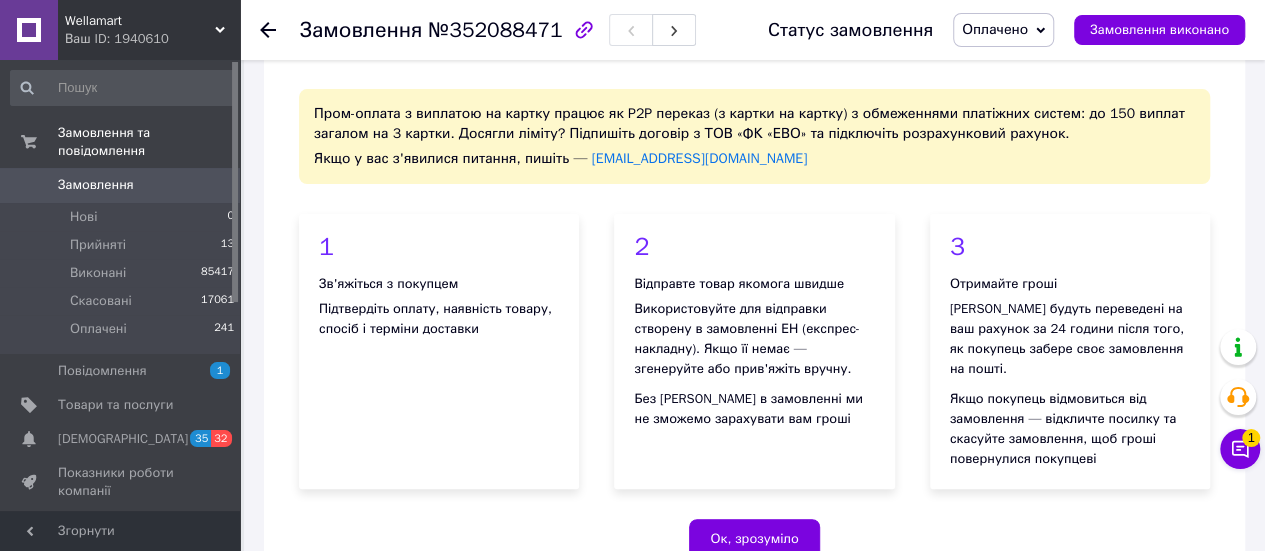 scroll, scrollTop: 0, scrollLeft: 0, axis: both 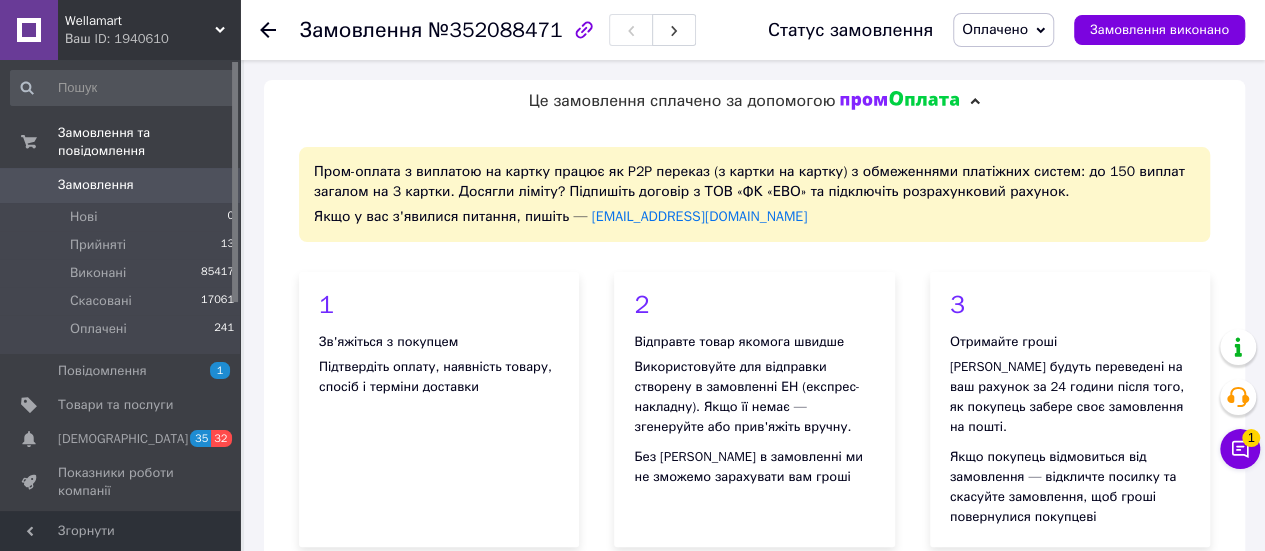 click on "№352088471" at bounding box center [495, 30] 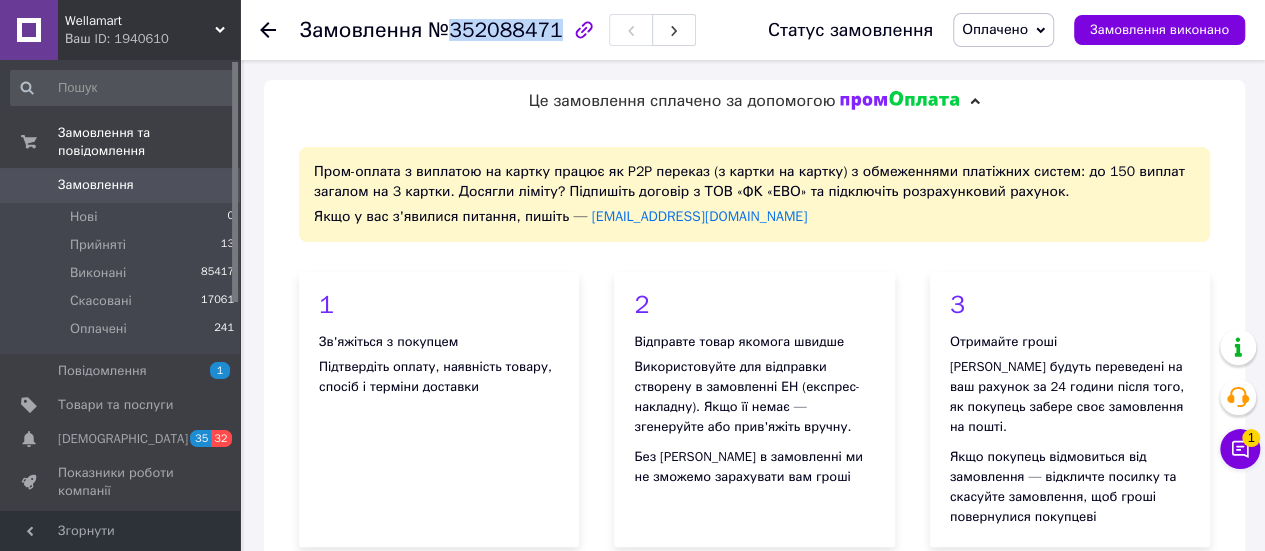 click on "№352088471" at bounding box center (495, 30) 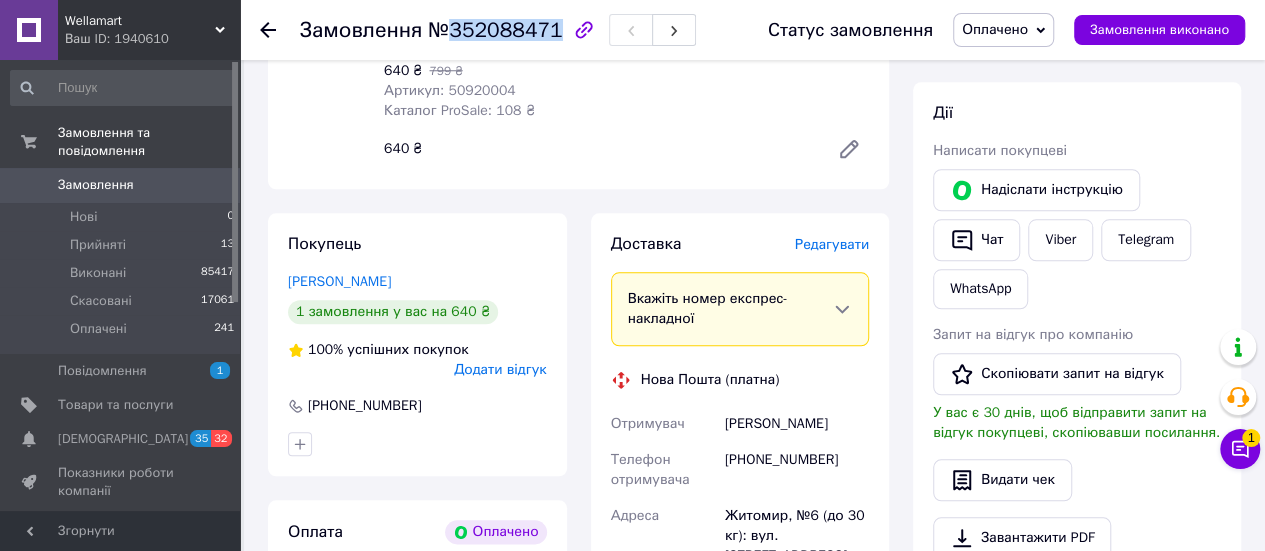 scroll, scrollTop: 1000, scrollLeft: 0, axis: vertical 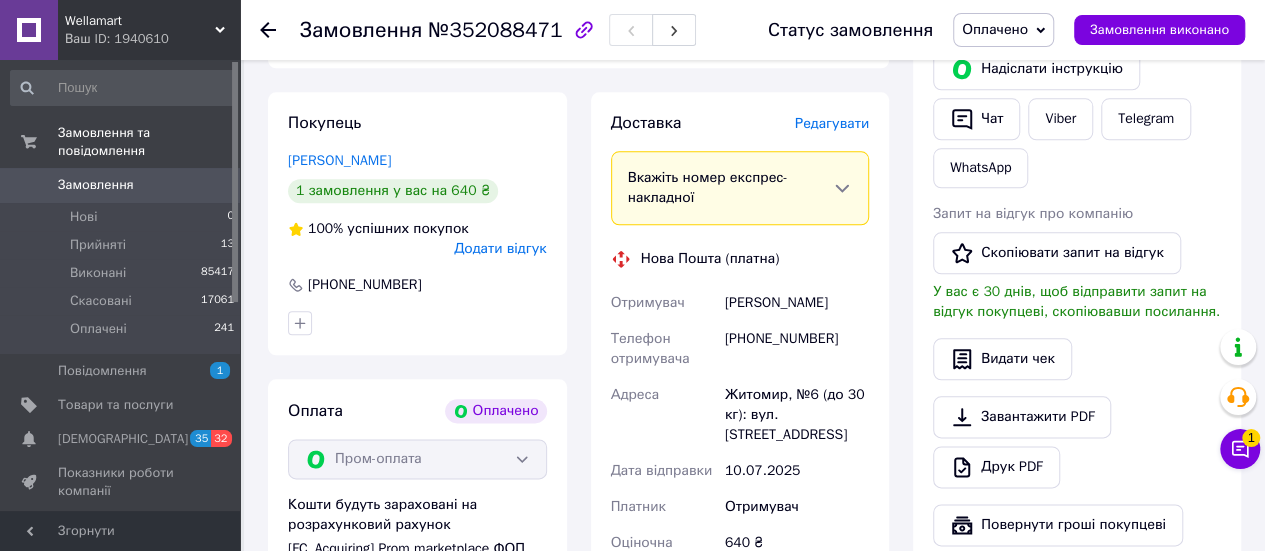 click on "+380636363450" at bounding box center (797, 349) 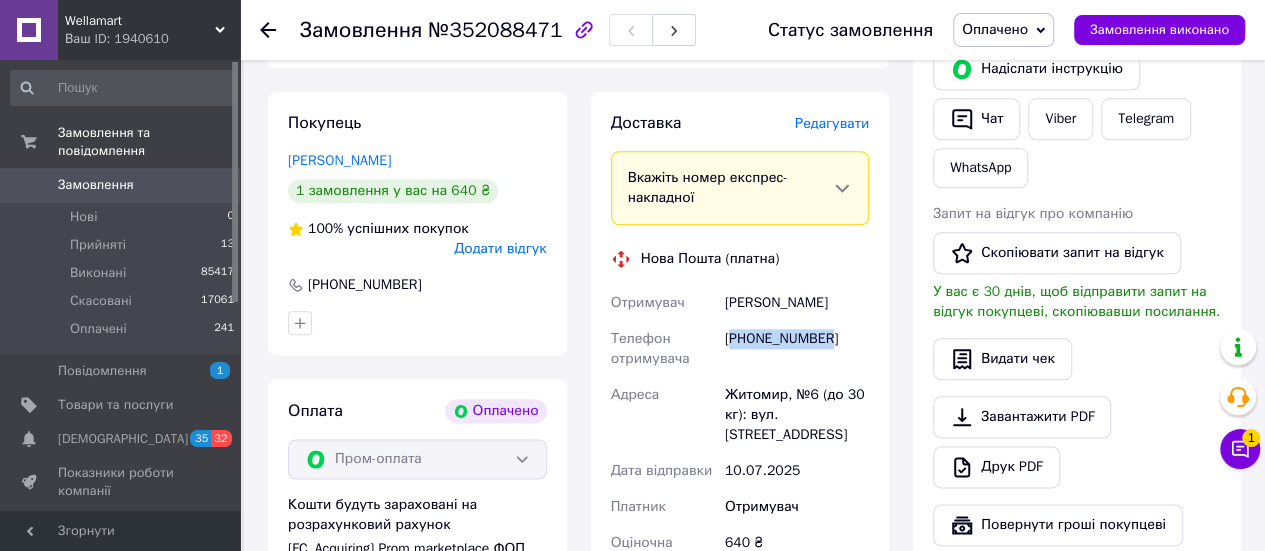 click on "+380636363450" at bounding box center (797, 349) 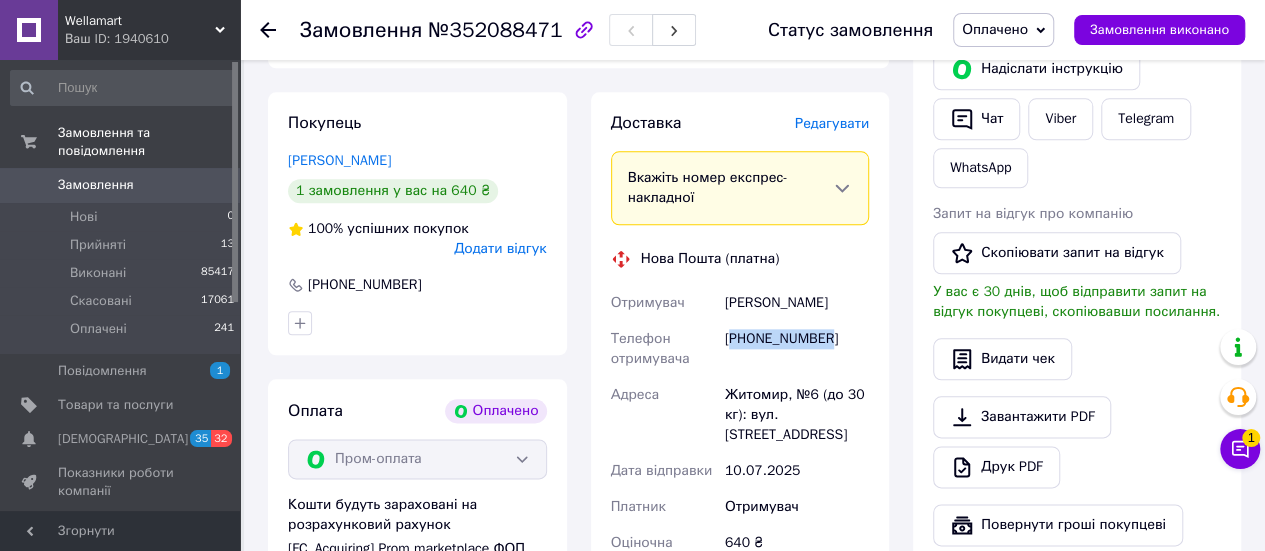 copy on "380636363450" 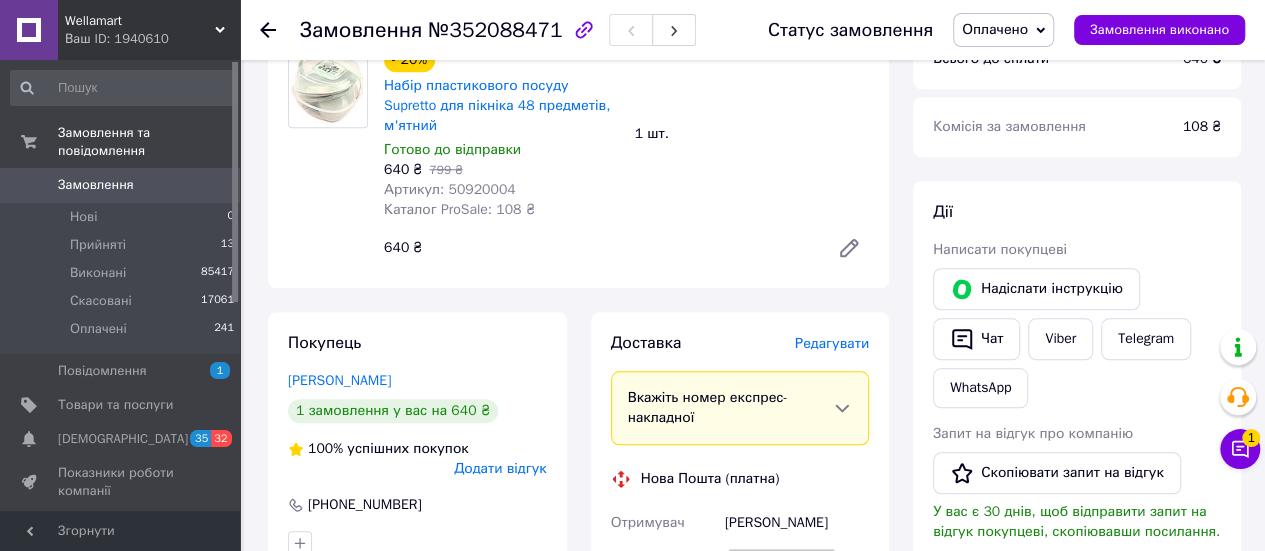 scroll, scrollTop: 700, scrollLeft: 0, axis: vertical 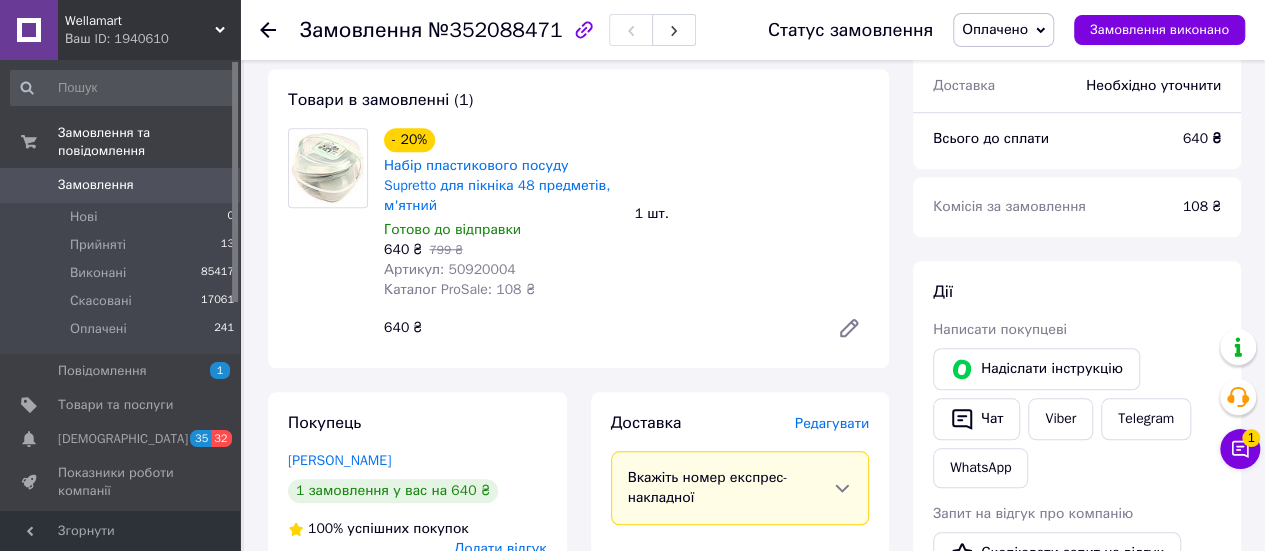 click on "- 20% Набір пластикового посуду Supretto для пікніка 48 предметів, м'ятний Готово до відправки 640 ₴   799 ₴ Артикул: 50920004 Каталог ProSale: 108 ₴  1 шт. 640 ₴" at bounding box center [626, 238] 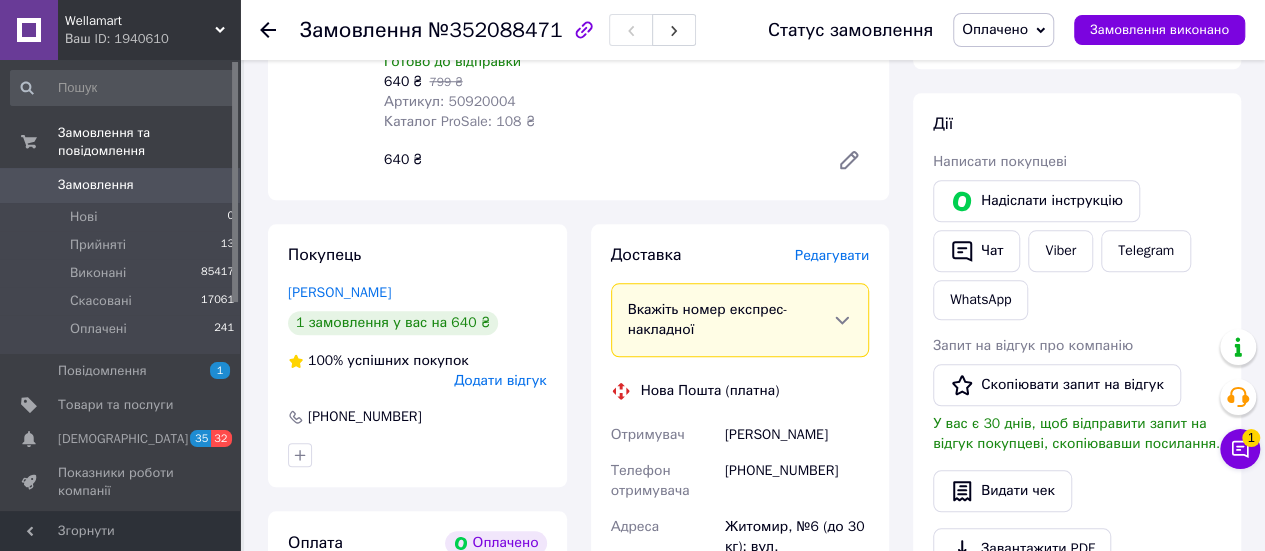 scroll, scrollTop: 900, scrollLeft: 0, axis: vertical 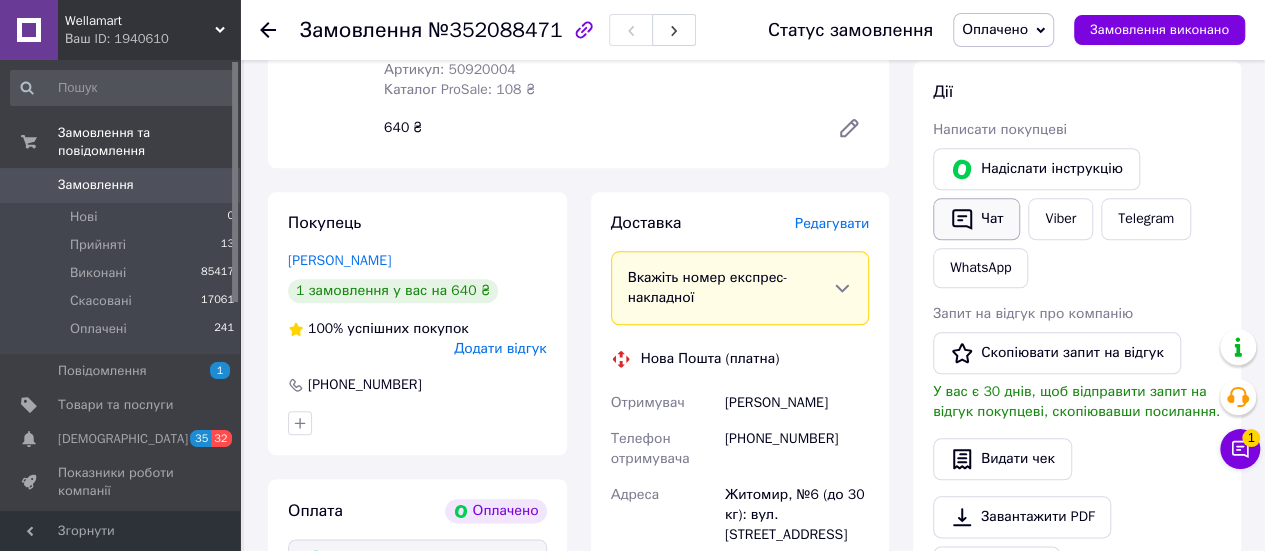 click on "Чат" at bounding box center [976, 219] 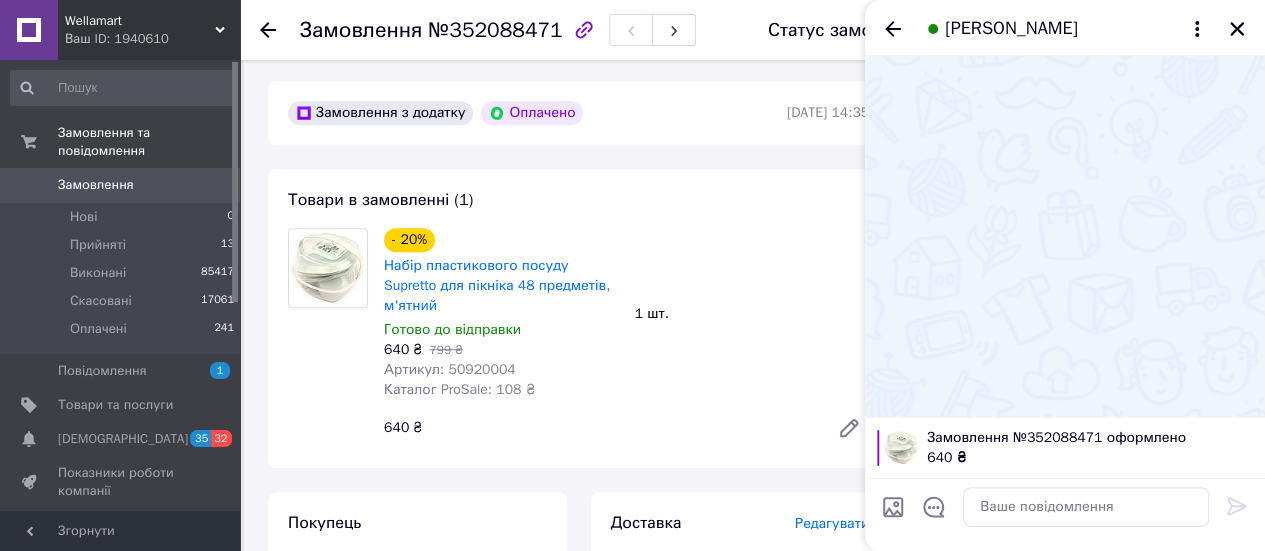 scroll, scrollTop: 600, scrollLeft: 0, axis: vertical 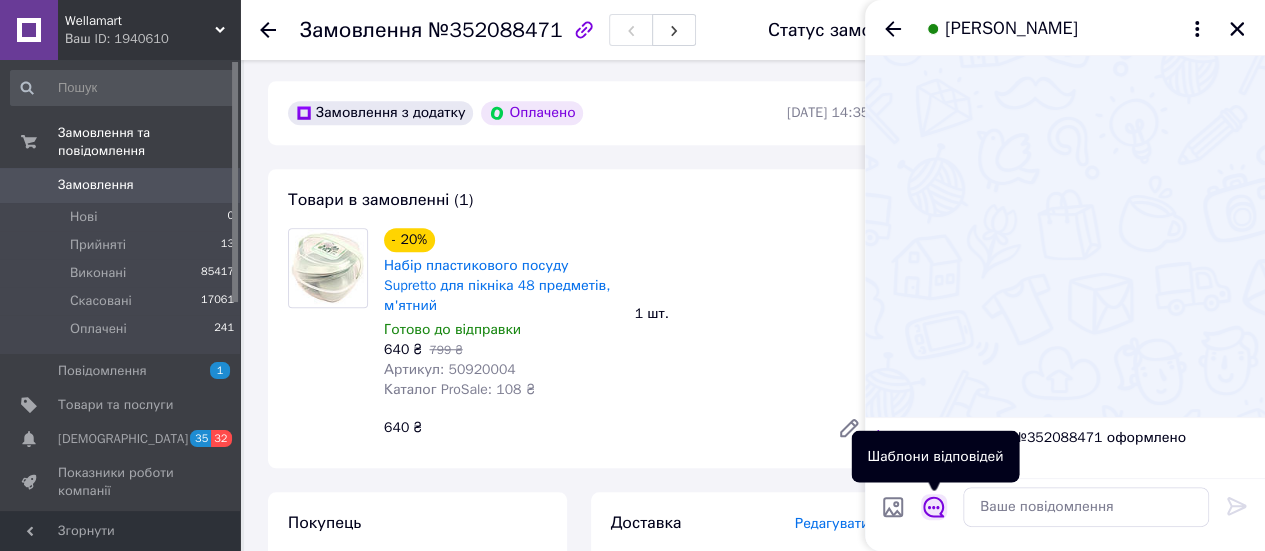 click 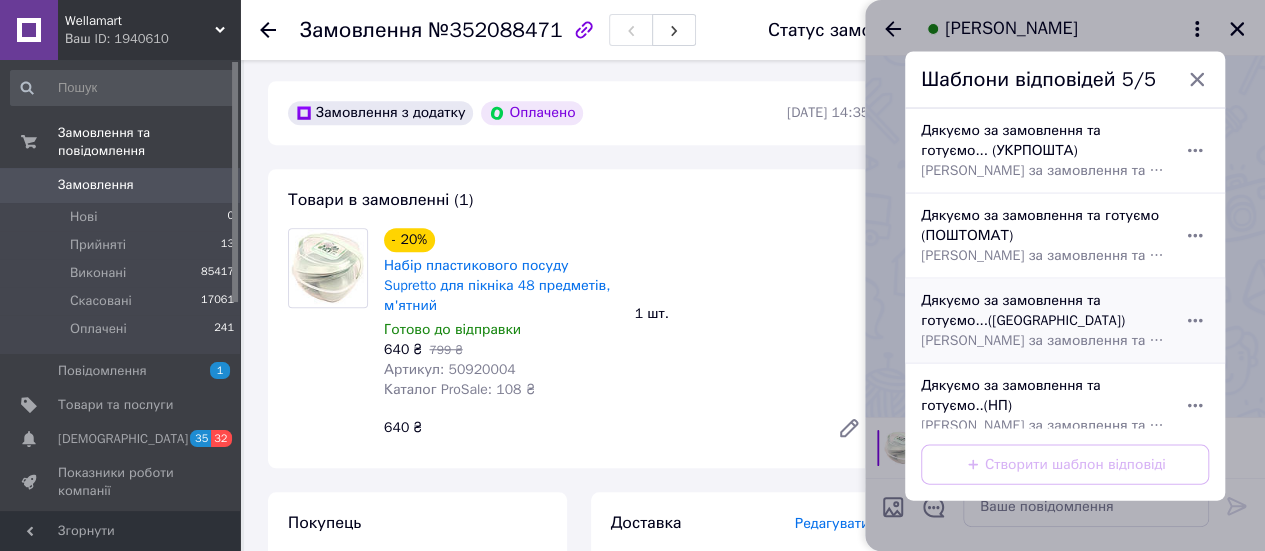 scroll, scrollTop: 82, scrollLeft: 0, axis: vertical 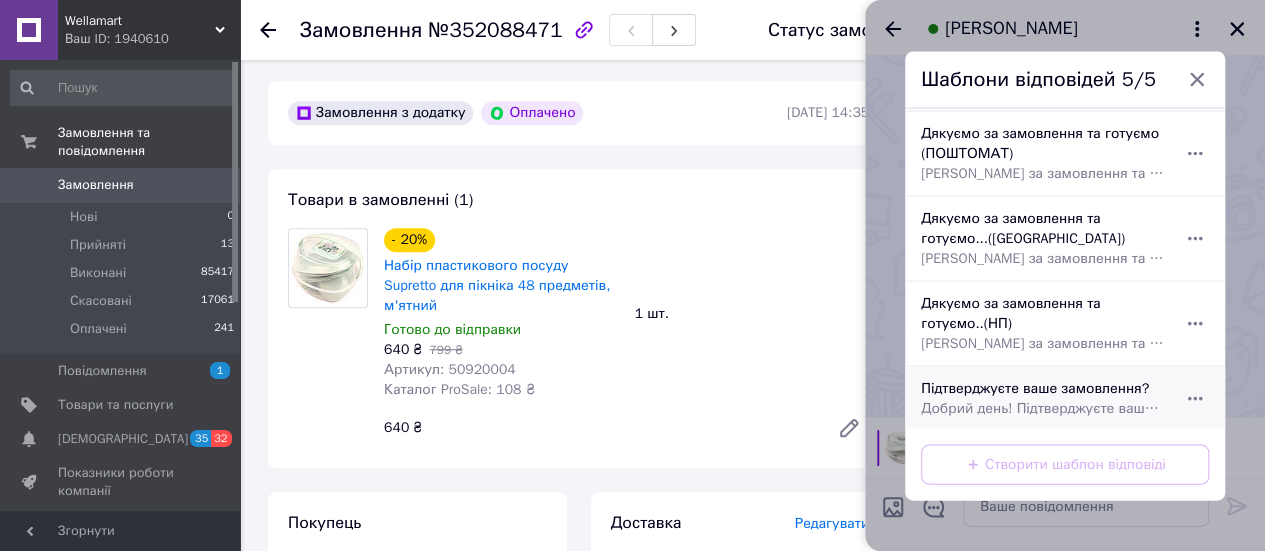 click on "Підтверджуєте ваше замовлення? Добрий день! Підтверджуєте ваше замовлення?" at bounding box center [1043, 398] 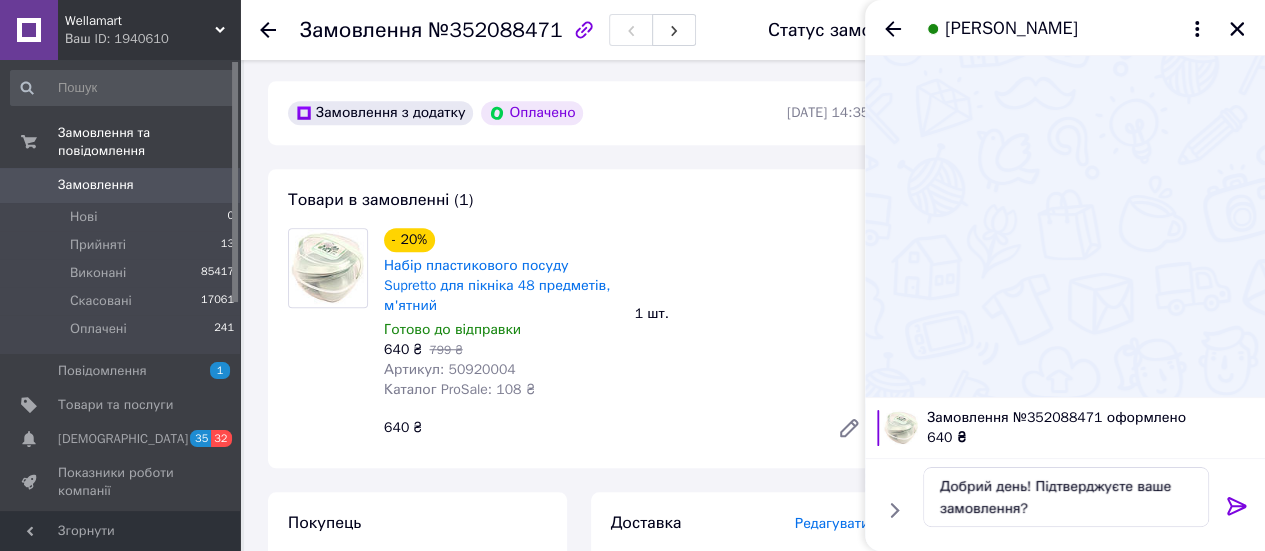 click 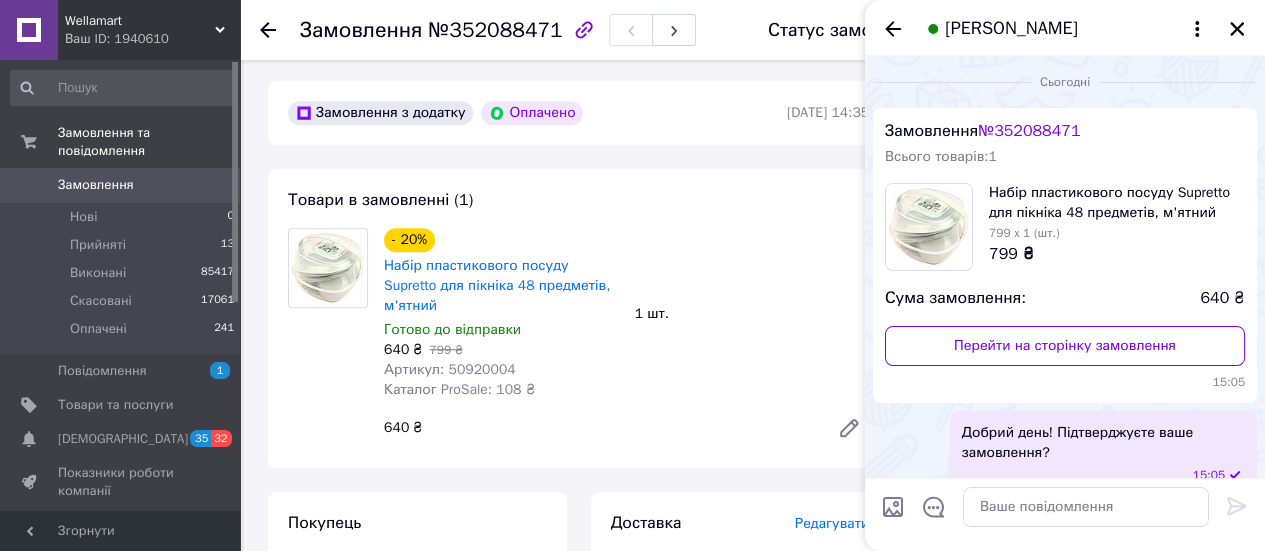click on "Товари в замовленні (1) - 20% Набір пластикового посуду Supretto для пікніка 48 предметів, м'ятний Готово до відправки 640 ₴   799 ₴ Артикул: 50920004 Каталог ProSale: 108 ₴  1 шт. 640 ₴" at bounding box center [578, 318] 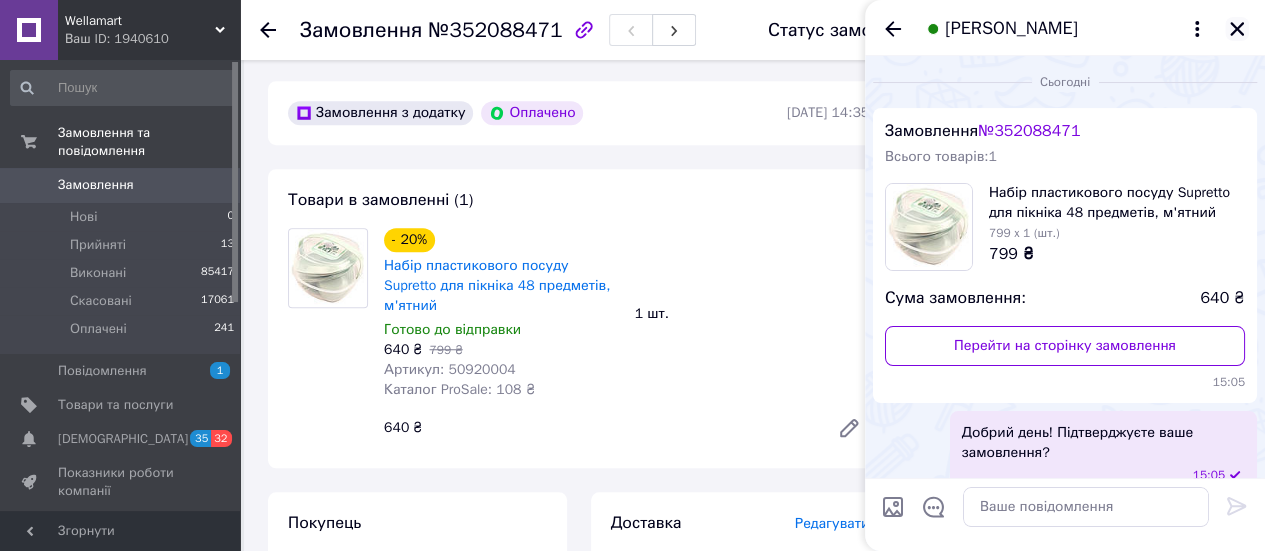 click 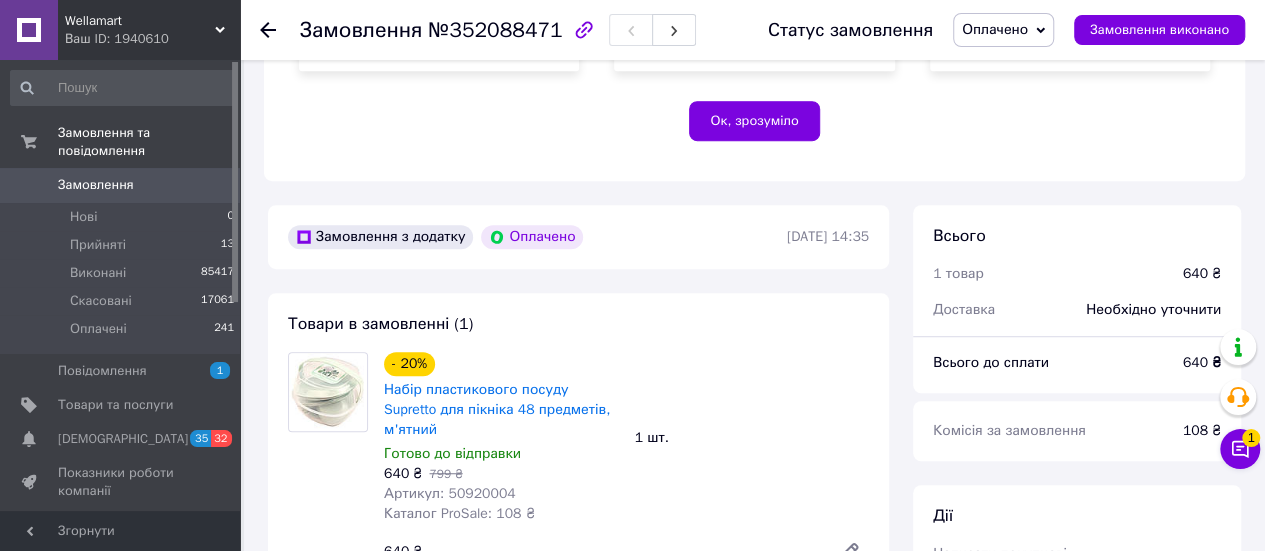 scroll, scrollTop: 300, scrollLeft: 0, axis: vertical 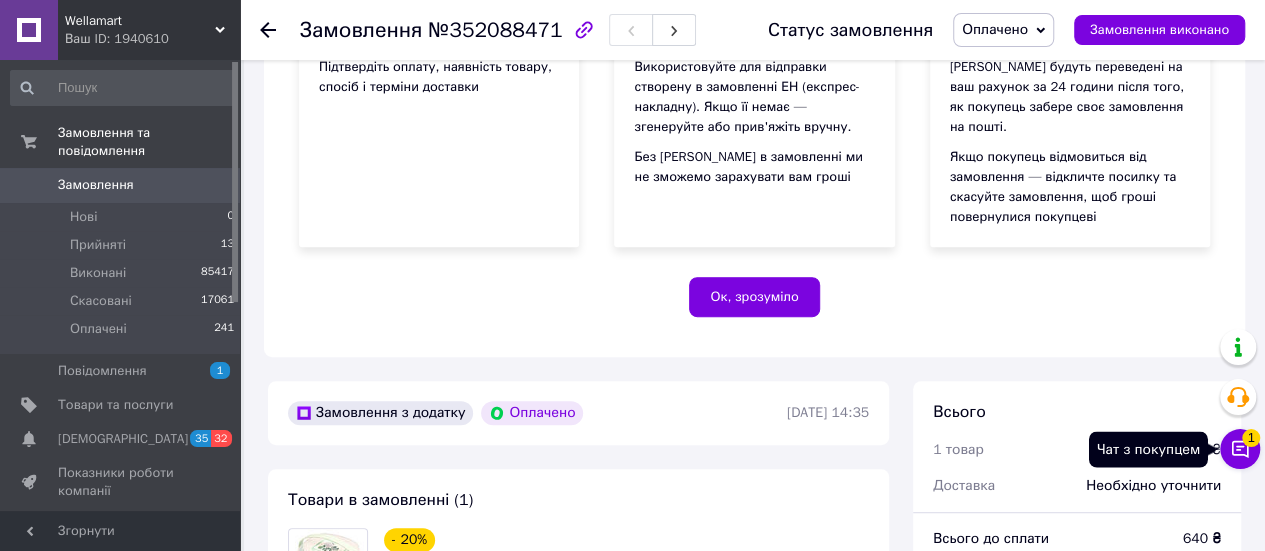 click 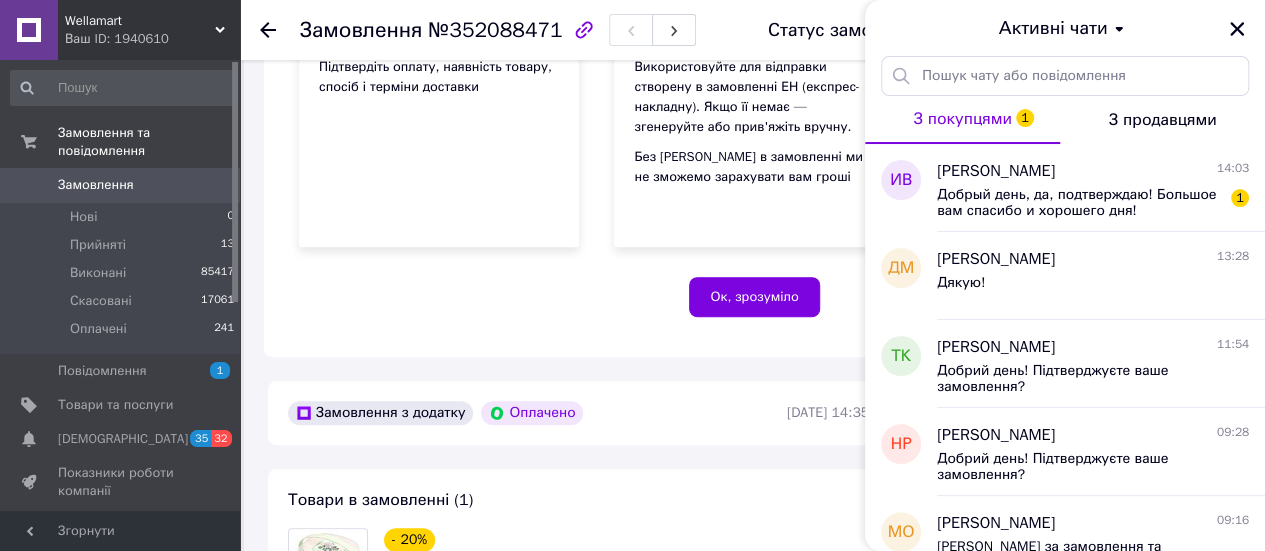 click on "Ок, зрозуміло" at bounding box center (754, 297) 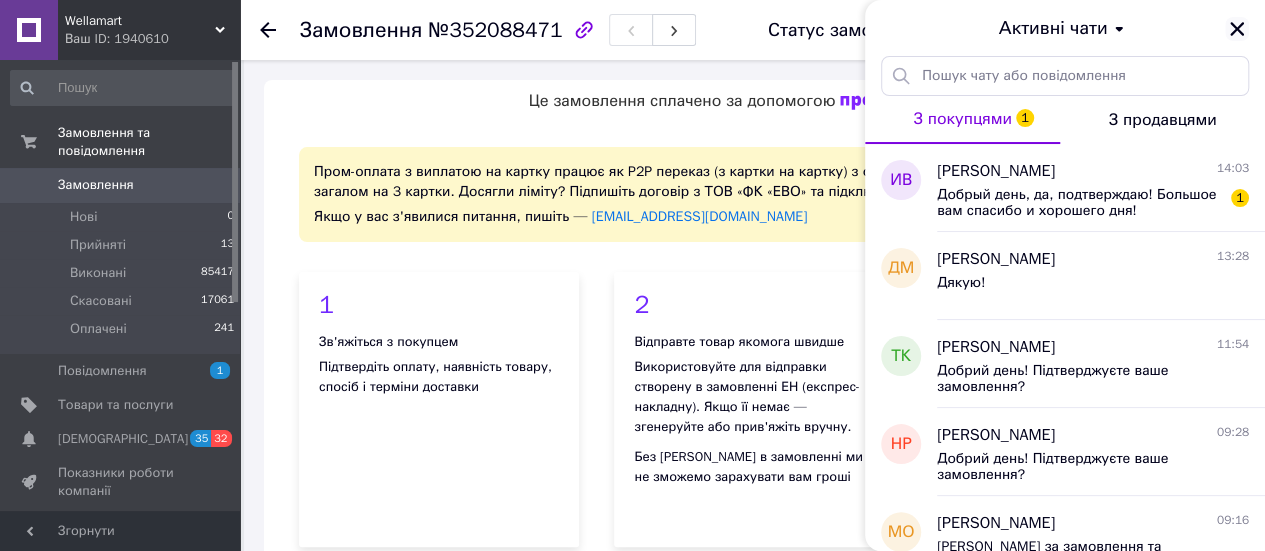click 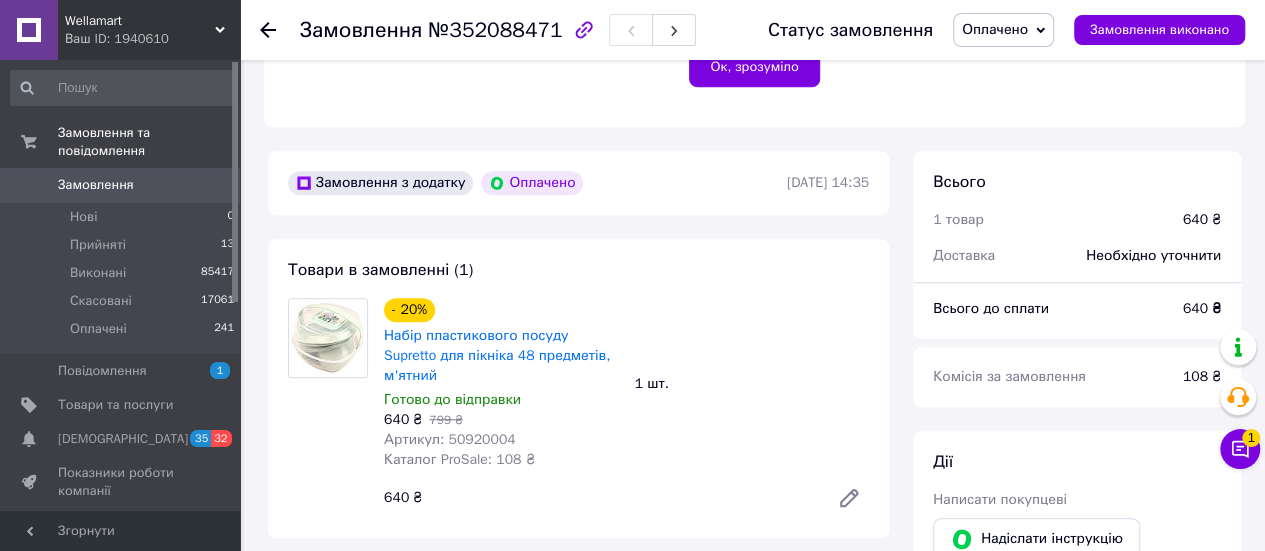 scroll, scrollTop: 600, scrollLeft: 0, axis: vertical 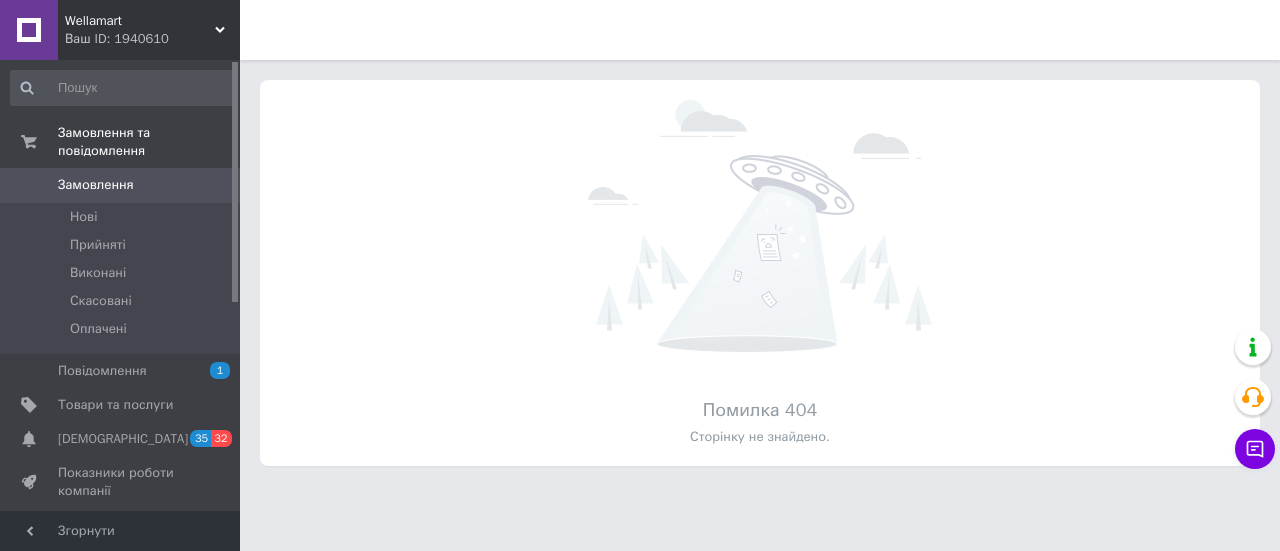 click on "Wellamart" at bounding box center (140, 21) 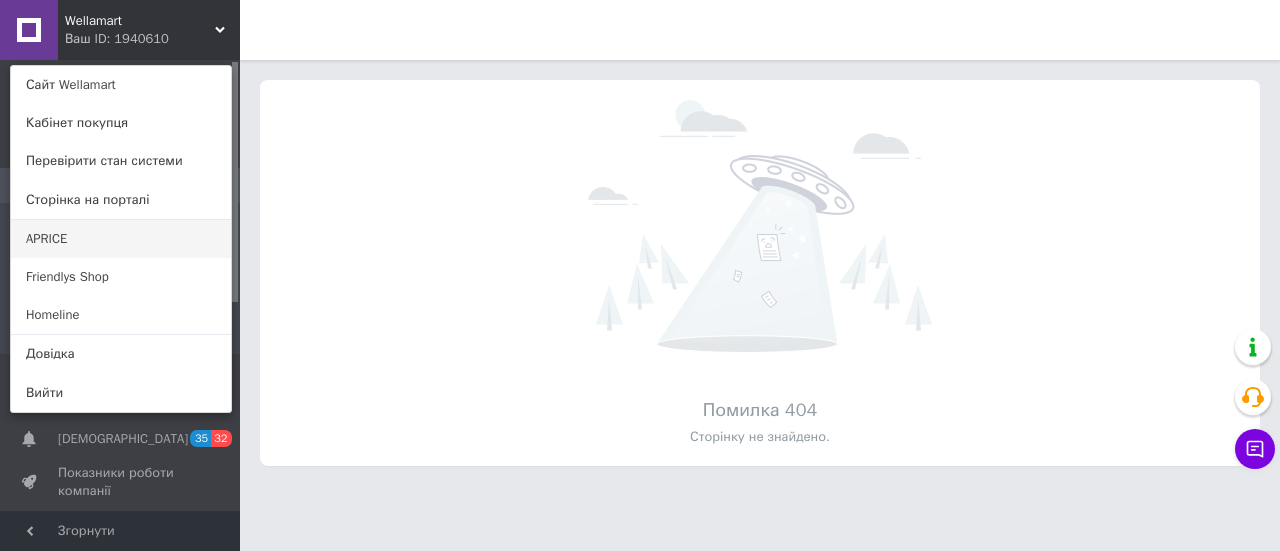 click on "APRICE" at bounding box center (121, 239) 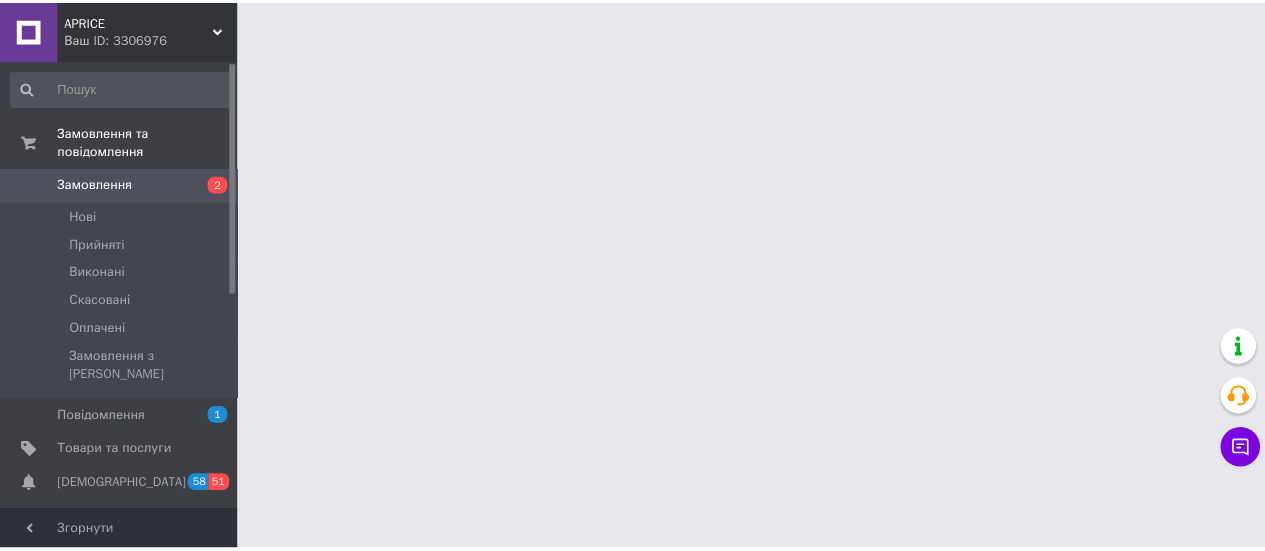 scroll, scrollTop: 0, scrollLeft: 0, axis: both 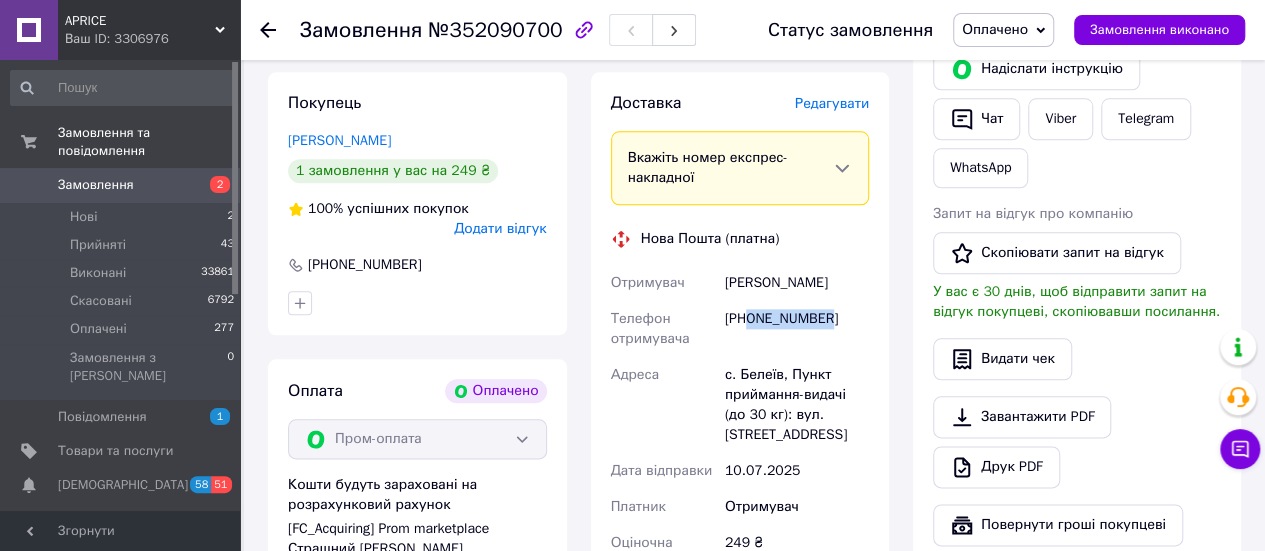 drag, startPoint x: 751, startPoint y: 324, endPoint x: 842, endPoint y: 319, distance: 91.13726 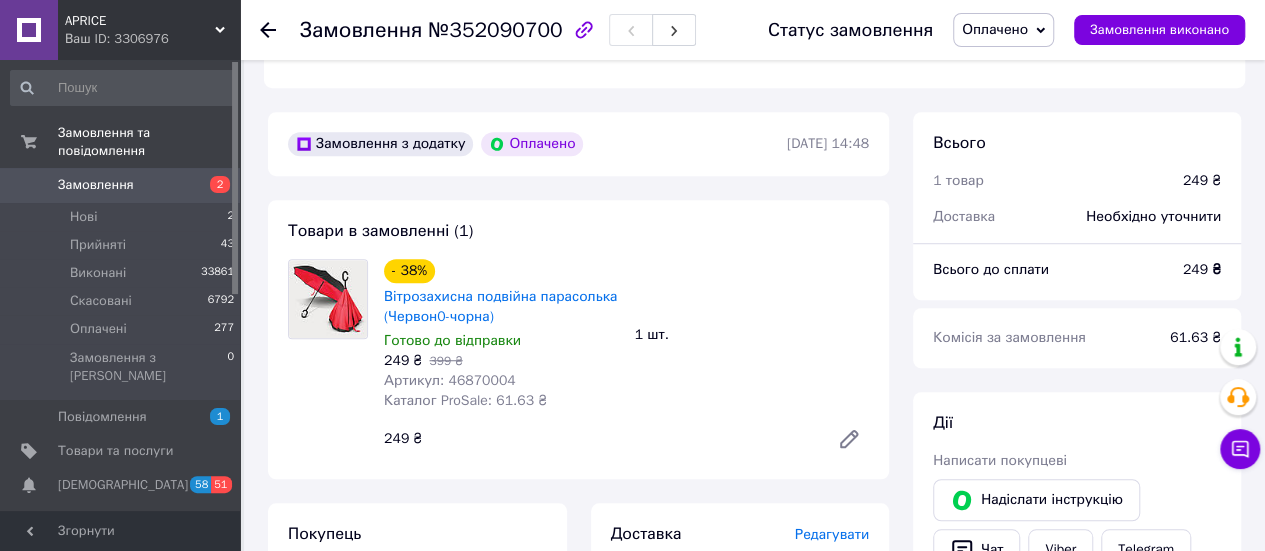 scroll, scrollTop: 600, scrollLeft: 0, axis: vertical 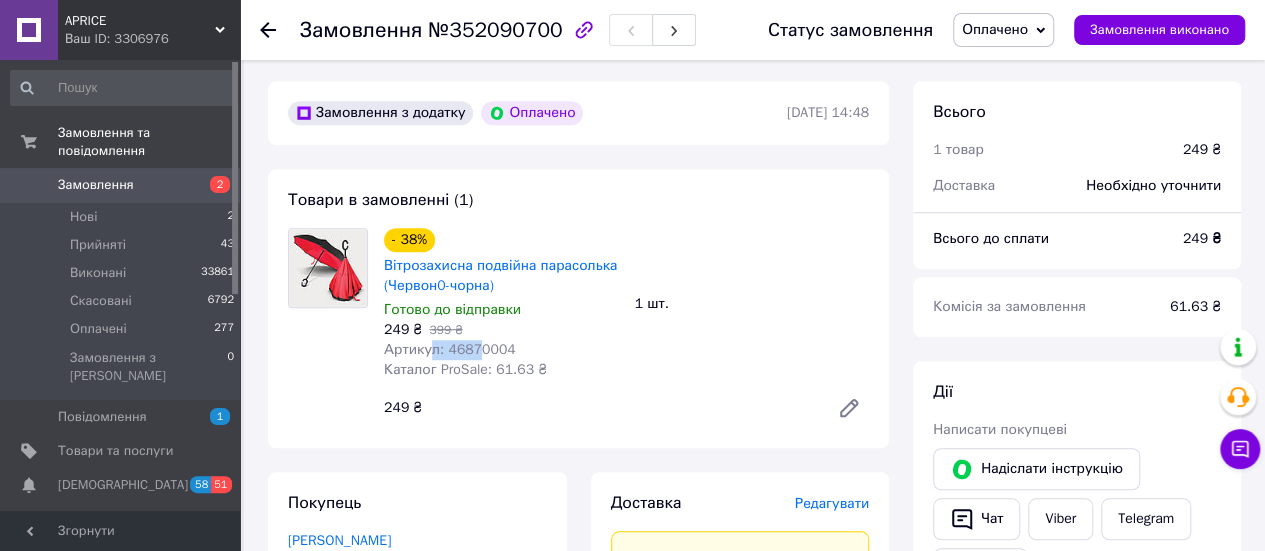 drag, startPoint x: 472, startPoint y: 354, endPoint x: 431, endPoint y: 355, distance: 41.01219 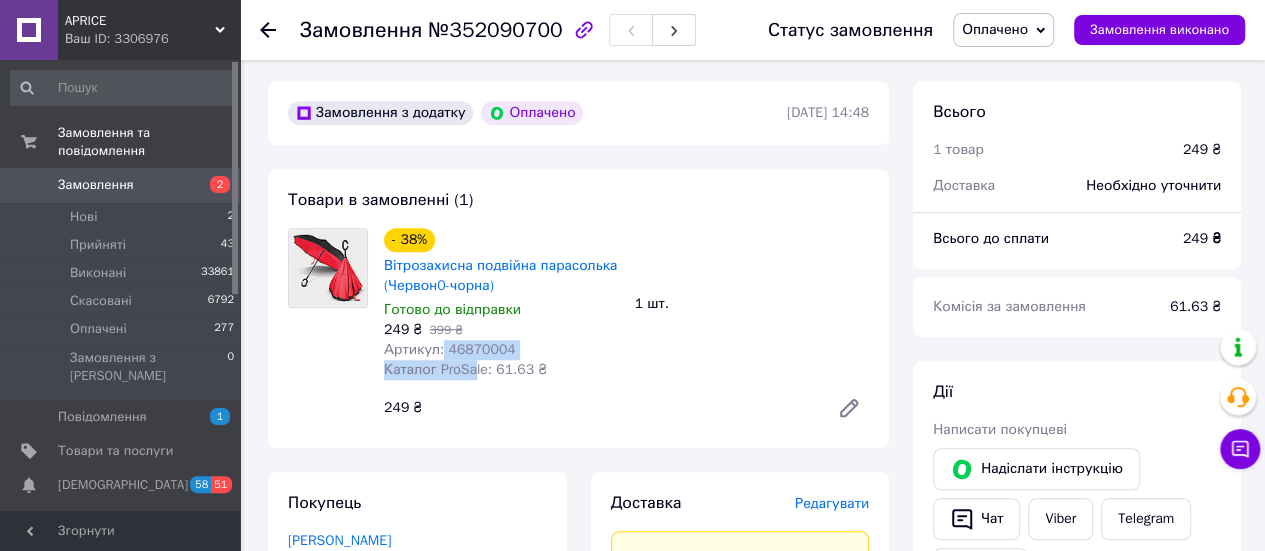 drag, startPoint x: 439, startPoint y: 357, endPoint x: 472, endPoint y: 365, distance: 33.955853 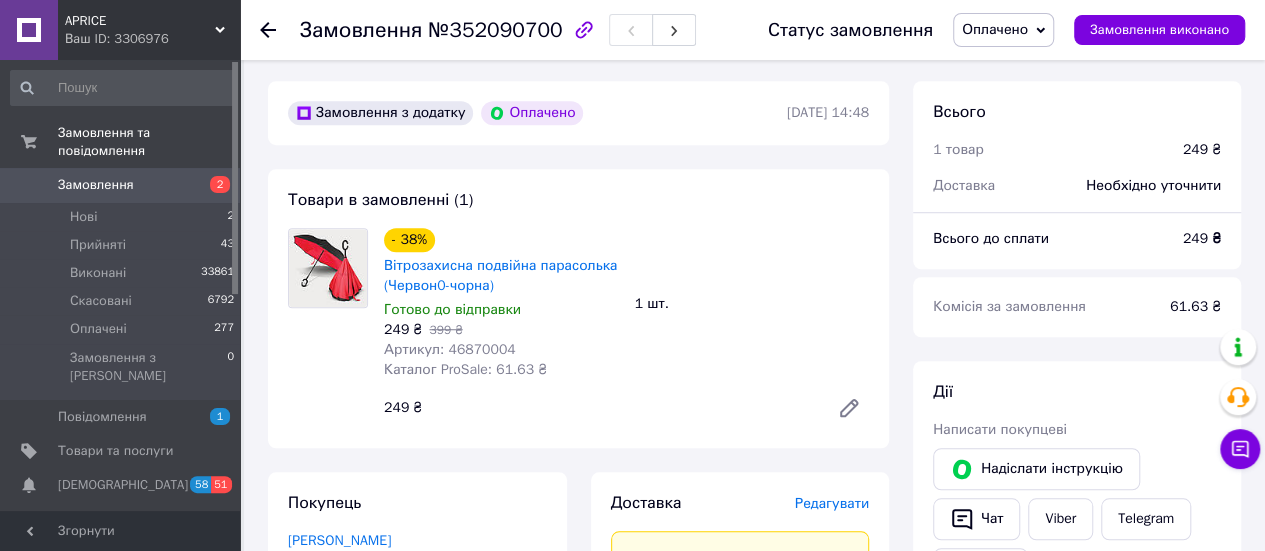 click on "249 ₴   399 ₴" at bounding box center [501, 330] 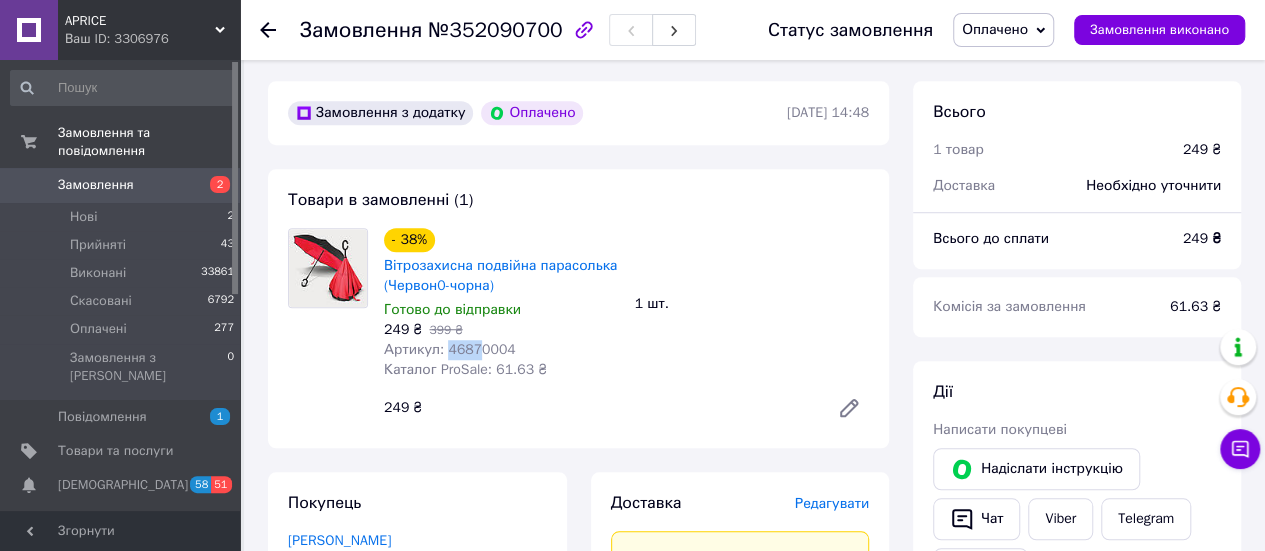 drag, startPoint x: 448, startPoint y: 355, endPoint x: 471, endPoint y: 355, distance: 23 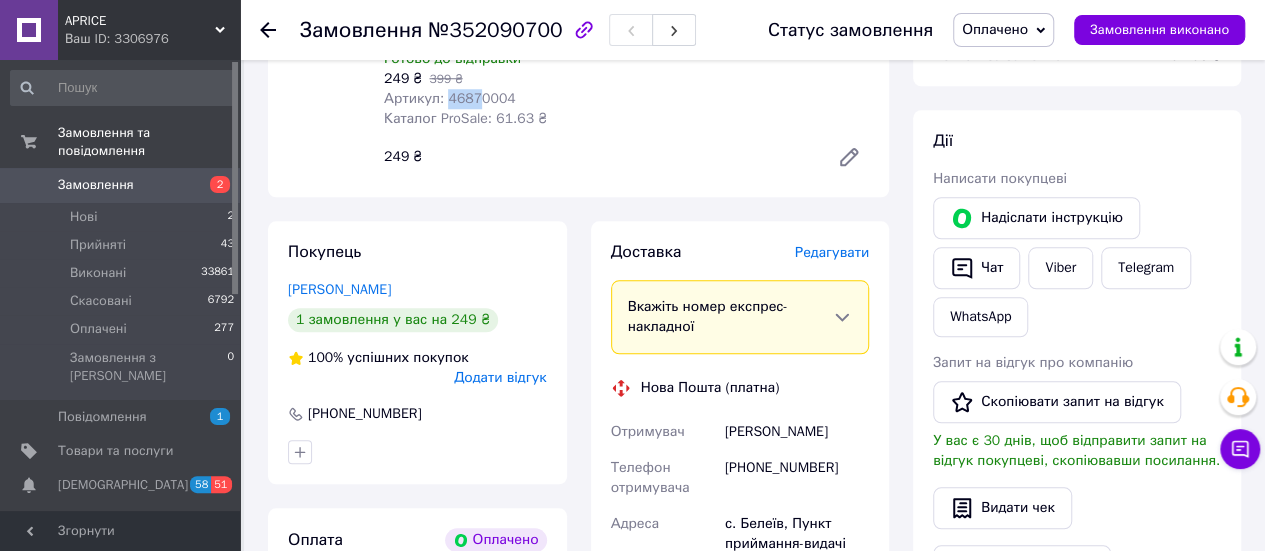 scroll, scrollTop: 1000, scrollLeft: 0, axis: vertical 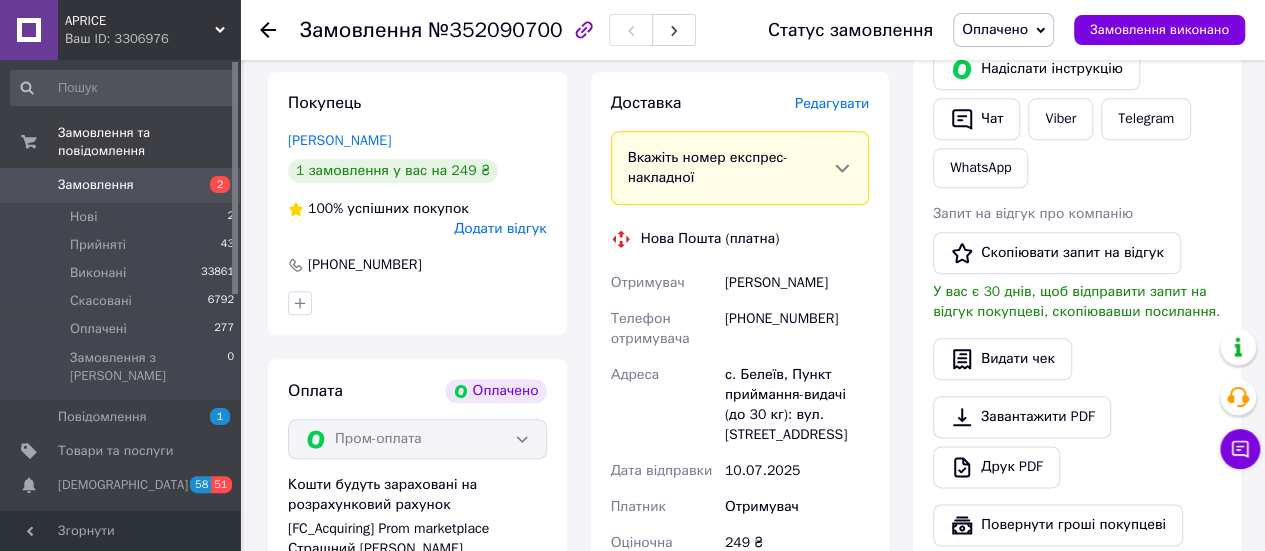 click on "+380964576508" at bounding box center (797, 329) 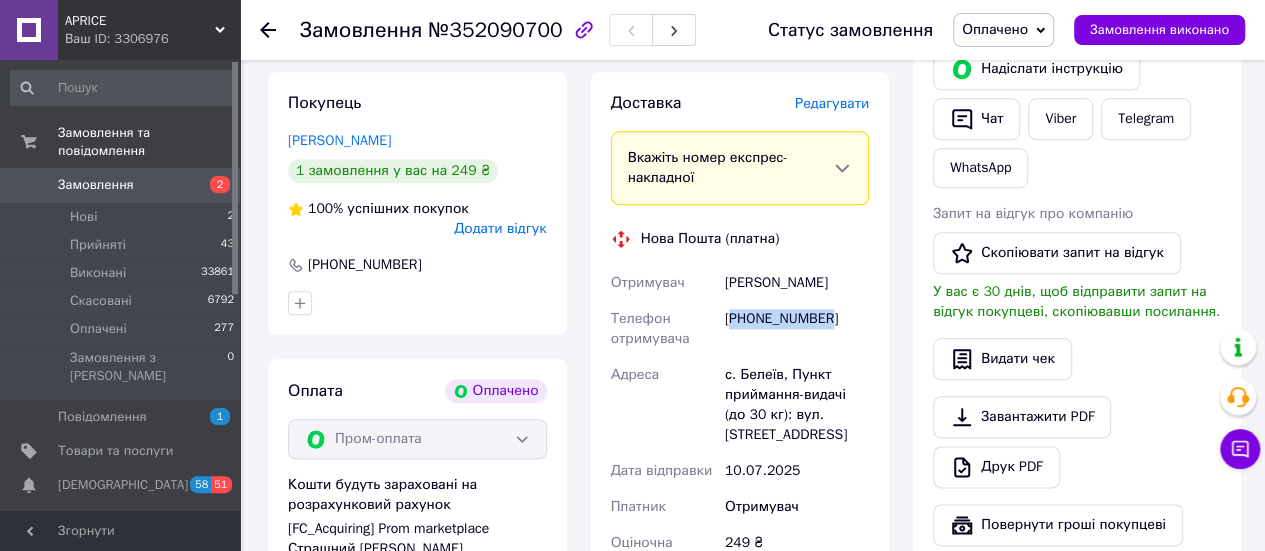 click on "+380964576508" at bounding box center [797, 329] 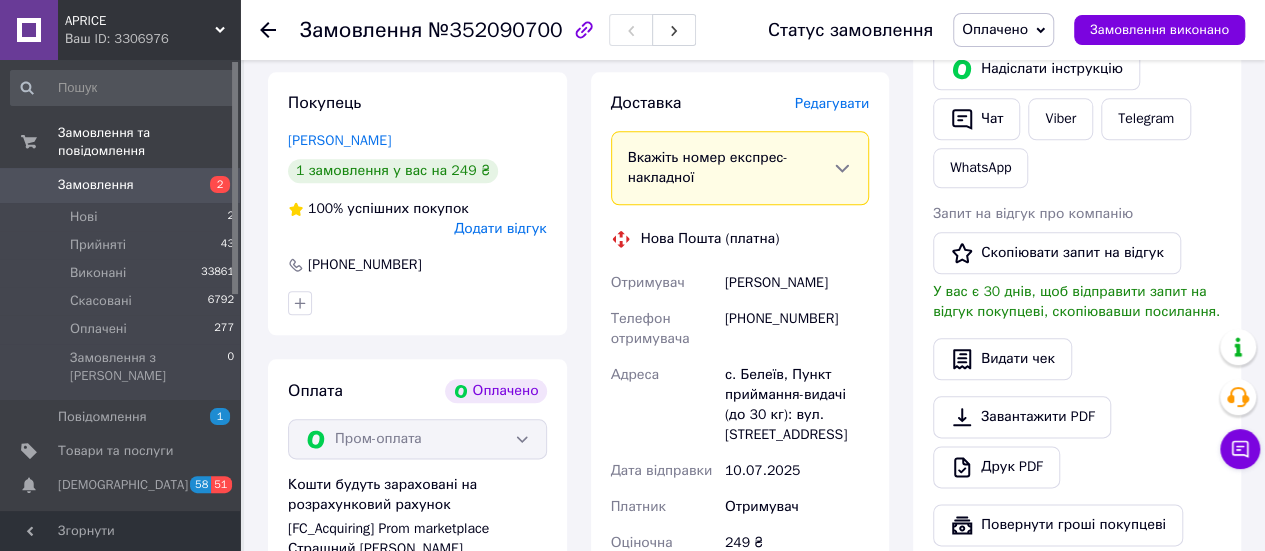 click on "Петрушка Галина" at bounding box center (417, 141) 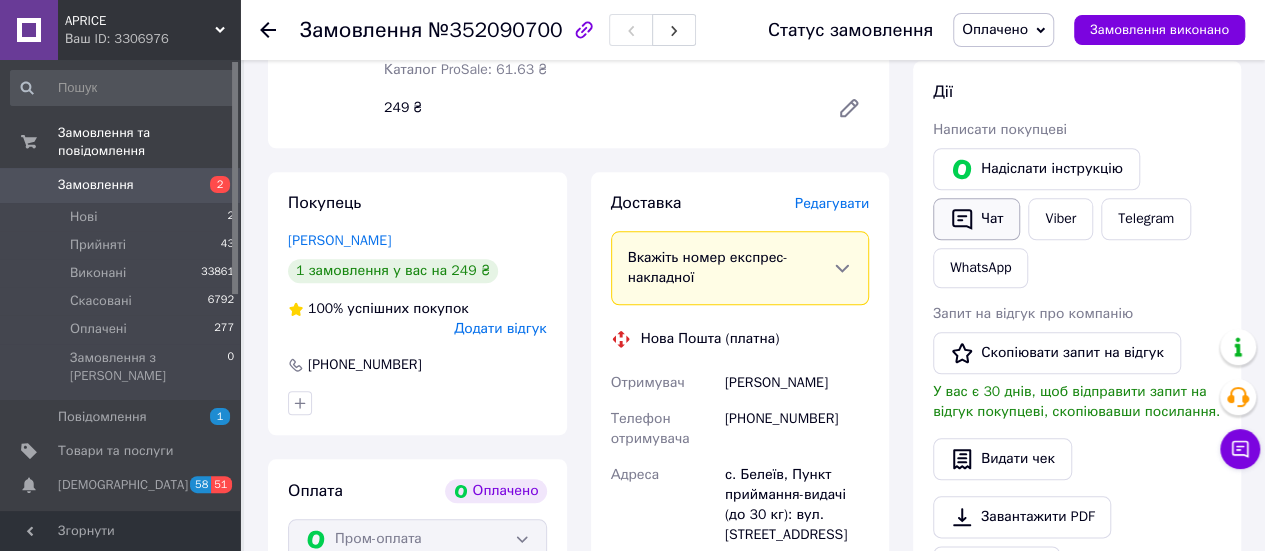 click on "Чат" at bounding box center (976, 219) 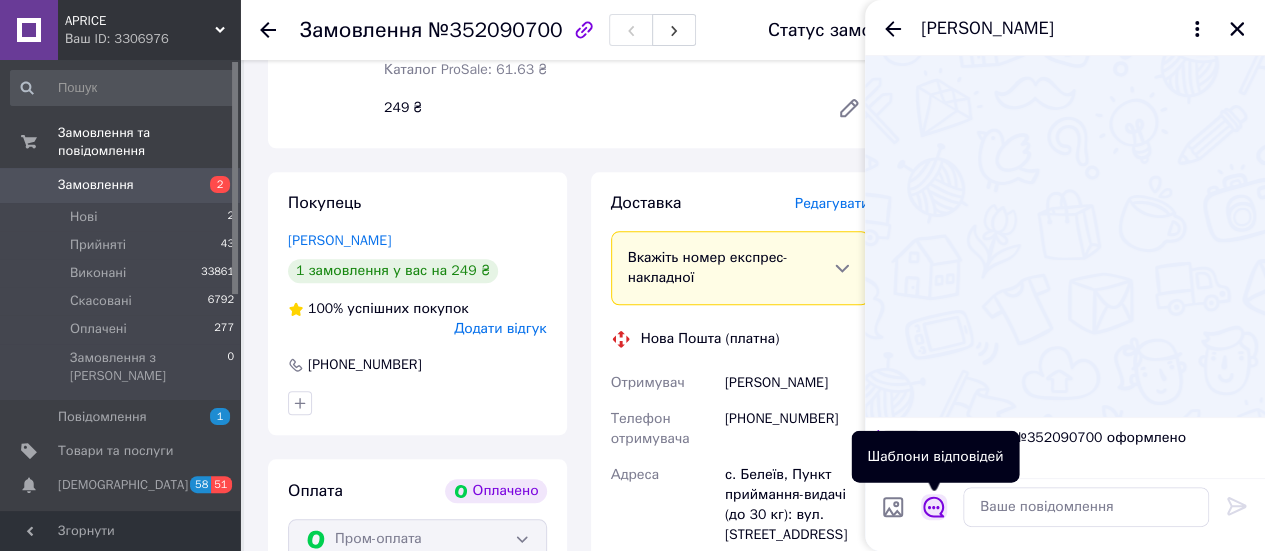 click 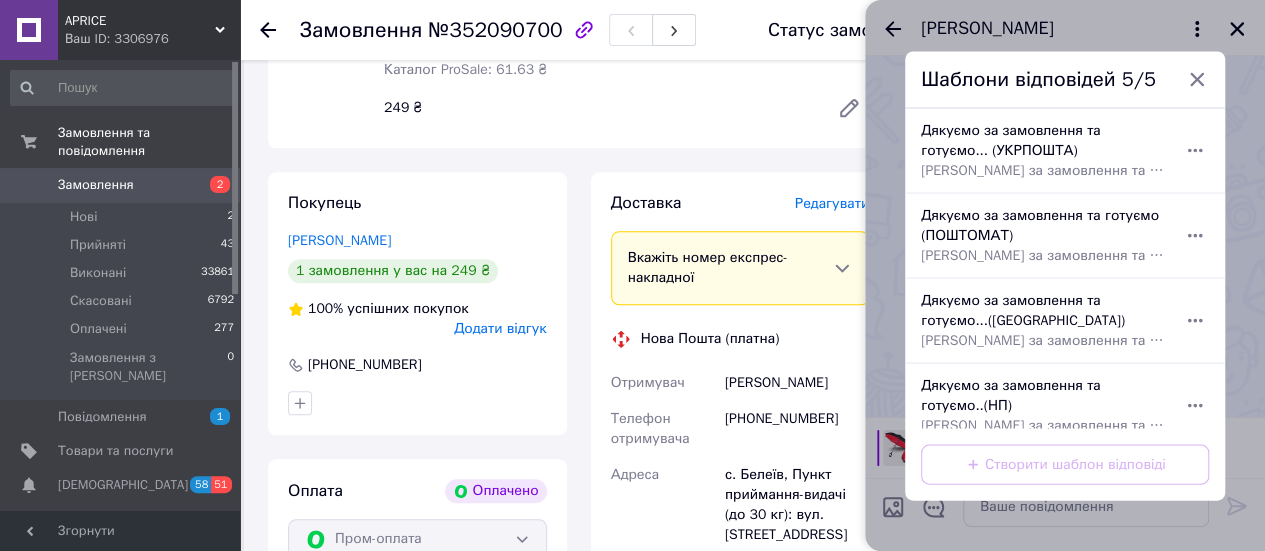 scroll, scrollTop: 102, scrollLeft: 0, axis: vertical 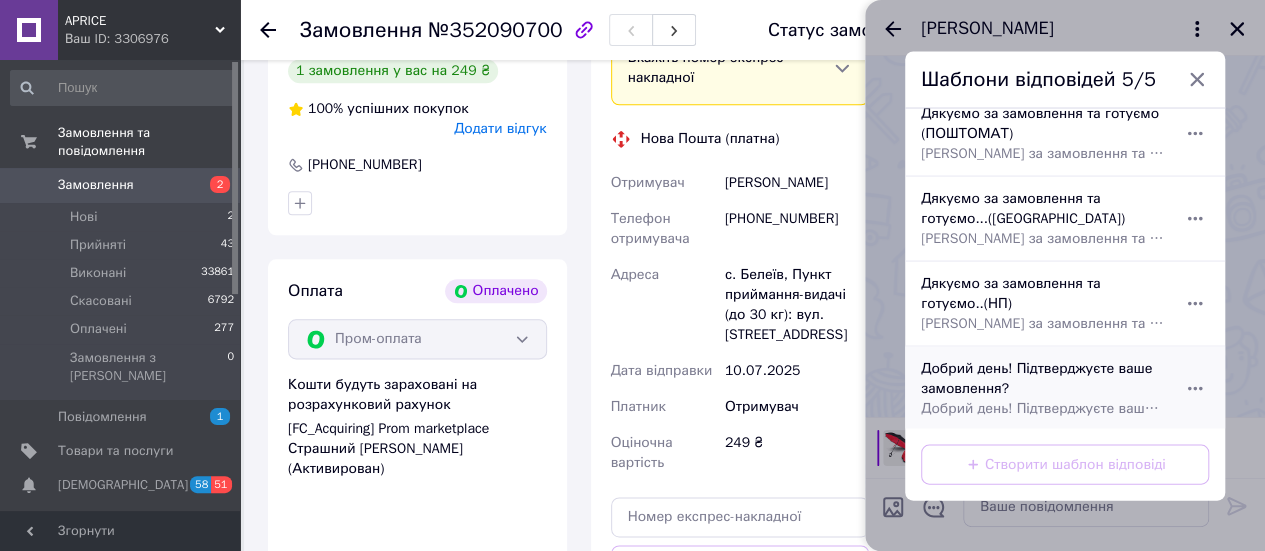 click on "Добрий день! Підтверджуєте ваше замовлення? Добрий день! Підтверджуєте ваше замовлення?" at bounding box center (1043, 388) 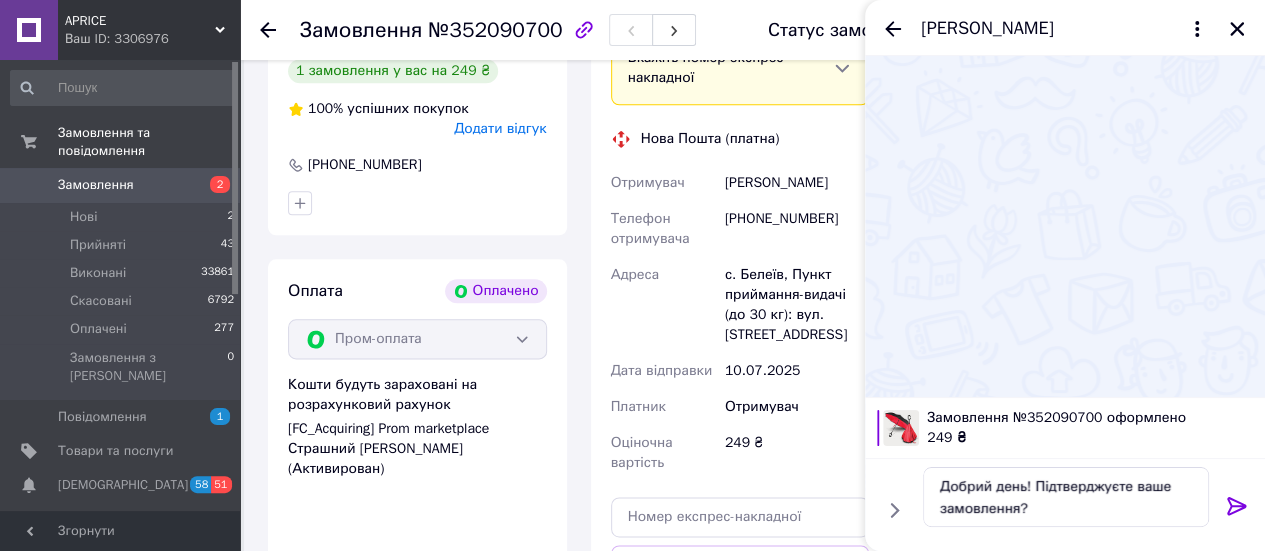 click 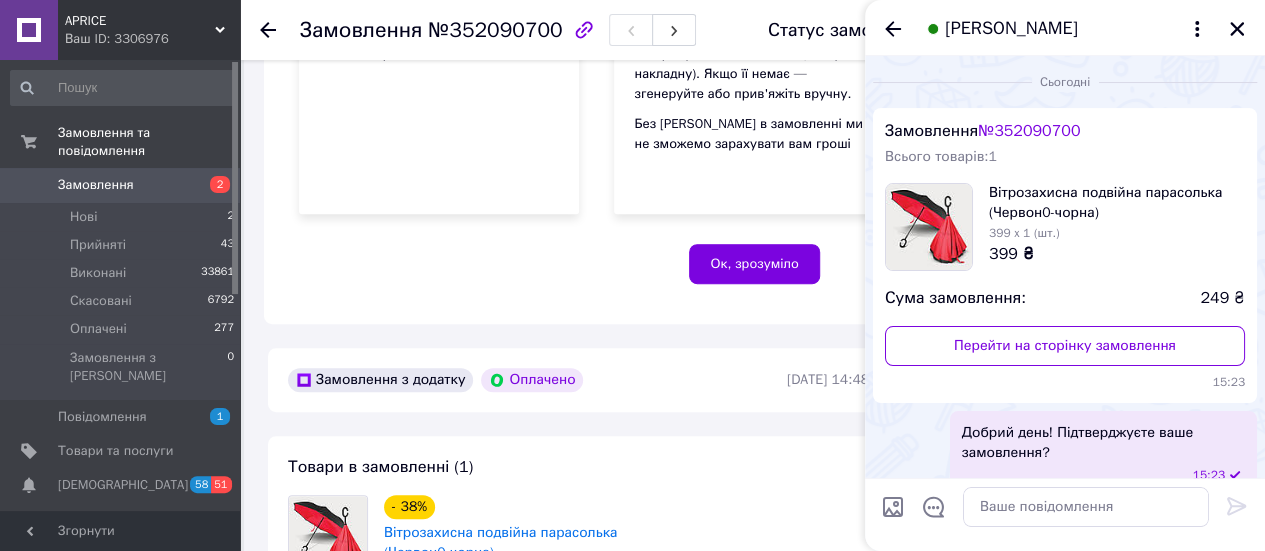 scroll, scrollTop: 0, scrollLeft: 0, axis: both 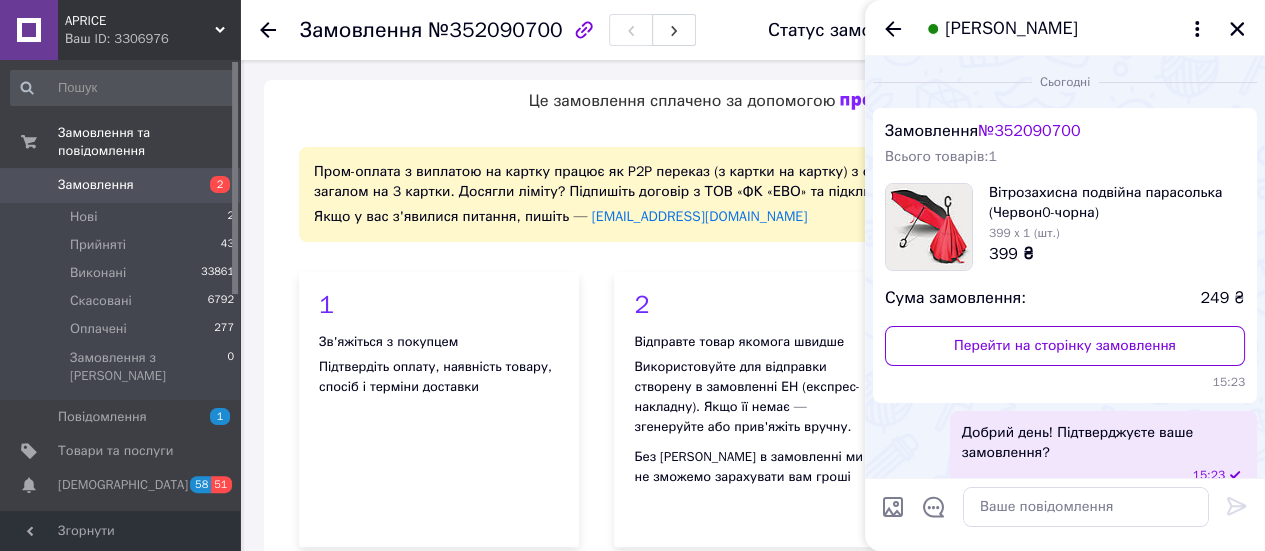 click on "№352090700" at bounding box center [495, 30] 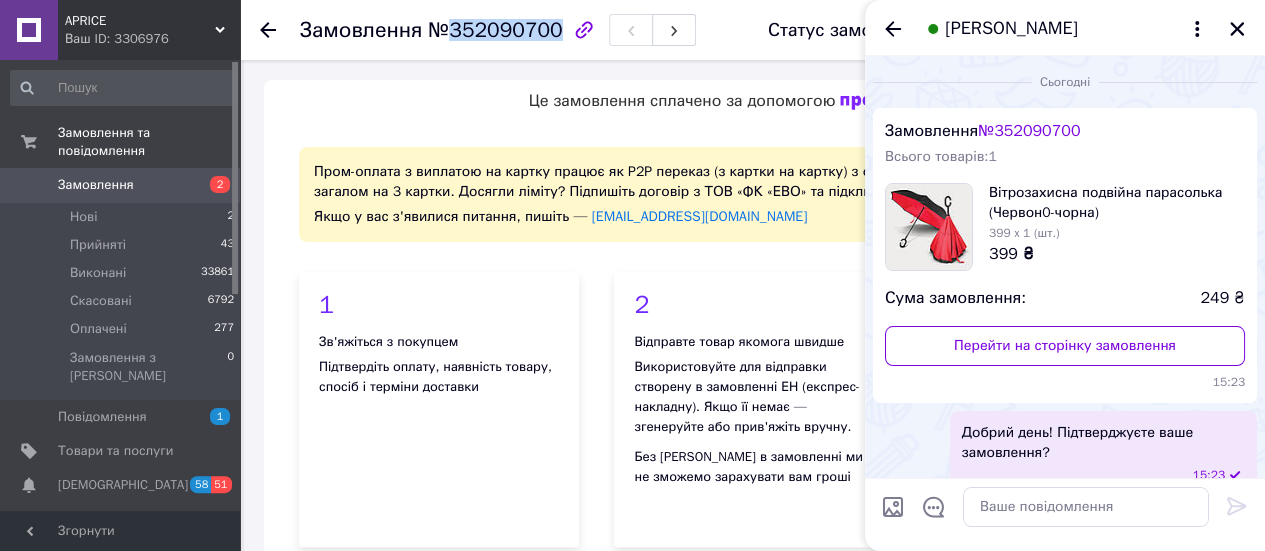 click on "№352090700" at bounding box center (495, 30) 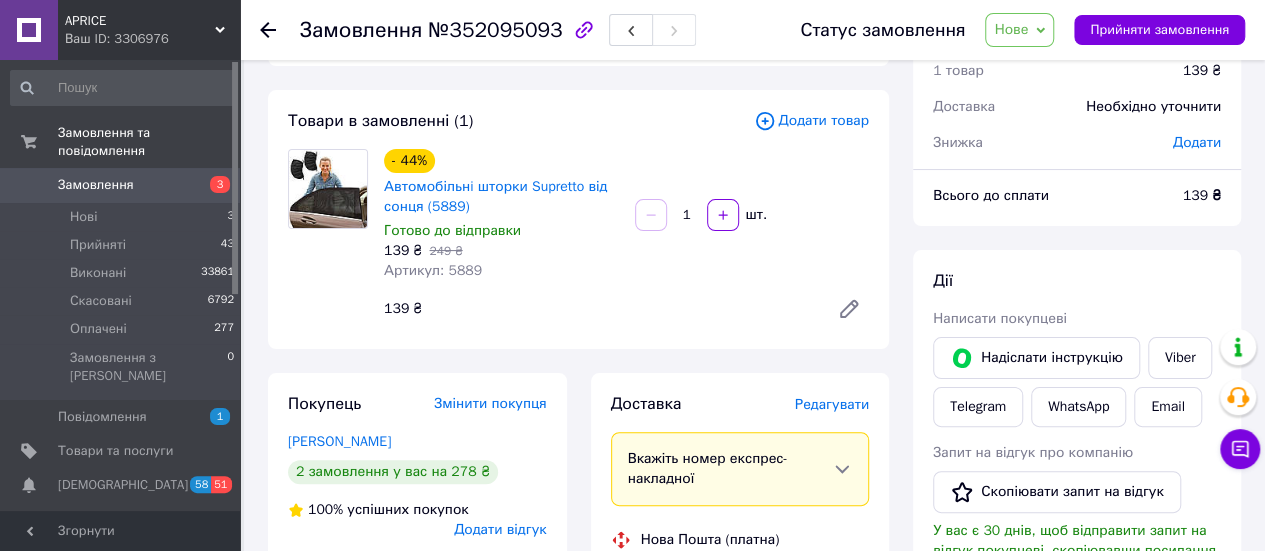 scroll, scrollTop: 300, scrollLeft: 0, axis: vertical 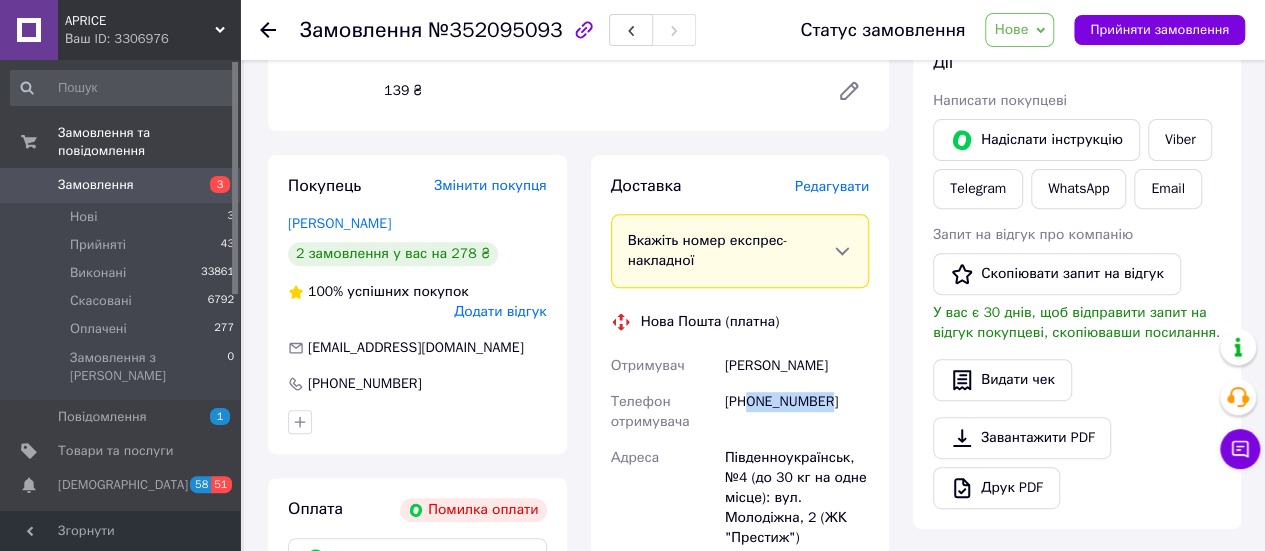 drag, startPoint x: 750, startPoint y: 407, endPoint x: 826, endPoint y: 403, distance: 76.105194 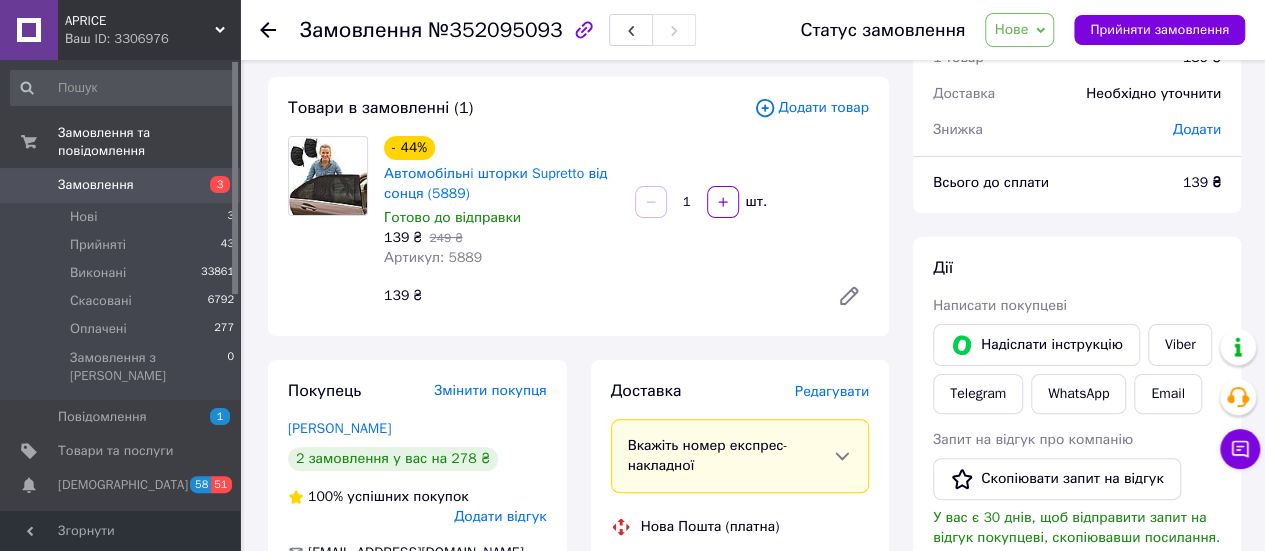 scroll, scrollTop: 0, scrollLeft: 0, axis: both 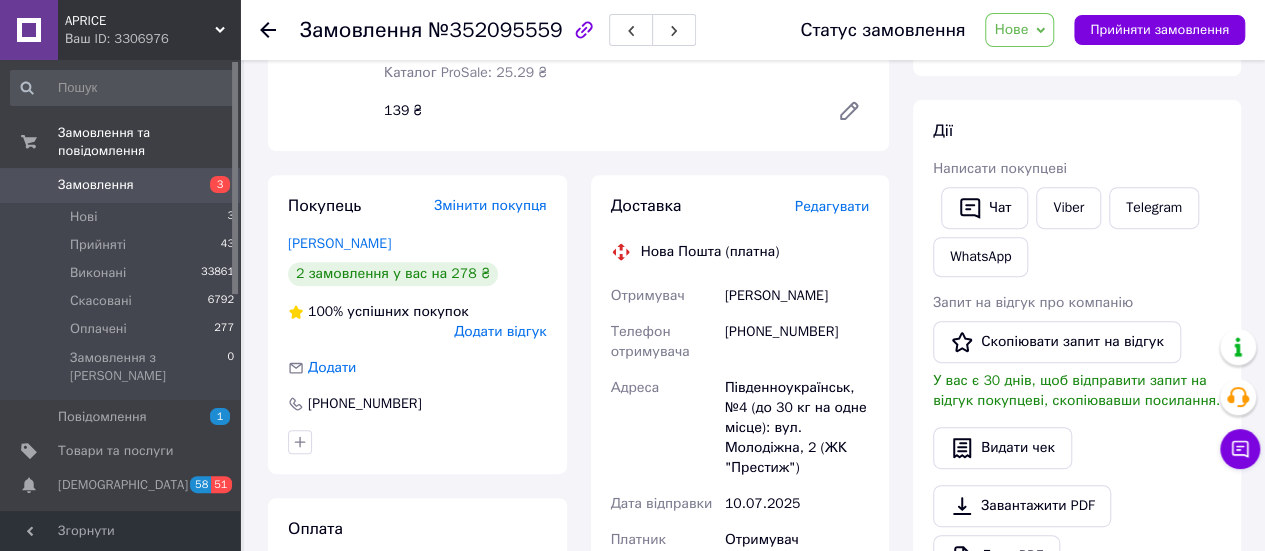 click on "Чупрун Оля" at bounding box center (797, 296) 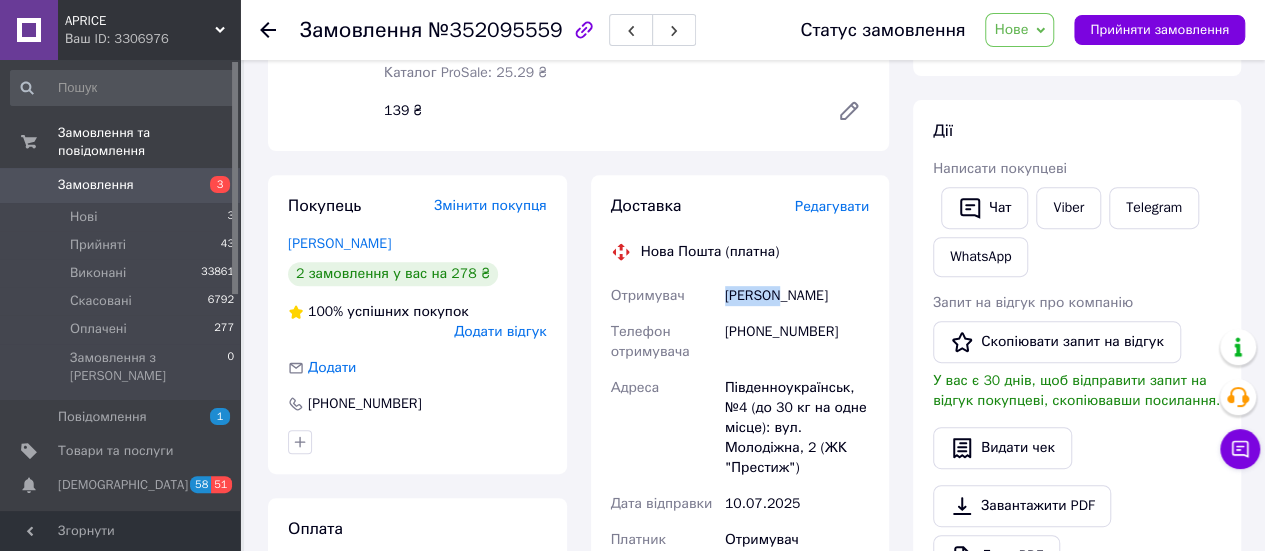 click on "Чупрун Оля" at bounding box center (797, 296) 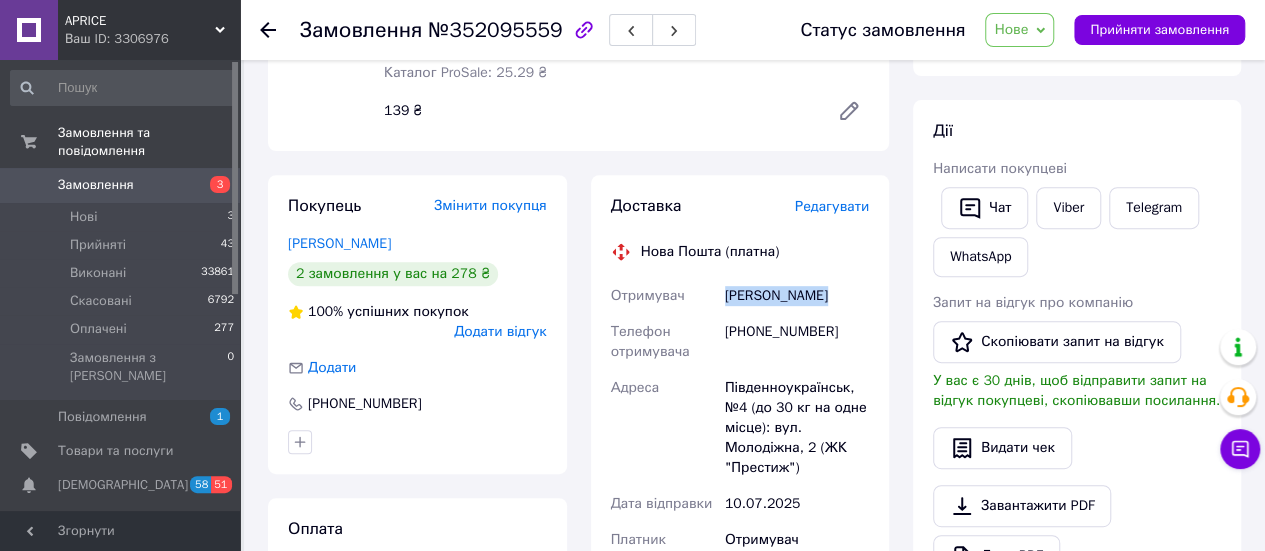 click on "Чупрун Оля" at bounding box center [797, 296] 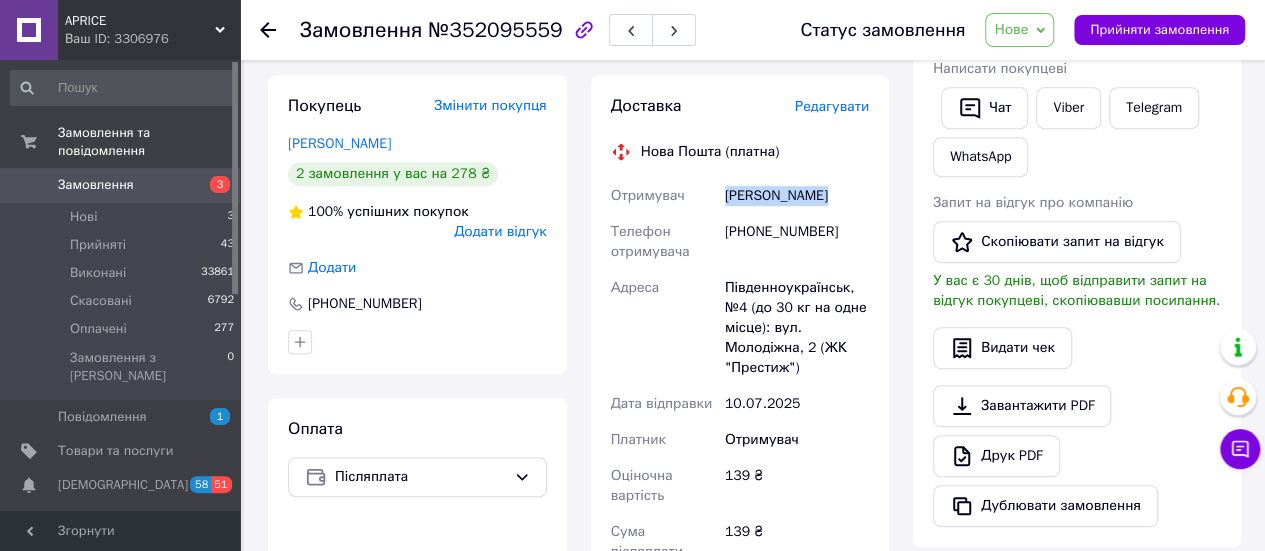 scroll, scrollTop: 0, scrollLeft: 0, axis: both 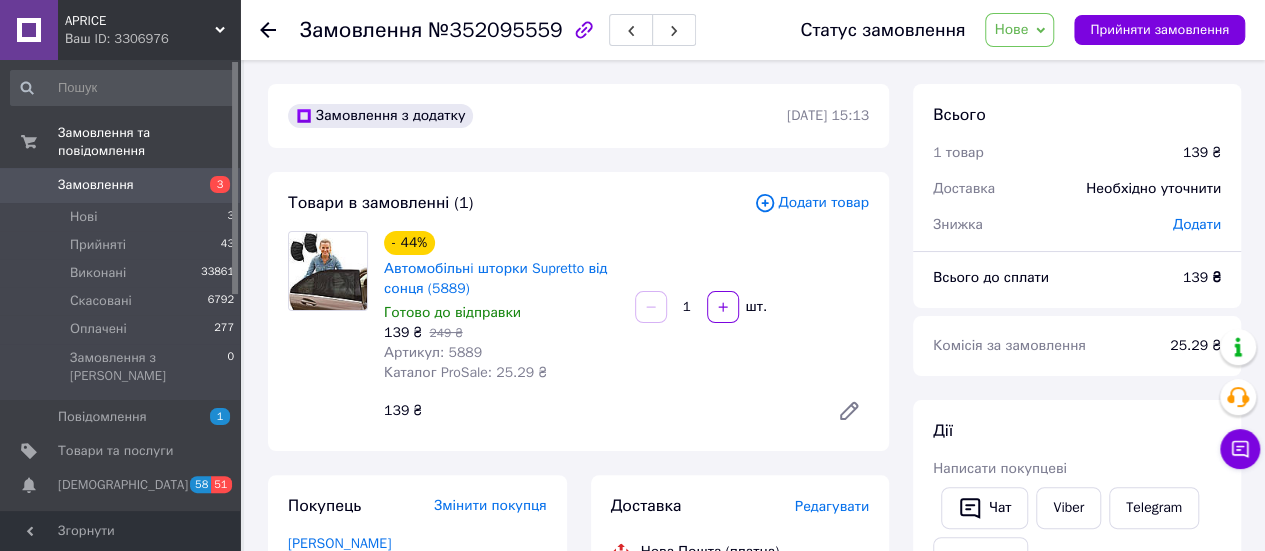 click on "Артикул: 5889" at bounding box center [433, 352] 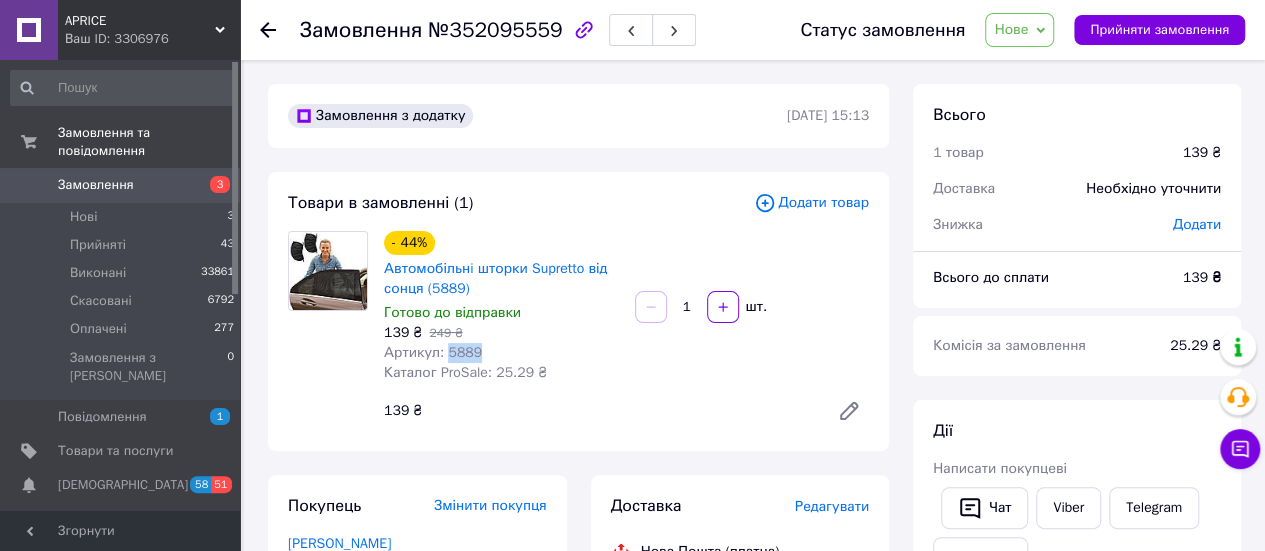 click on "Артикул: 5889" at bounding box center [433, 352] 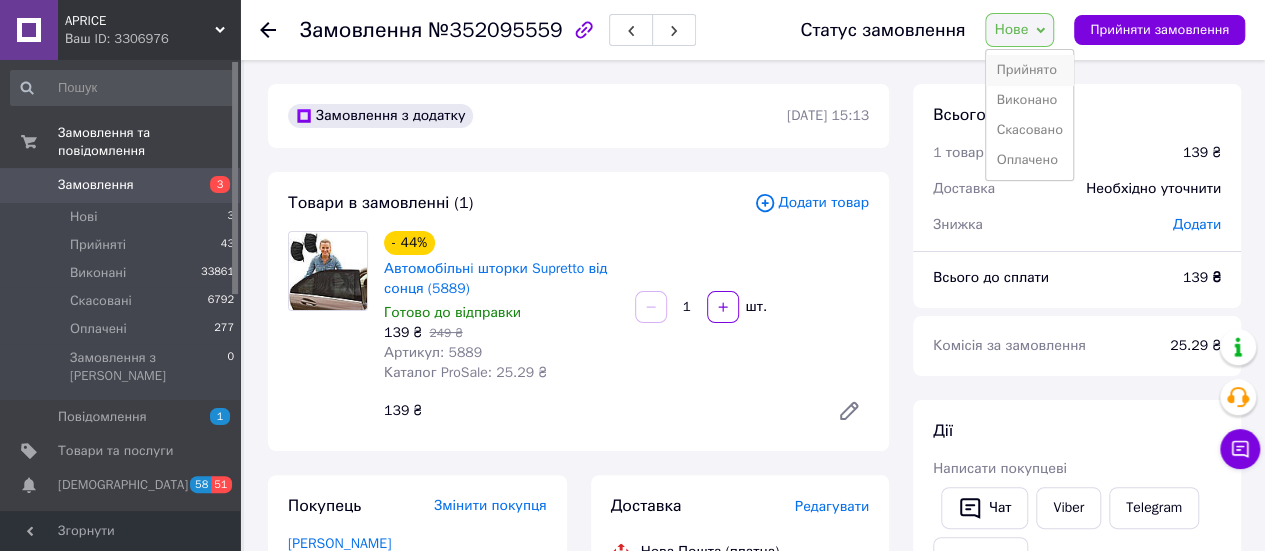 click on "Прийнято" at bounding box center (1029, 70) 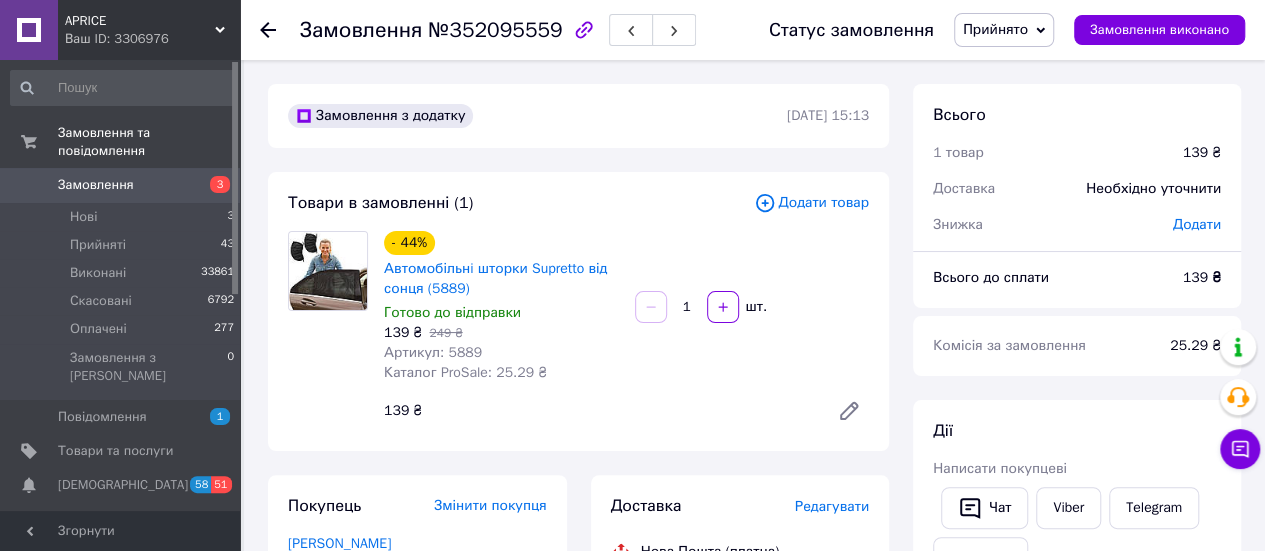 click on "Артикул: 5889" at bounding box center [433, 352] 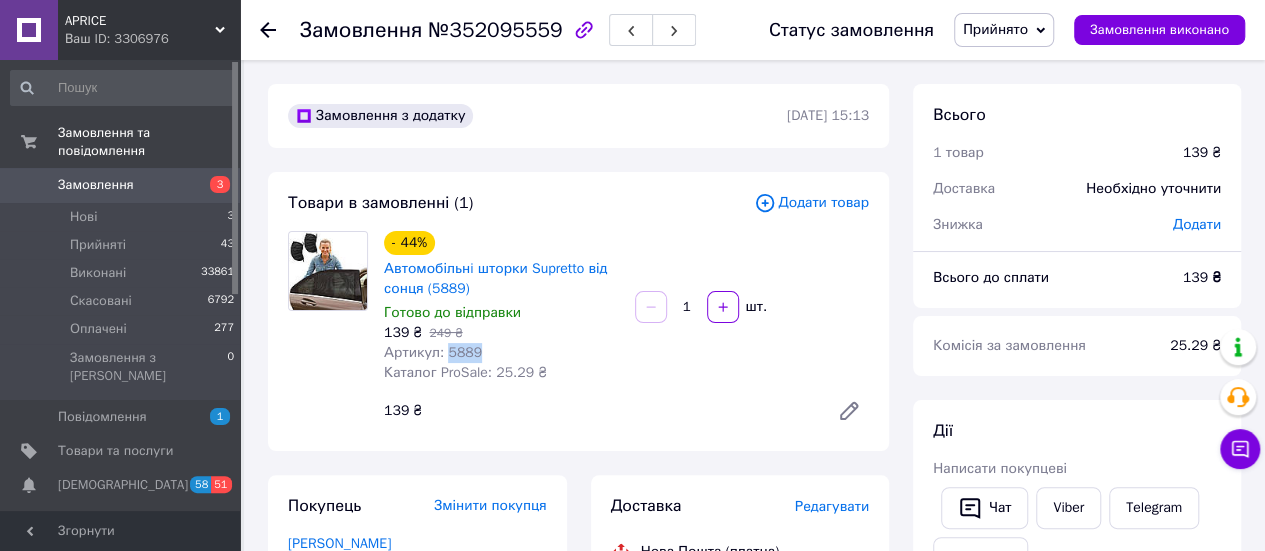 click on "Артикул: 5889" at bounding box center (433, 352) 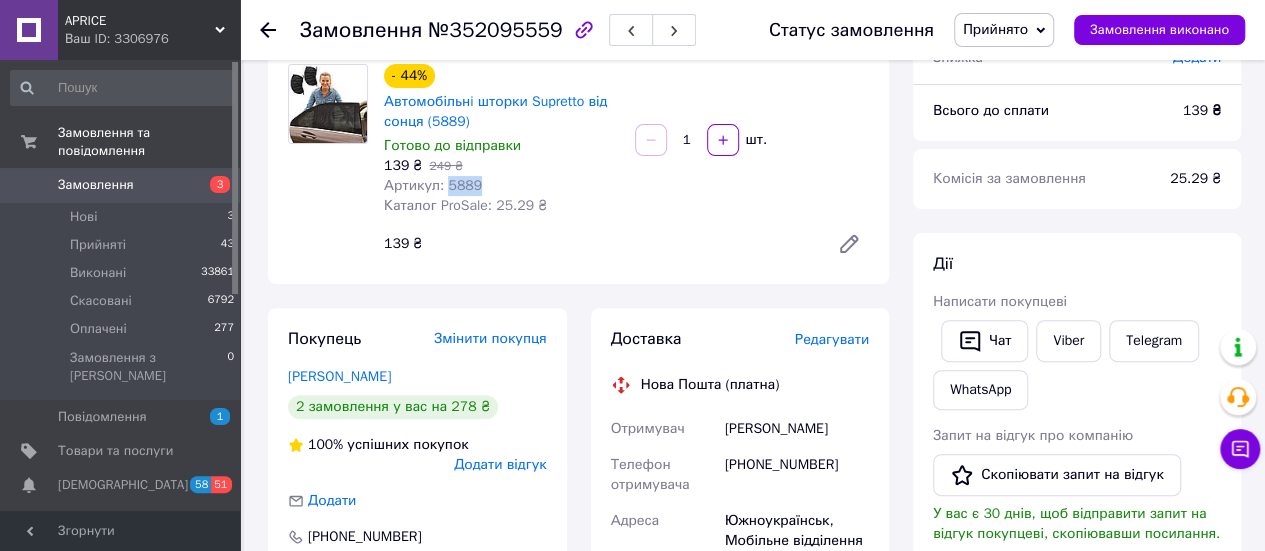 scroll, scrollTop: 0, scrollLeft: 0, axis: both 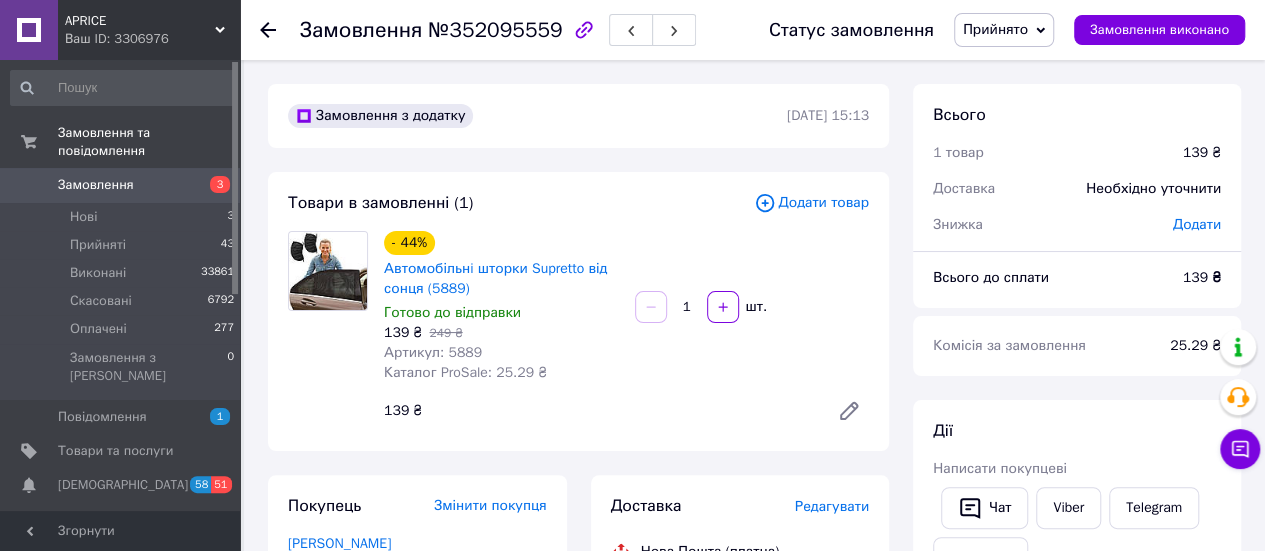click on "№352095559" at bounding box center [495, 30] 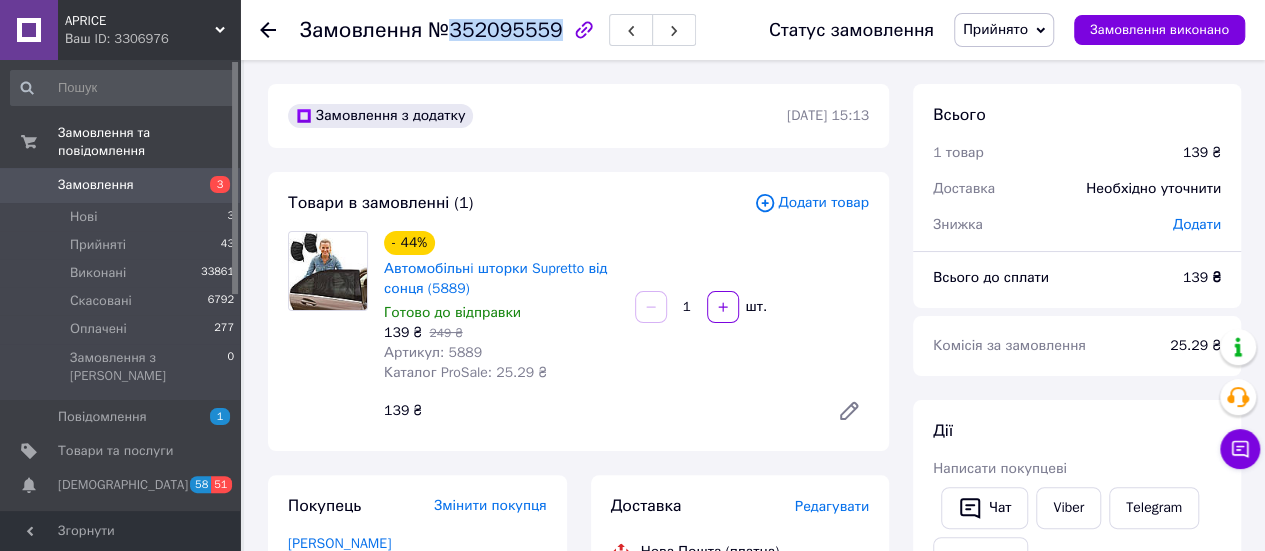 click on "№352095559" at bounding box center [495, 30] 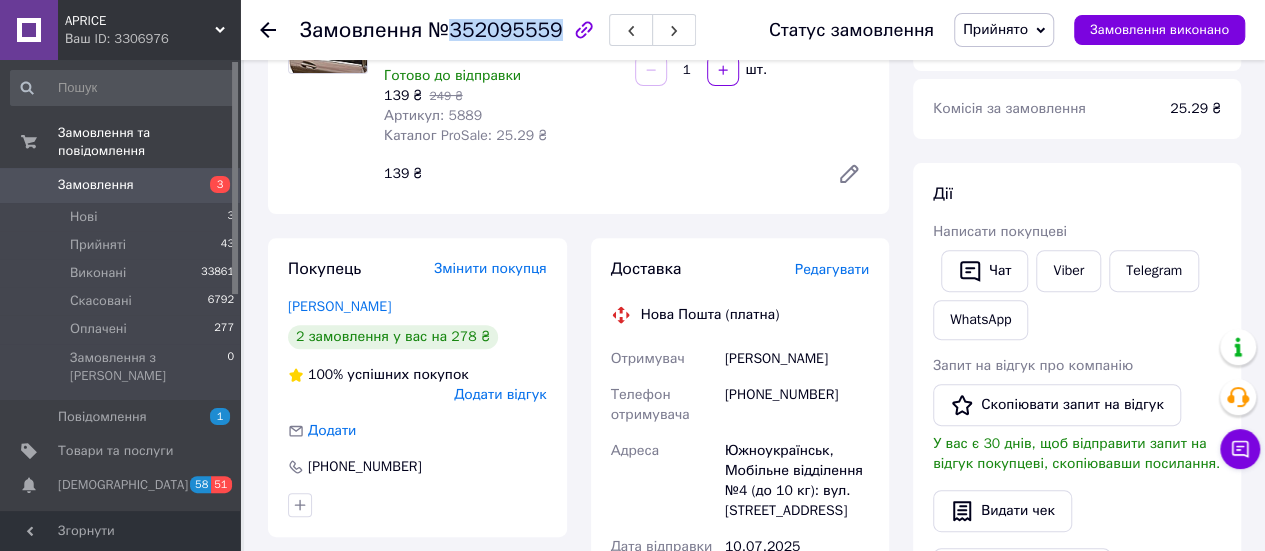 scroll, scrollTop: 400, scrollLeft: 0, axis: vertical 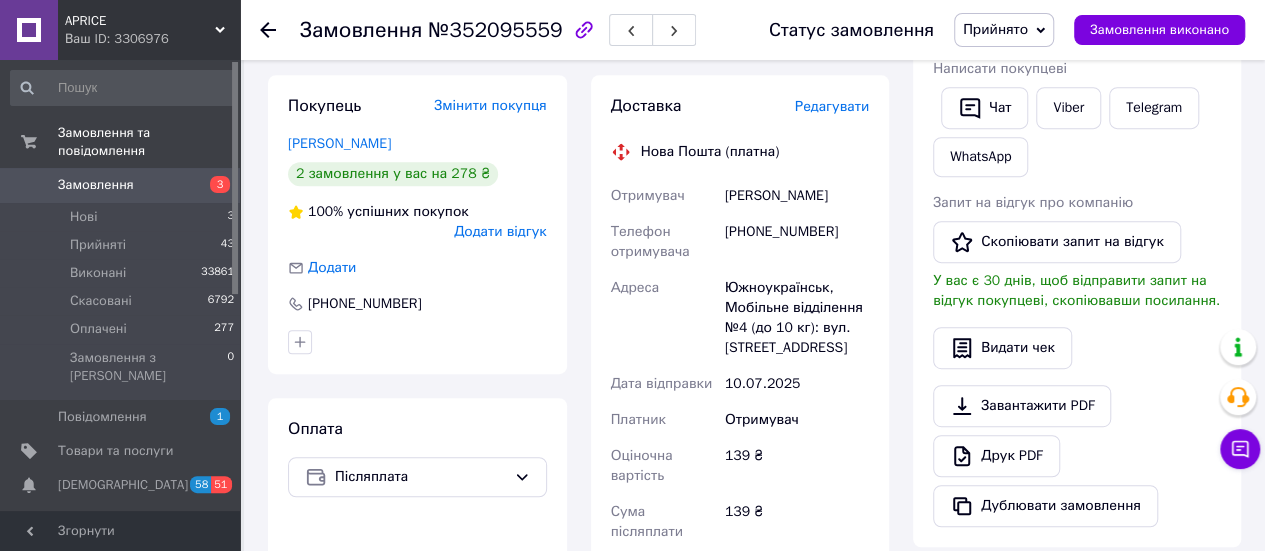 click on "+380639956921" at bounding box center [797, 242] 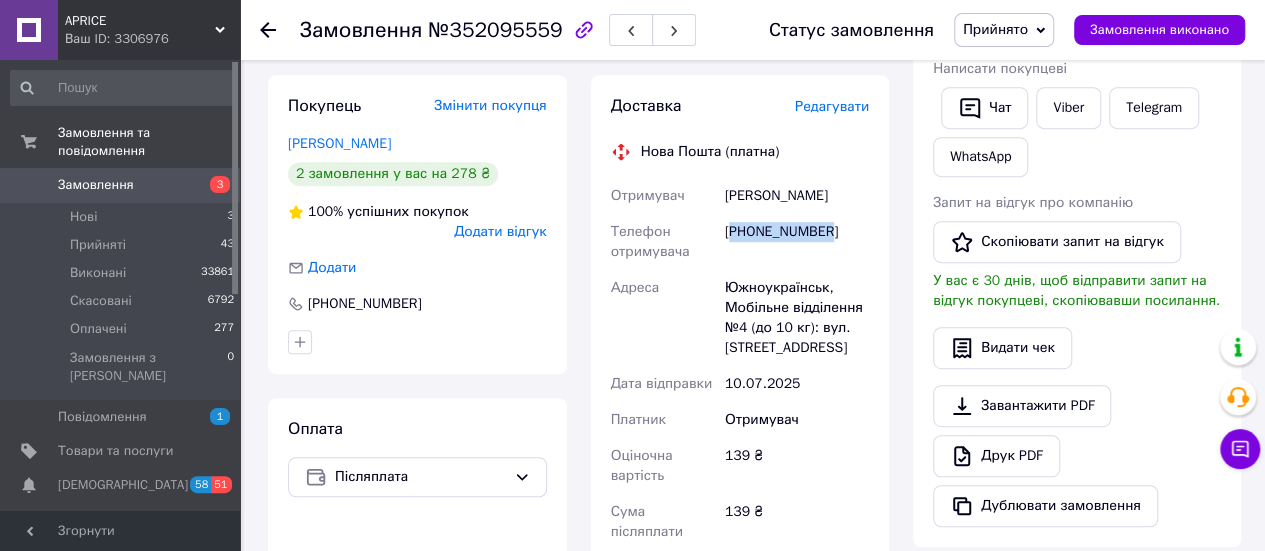 click on "+380639956921" at bounding box center (797, 242) 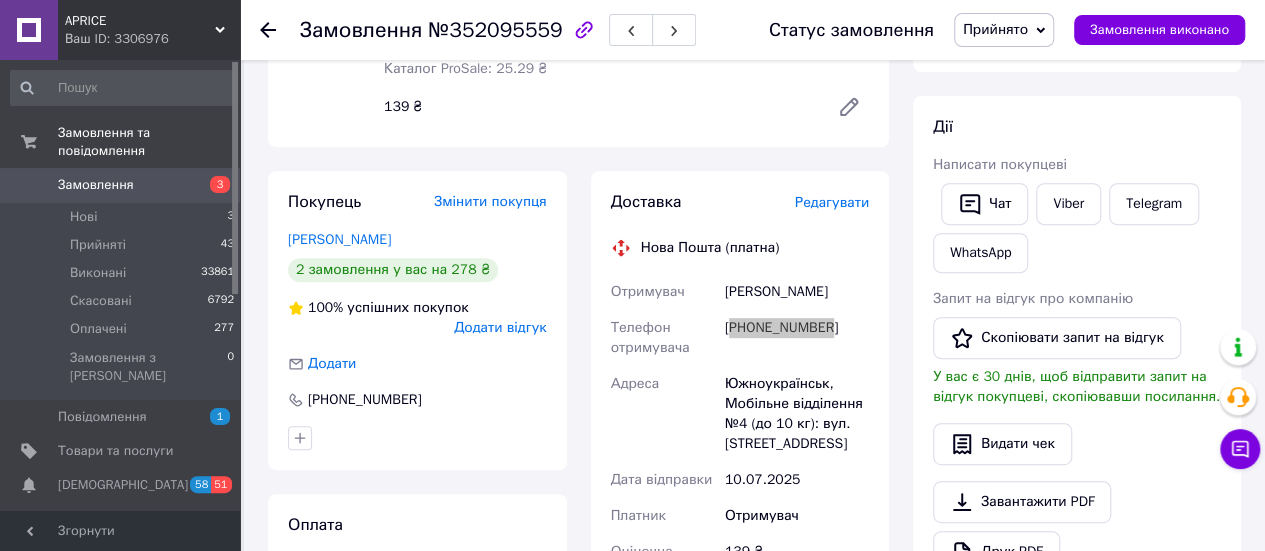 scroll, scrollTop: 500, scrollLeft: 0, axis: vertical 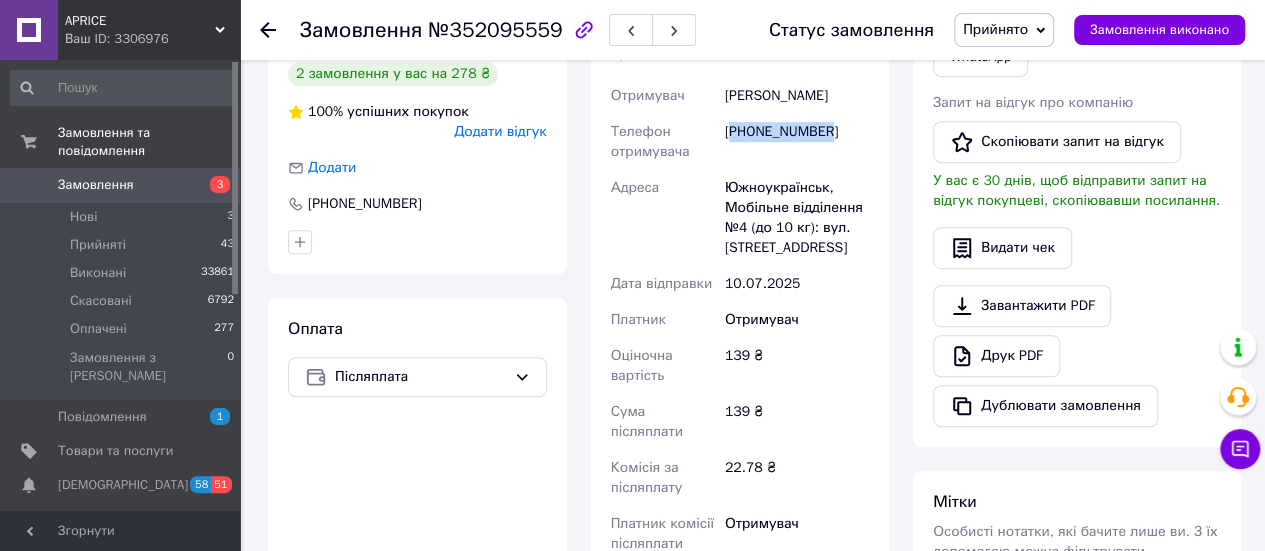 click on "Доставка Редагувати Нова Пошта (платна) Отримувач Чупрун Оля Телефон отримувача +380639956921 Адреса Южноукраїнськ, Мобільне відділення №4 (до 10 кг): вул. Молодіжна, 2 Дата відправки 10.07.2025 Платник Отримувач Оціночна вартість 139 ₴ Сума післяплати 139 ₴ Комісія за післяплату 22.78 ₴ Платник комісії післяплати Отримувач Передати номер або Згенерувати ЕН Платник Отримувач Відправник Прізвище отримувача Чупрун Ім'я отримувача Оля По батькові отримувача Телефон отримувача +380639956921 Тип доставки У відділенні Кур'єром В поштоматі Місто -- Не обрано -- Відділення Вантаж <" at bounding box center (740, 375) 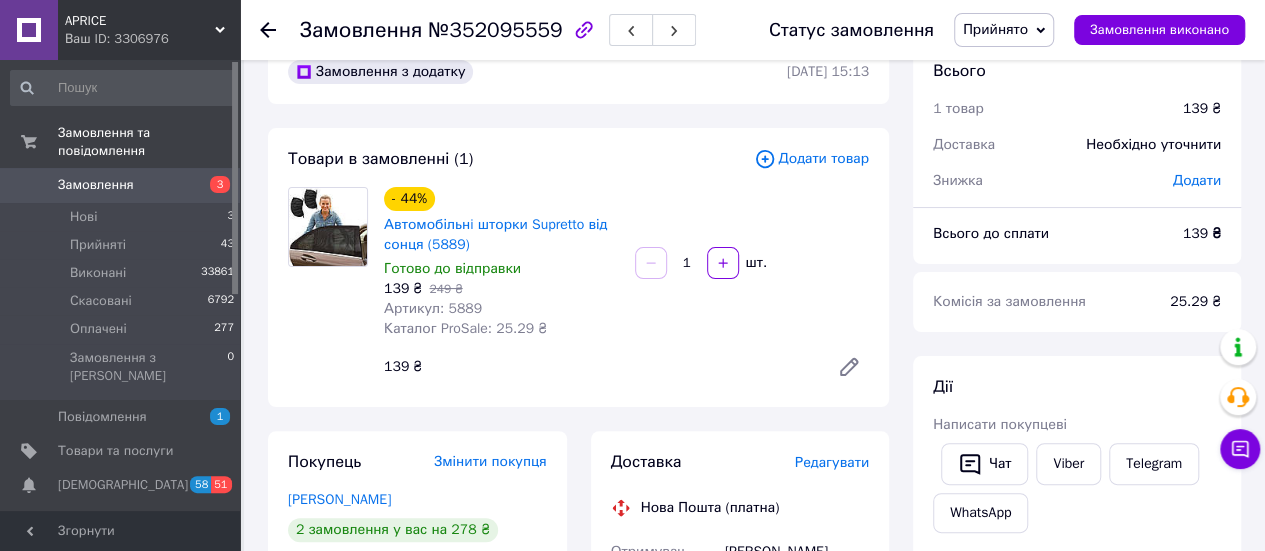 scroll, scrollTop: 0, scrollLeft: 0, axis: both 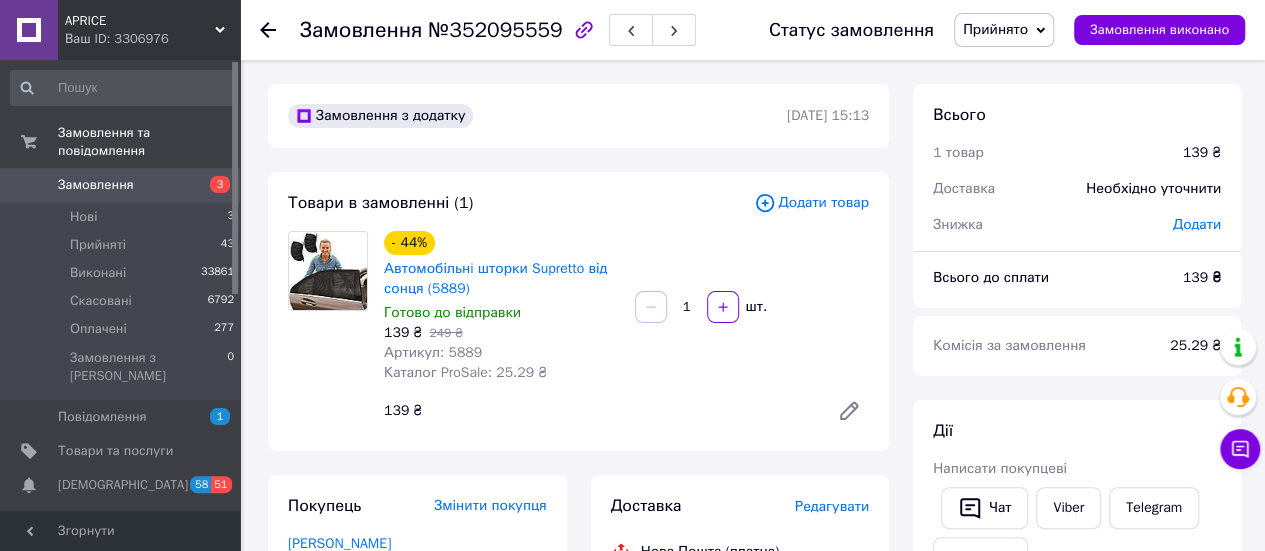 click on "Прийнято" at bounding box center (1004, 30) 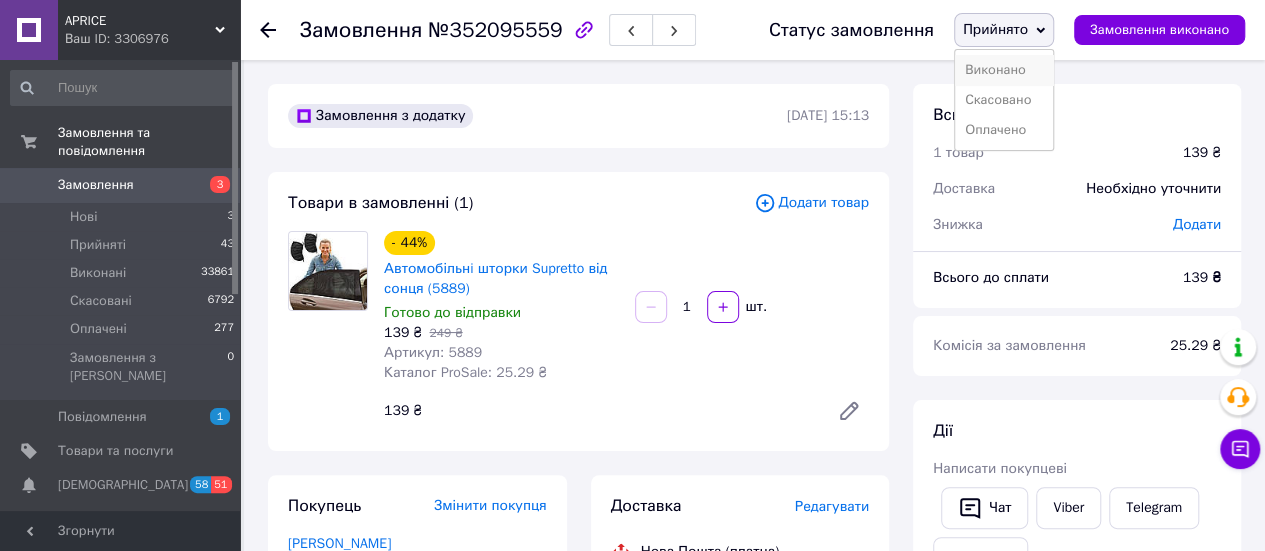 click on "Виконано" at bounding box center (1004, 70) 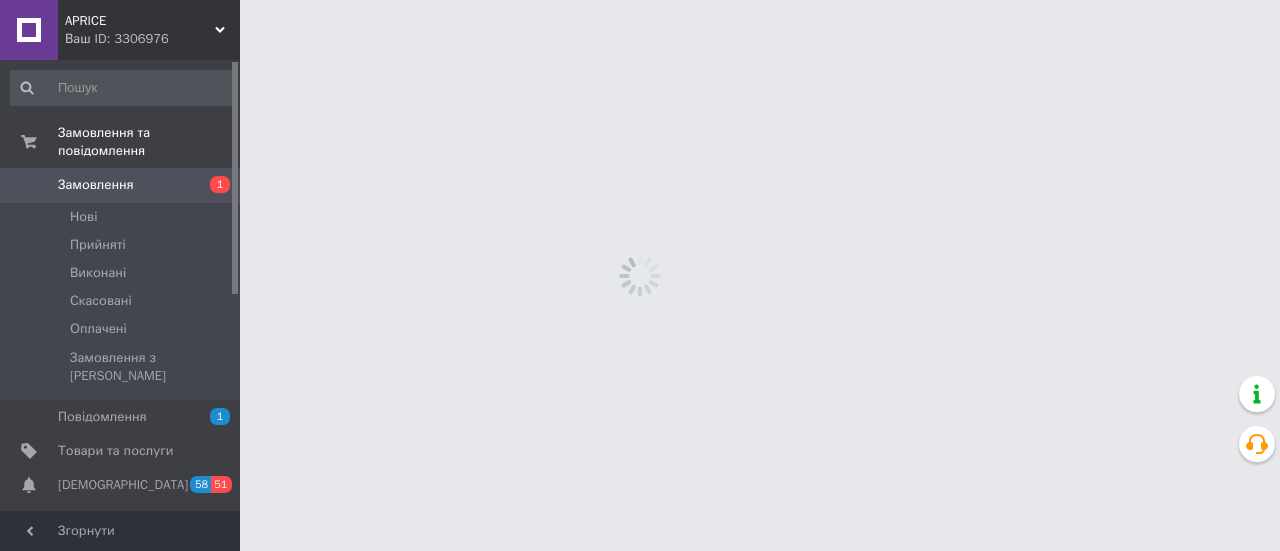 scroll, scrollTop: 0, scrollLeft: 0, axis: both 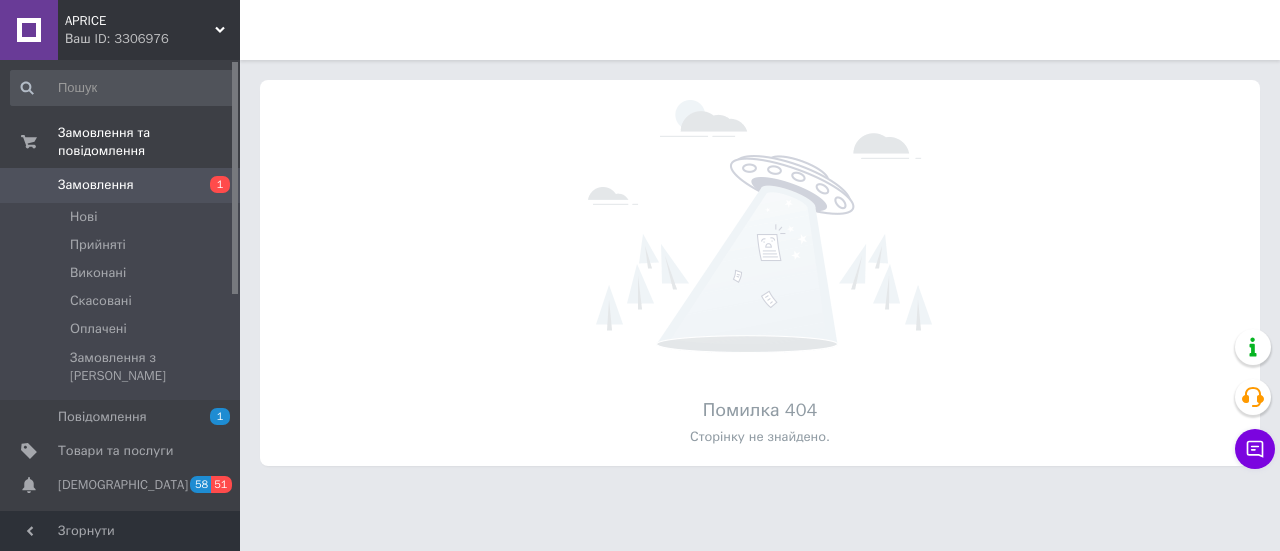 click 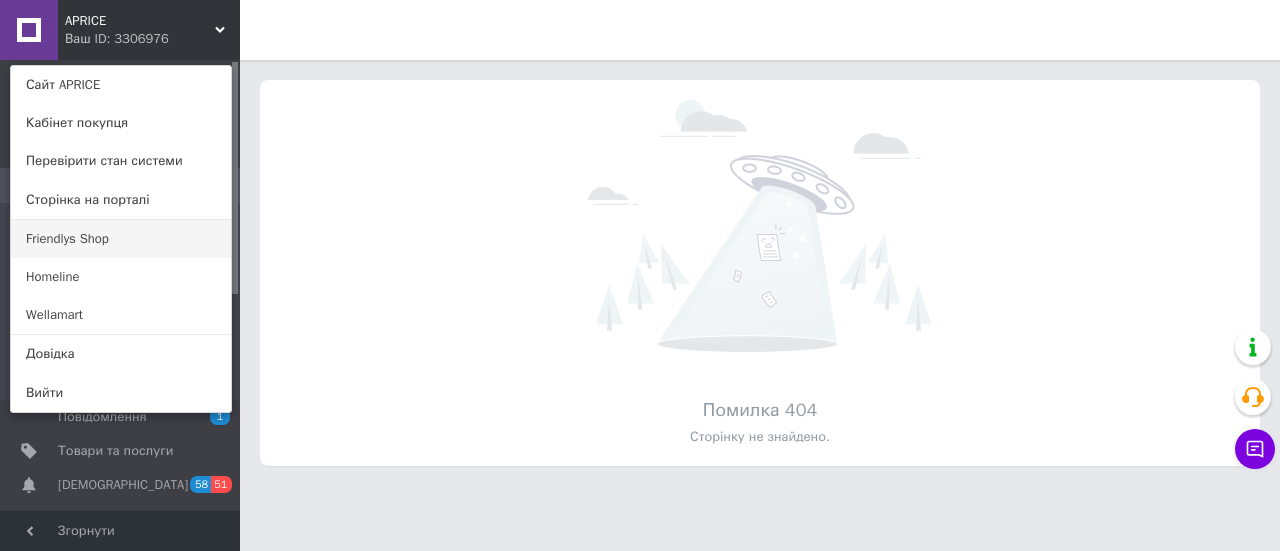 click on "Friendlys Shop" at bounding box center [121, 239] 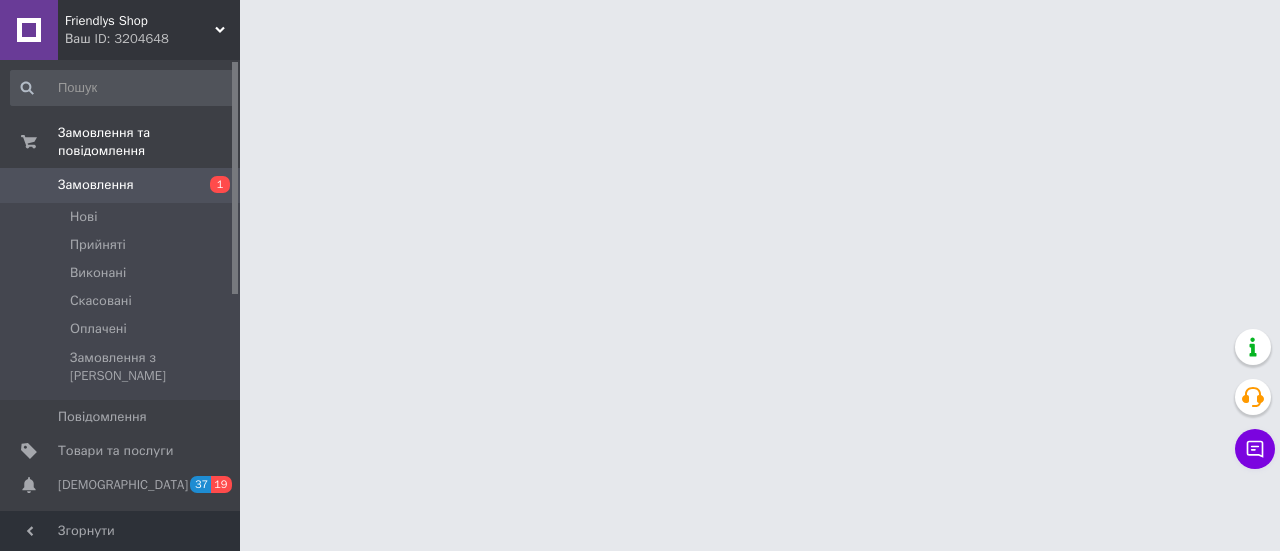scroll, scrollTop: 0, scrollLeft: 0, axis: both 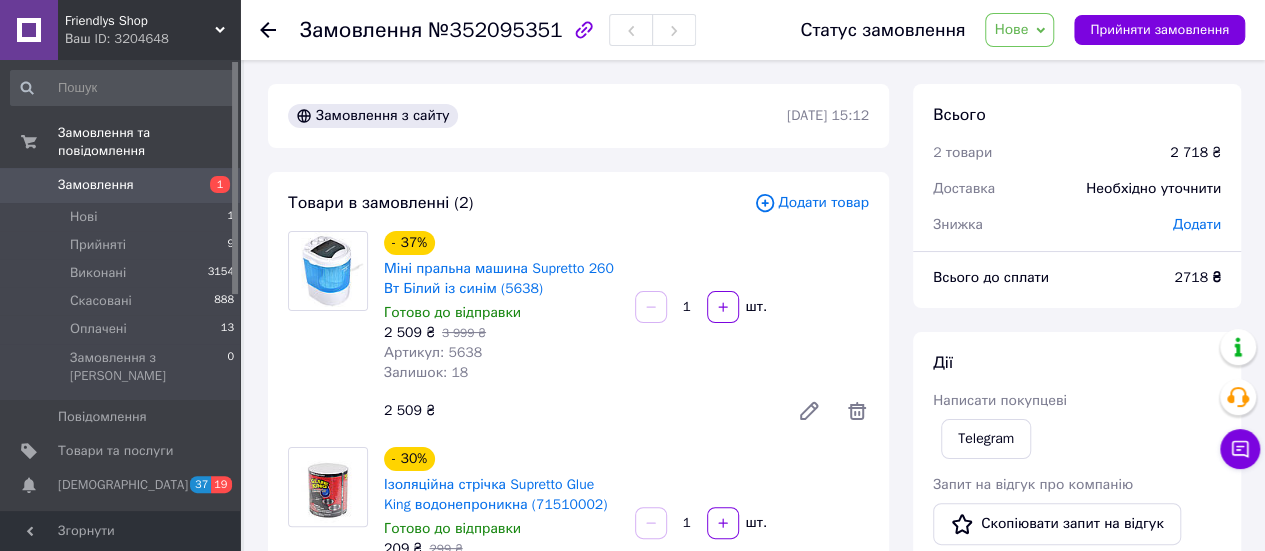 click on "Нове" at bounding box center [1011, 29] 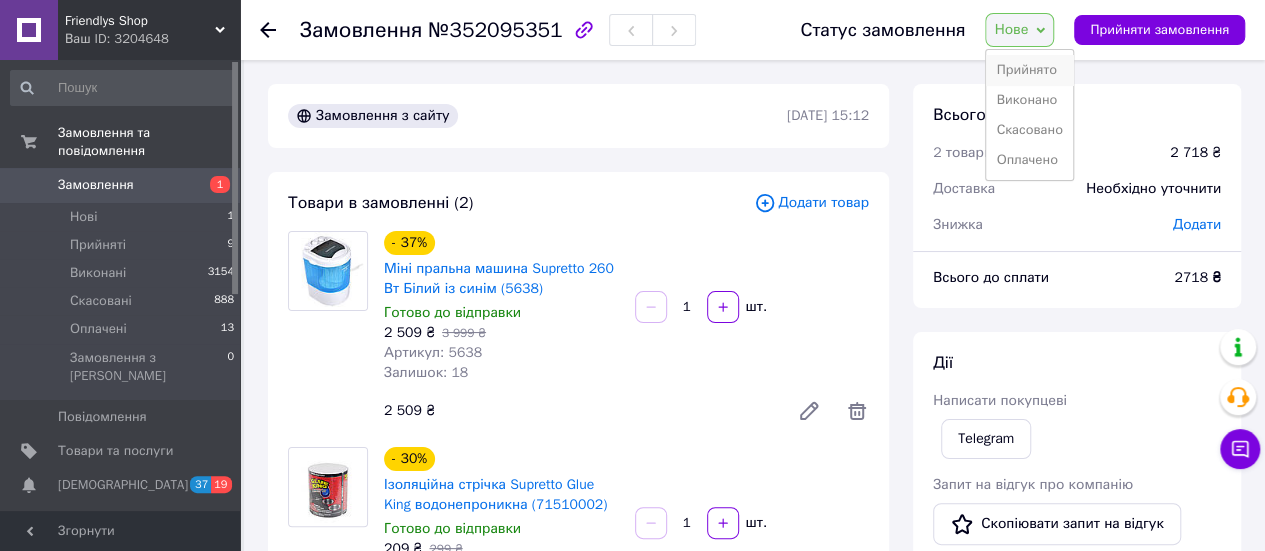 click on "Прийнято" at bounding box center (1029, 70) 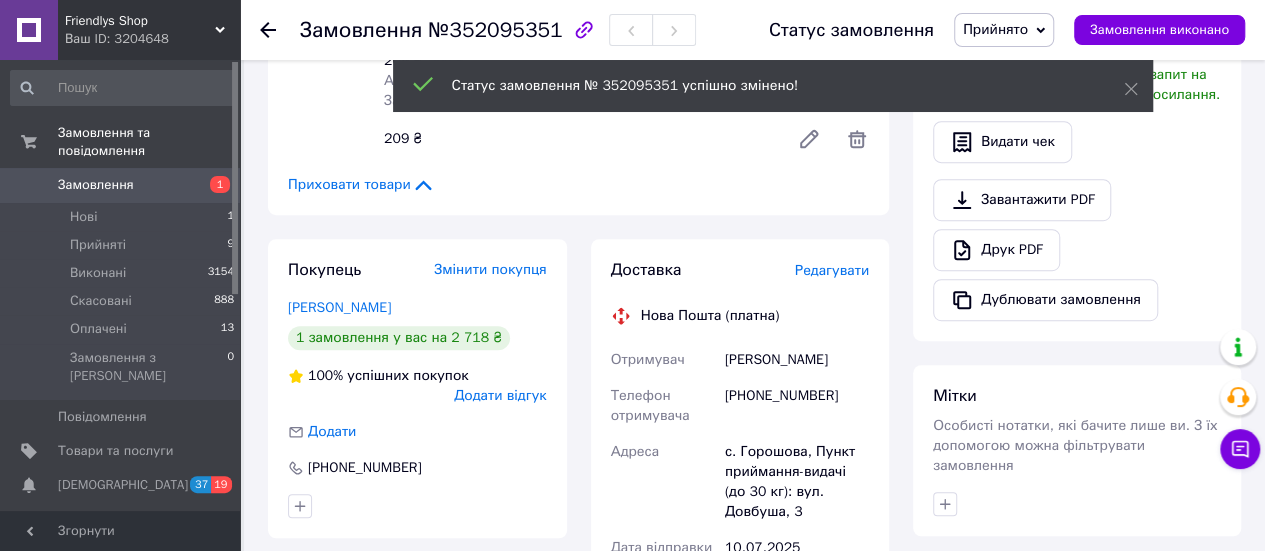 scroll, scrollTop: 600, scrollLeft: 0, axis: vertical 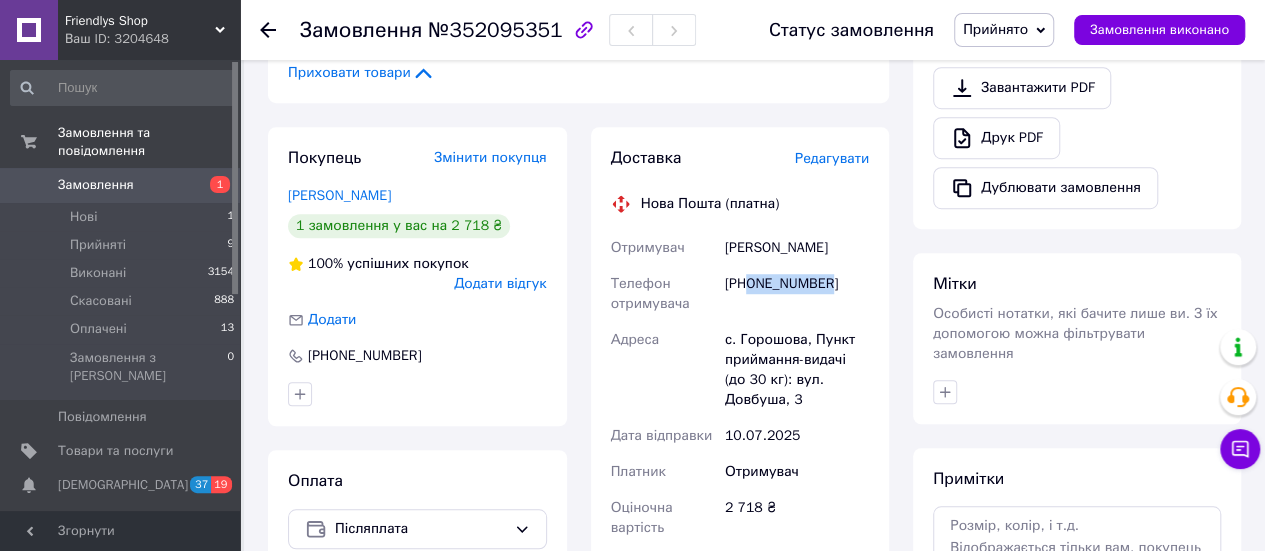 drag, startPoint x: 751, startPoint y: 289, endPoint x: 874, endPoint y: 290, distance: 123.00407 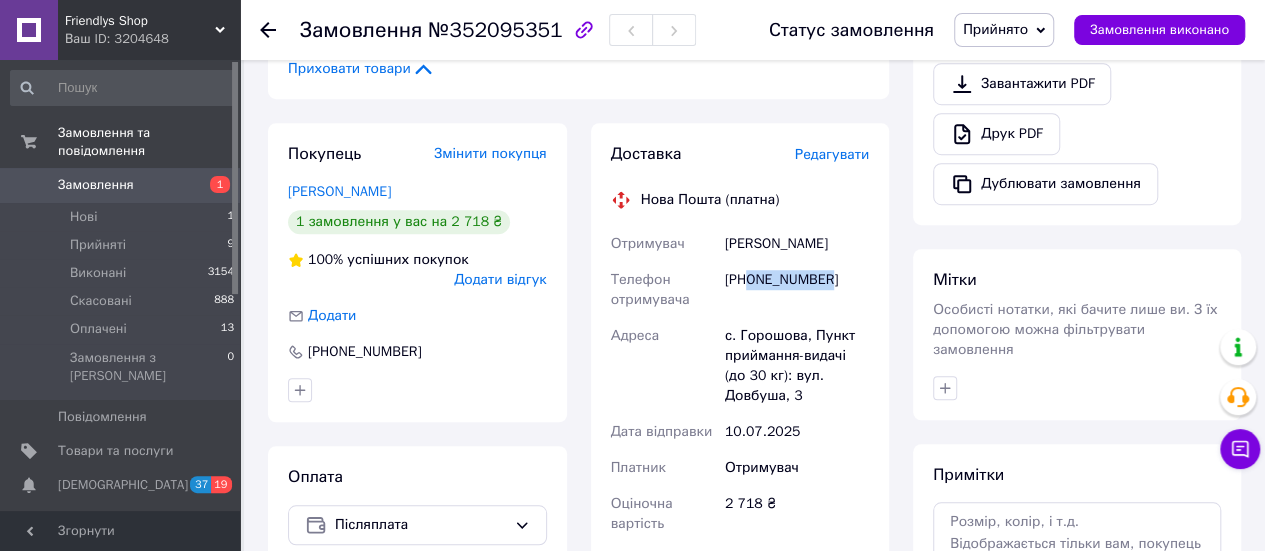 scroll, scrollTop: 600, scrollLeft: 0, axis: vertical 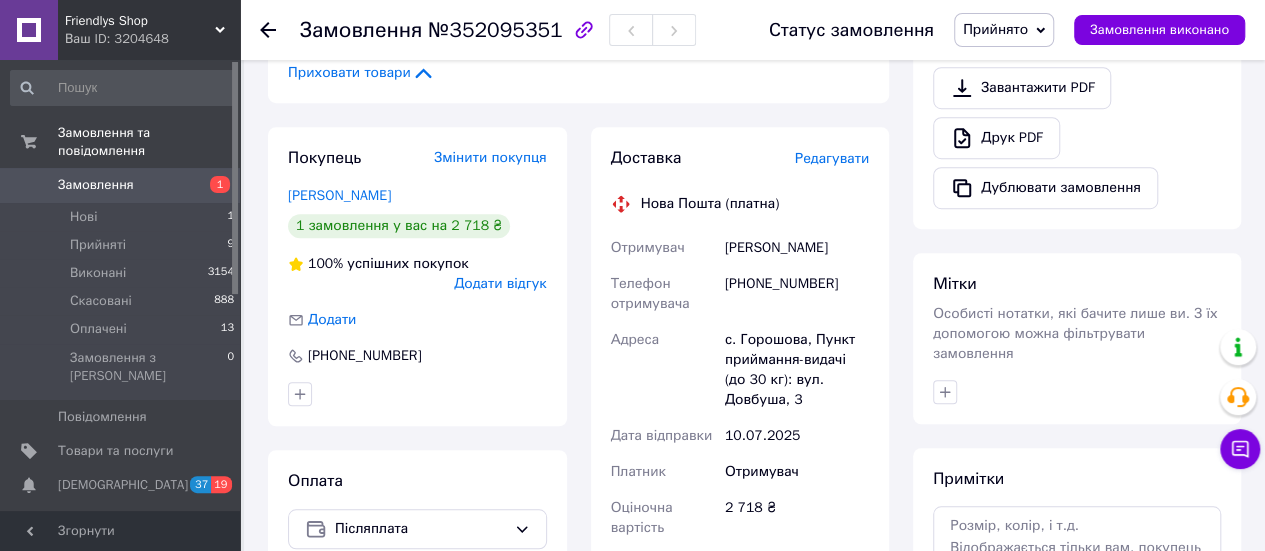 click on "Семенюк Ганна" at bounding box center (797, 248) 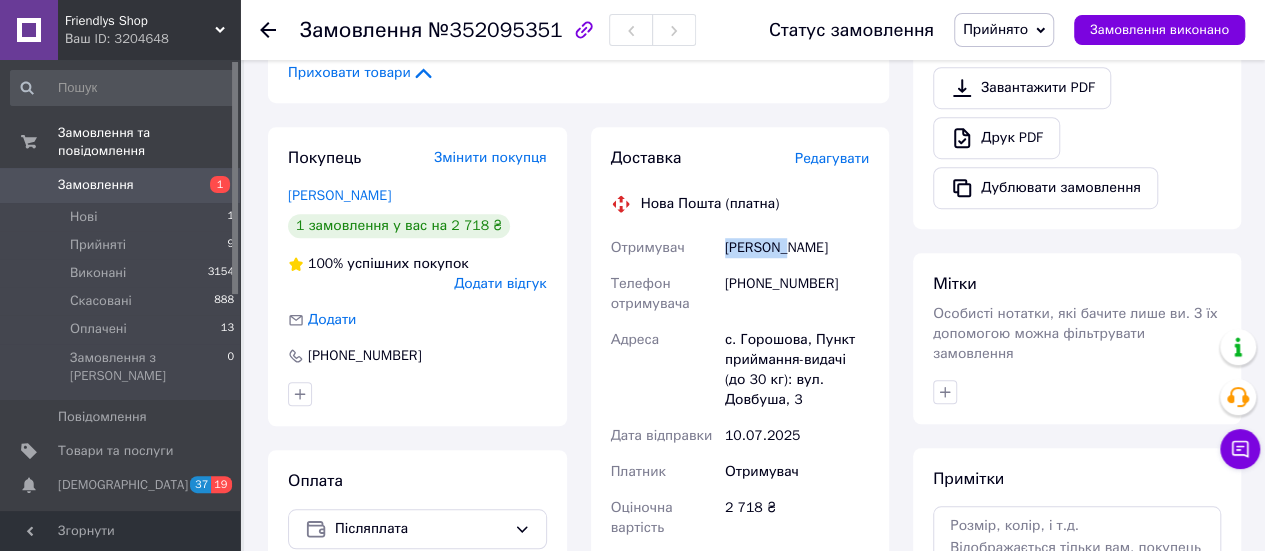 click on "Семенюк Ганна" at bounding box center (797, 248) 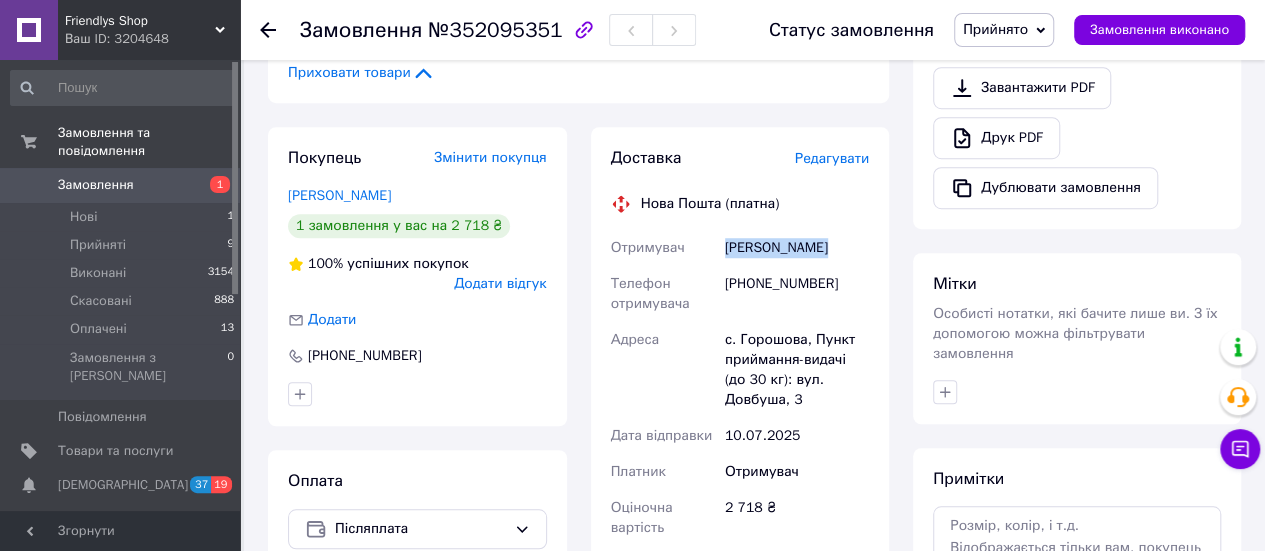 click on "Семенюк Ганна" at bounding box center [797, 248] 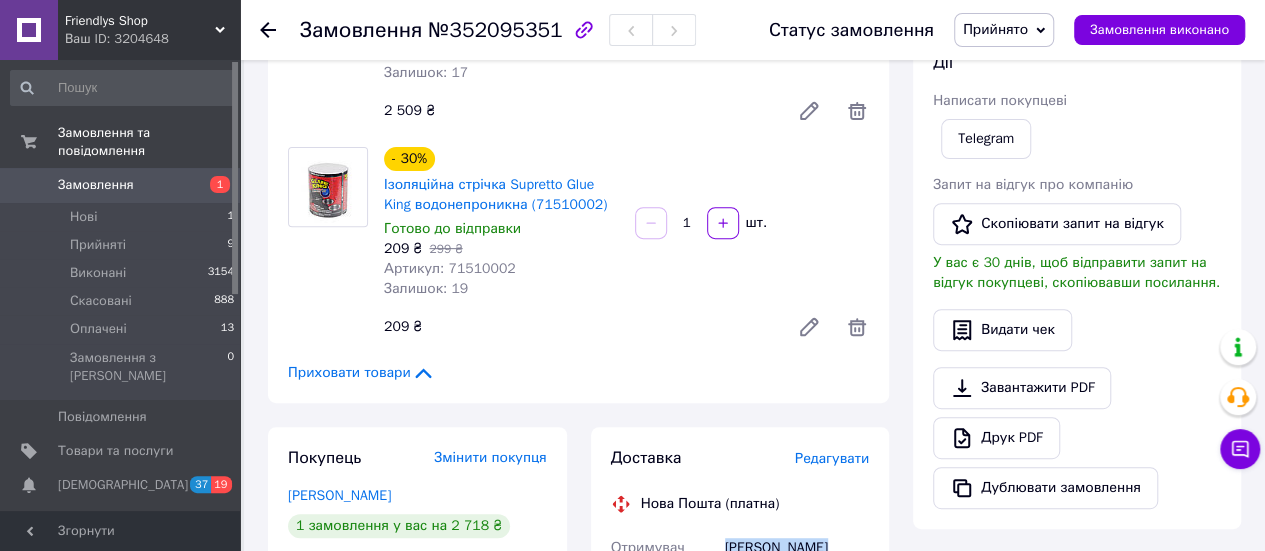 scroll, scrollTop: 0, scrollLeft: 0, axis: both 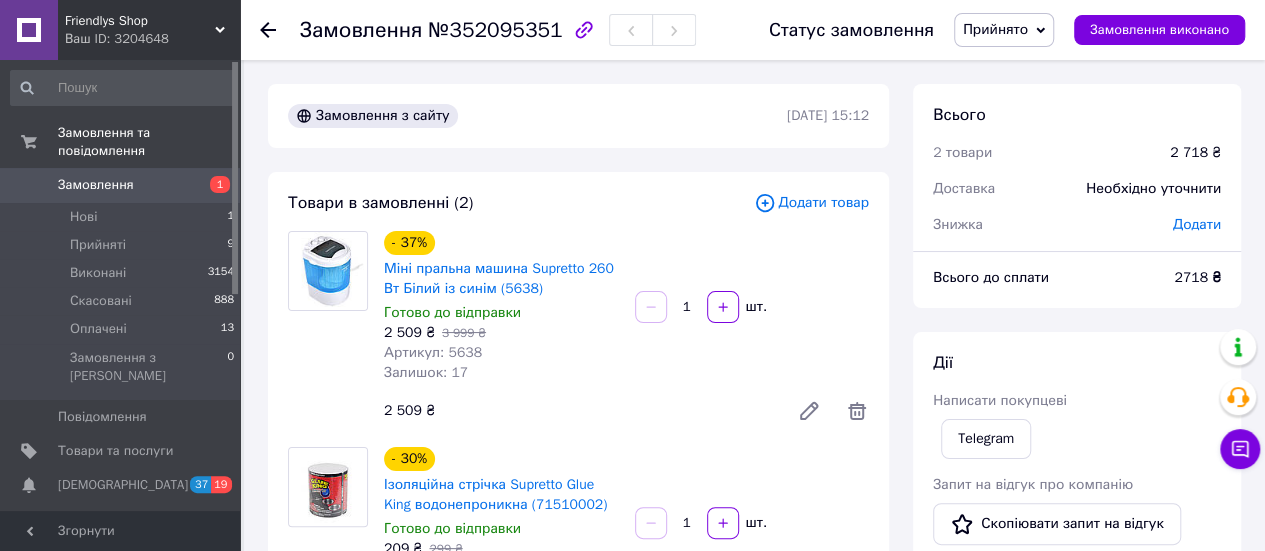 click on "Артикул: 5638" at bounding box center (433, 352) 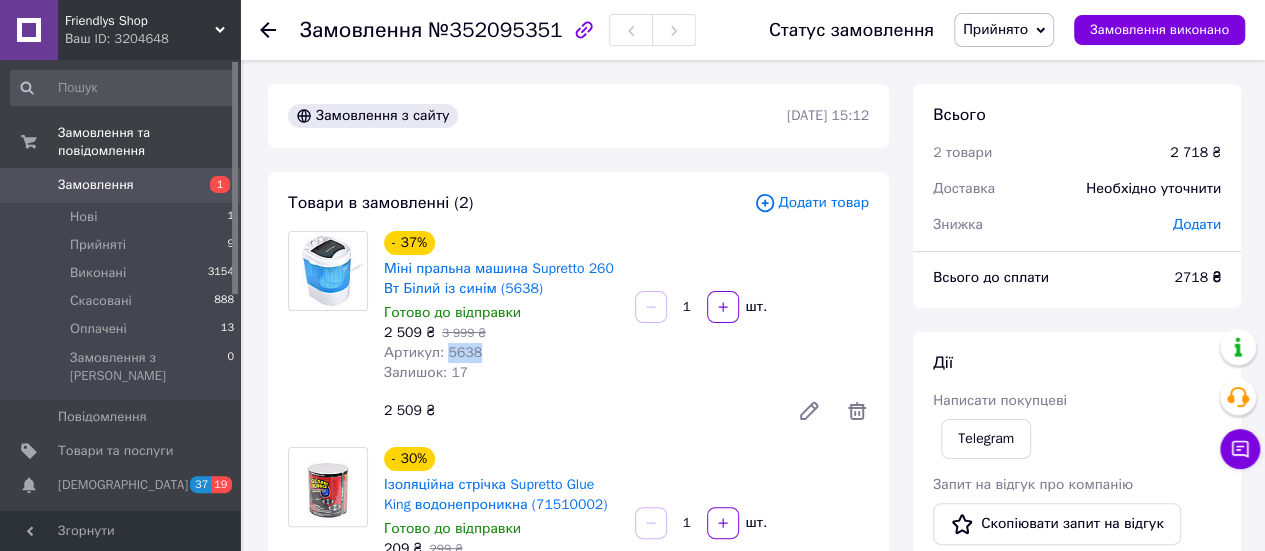 click on "Артикул: 5638" at bounding box center (433, 352) 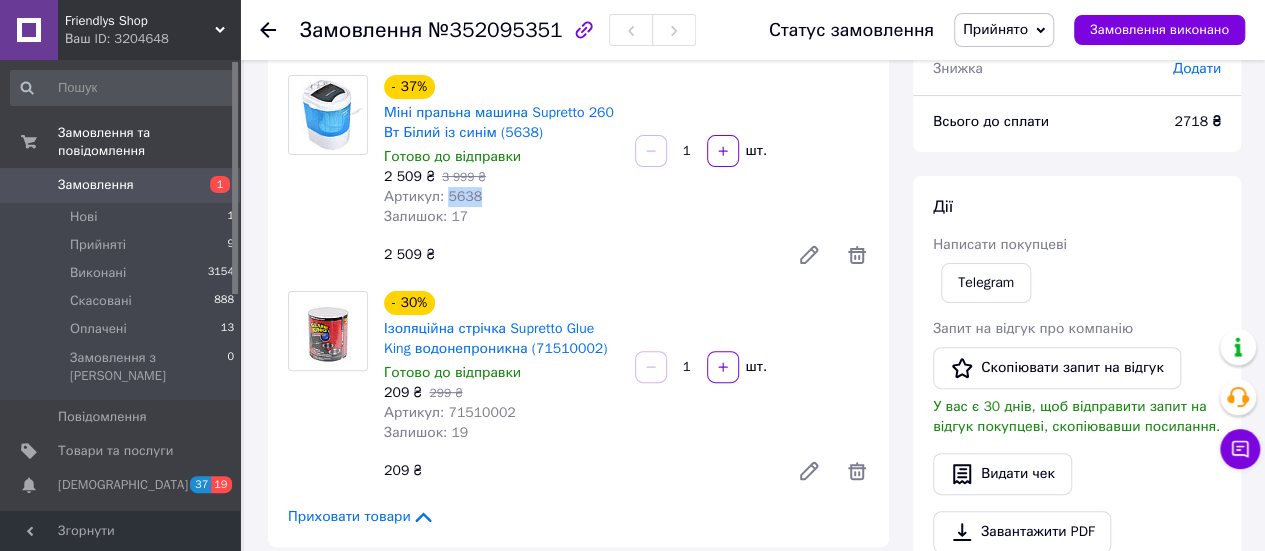 scroll, scrollTop: 200, scrollLeft: 0, axis: vertical 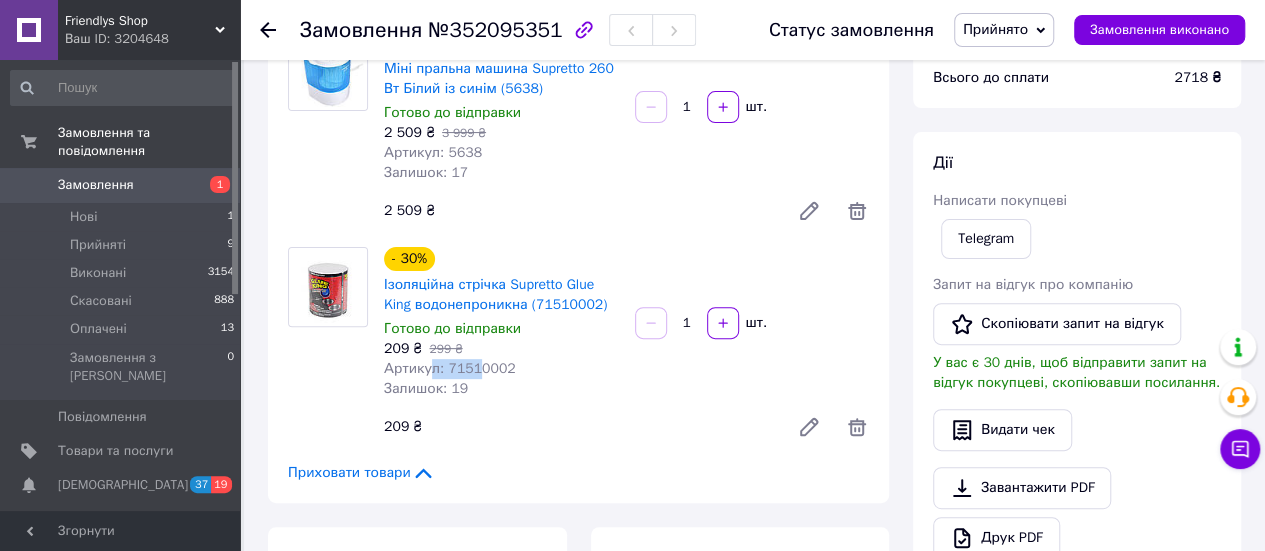 drag, startPoint x: 475, startPoint y: 373, endPoint x: 430, endPoint y: 376, distance: 45.099888 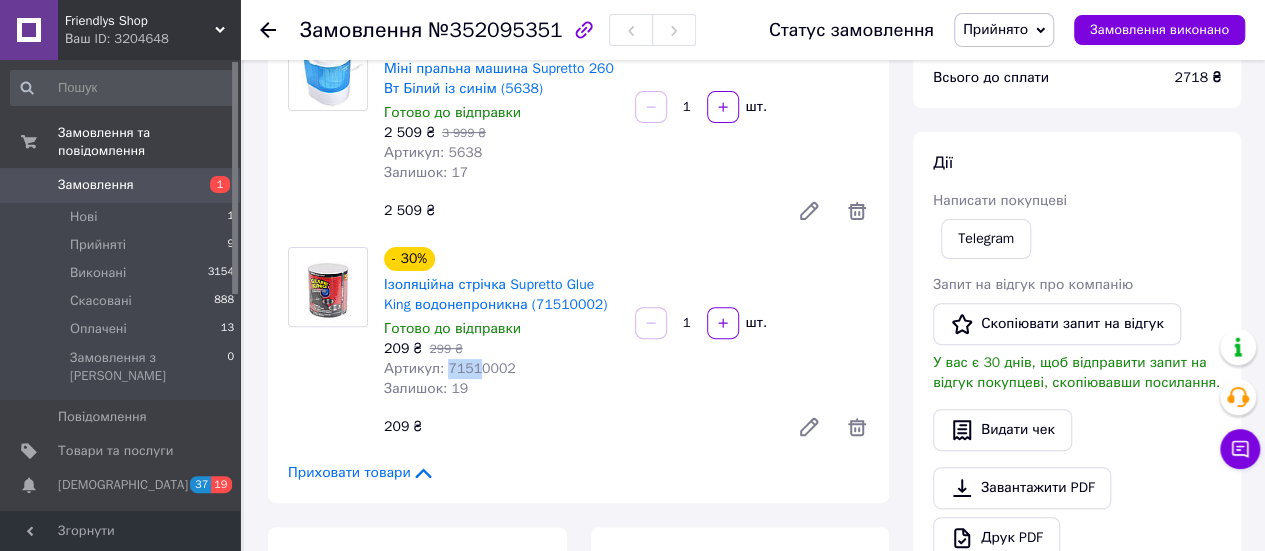 drag, startPoint x: 441, startPoint y: 375, endPoint x: 471, endPoint y: 377, distance: 30.066593 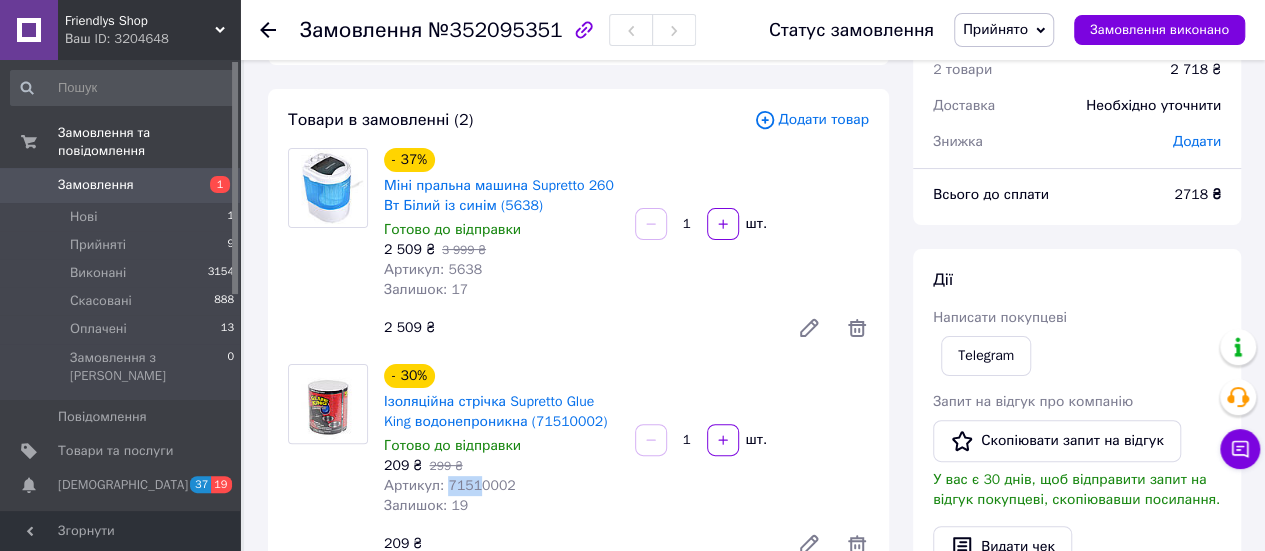 scroll, scrollTop: 0, scrollLeft: 0, axis: both 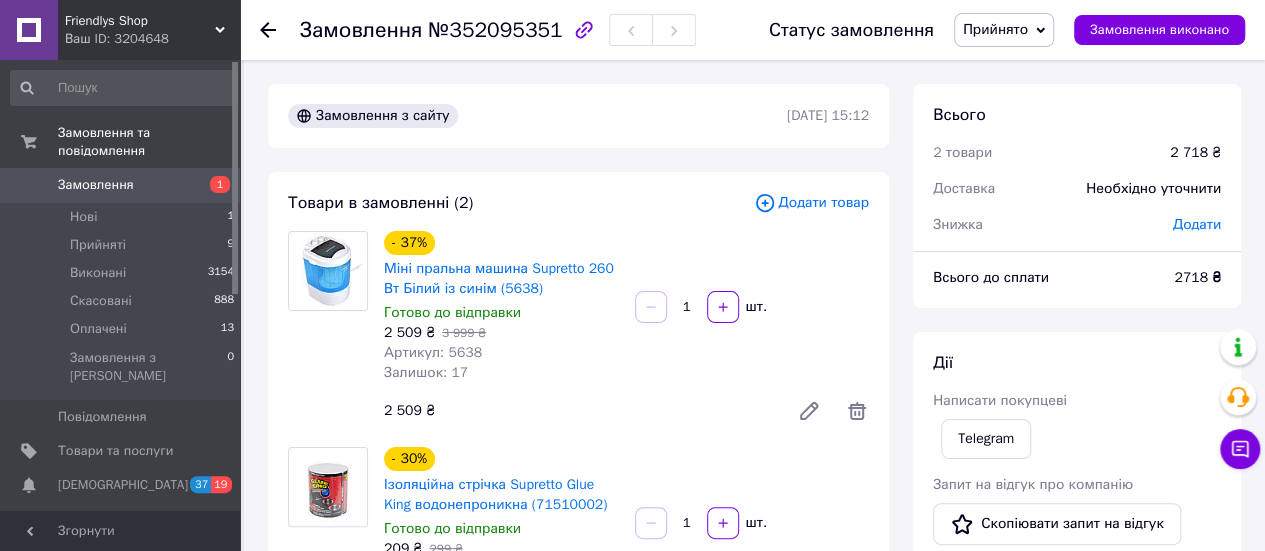 click on "№352095351" at bounding box center (495, 30) 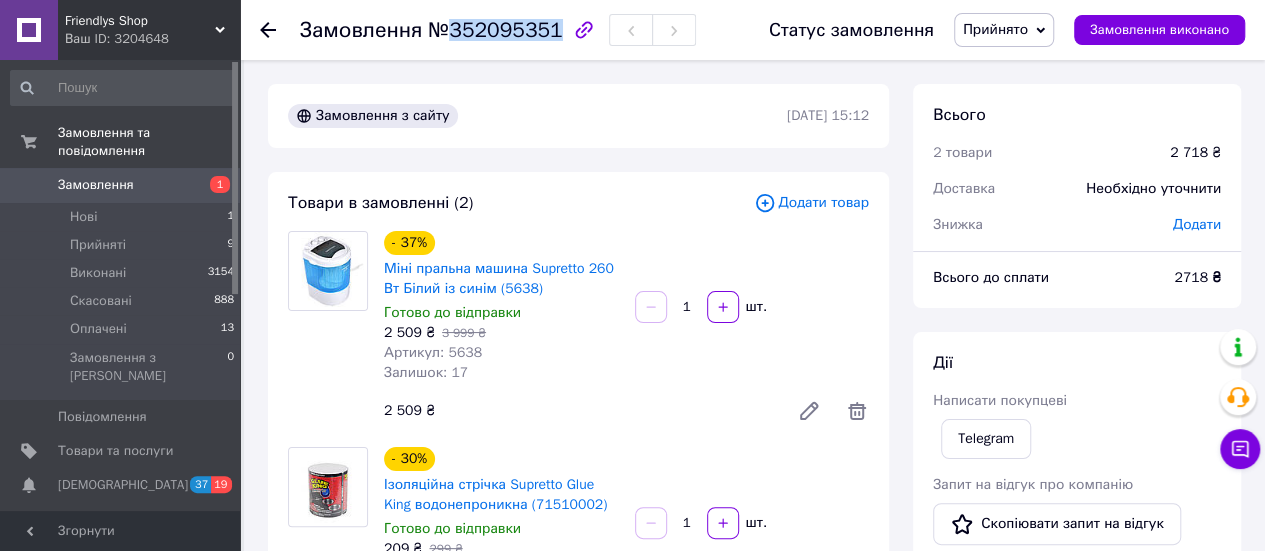 click on "№352095351" at bounding box center (495, 30) 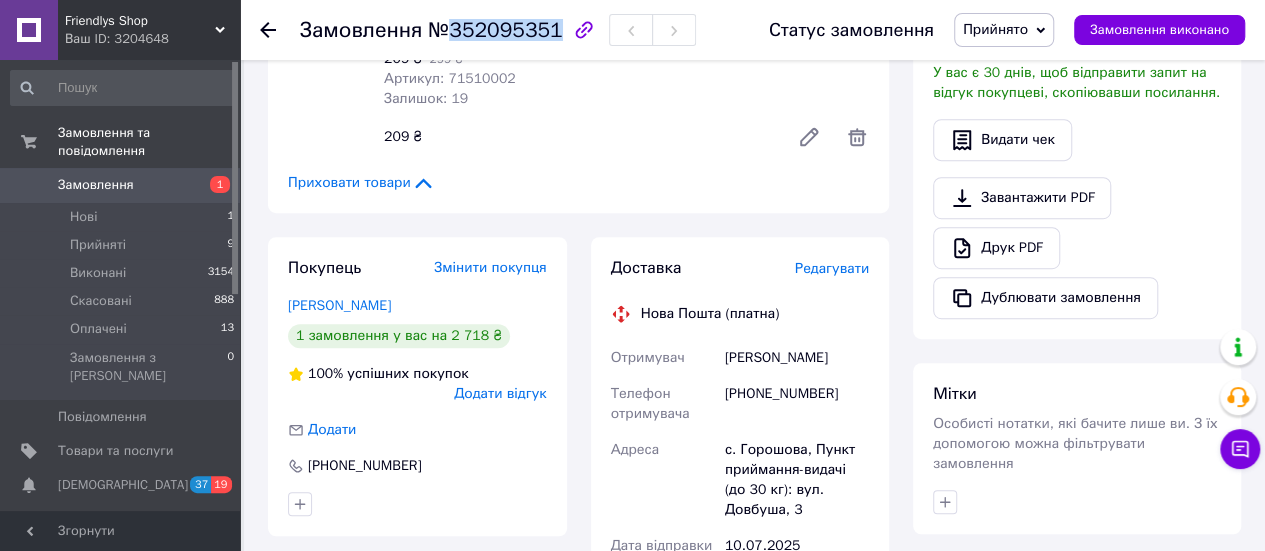 scroll, scrollTop: 500, scrollLeft: 0, axis: vertical 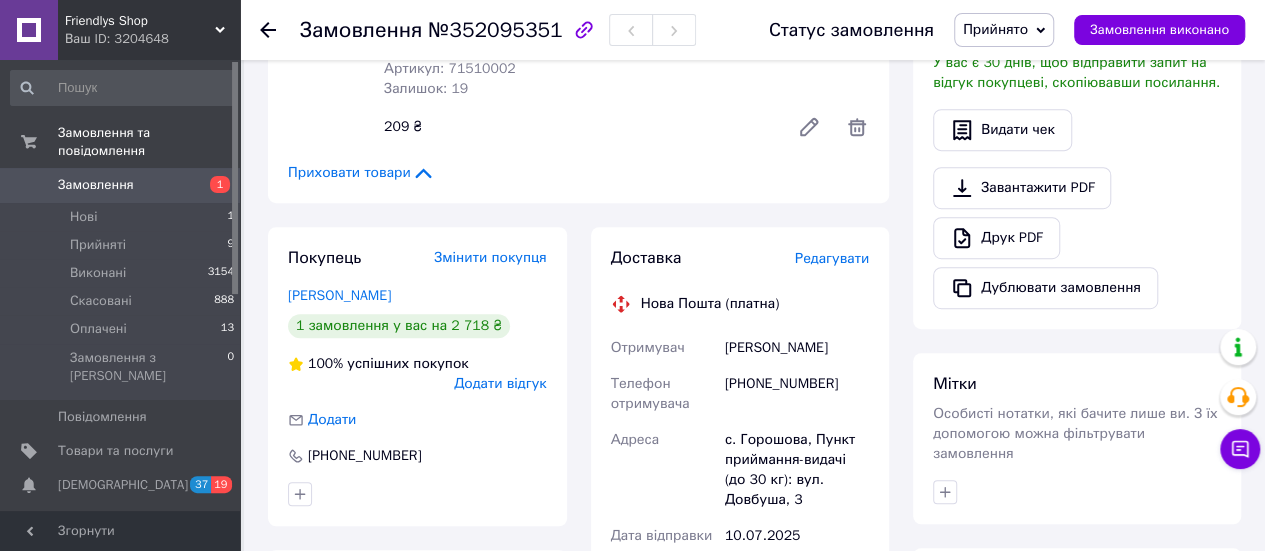 click on "+380978475504" at bounding box center [797, 394] 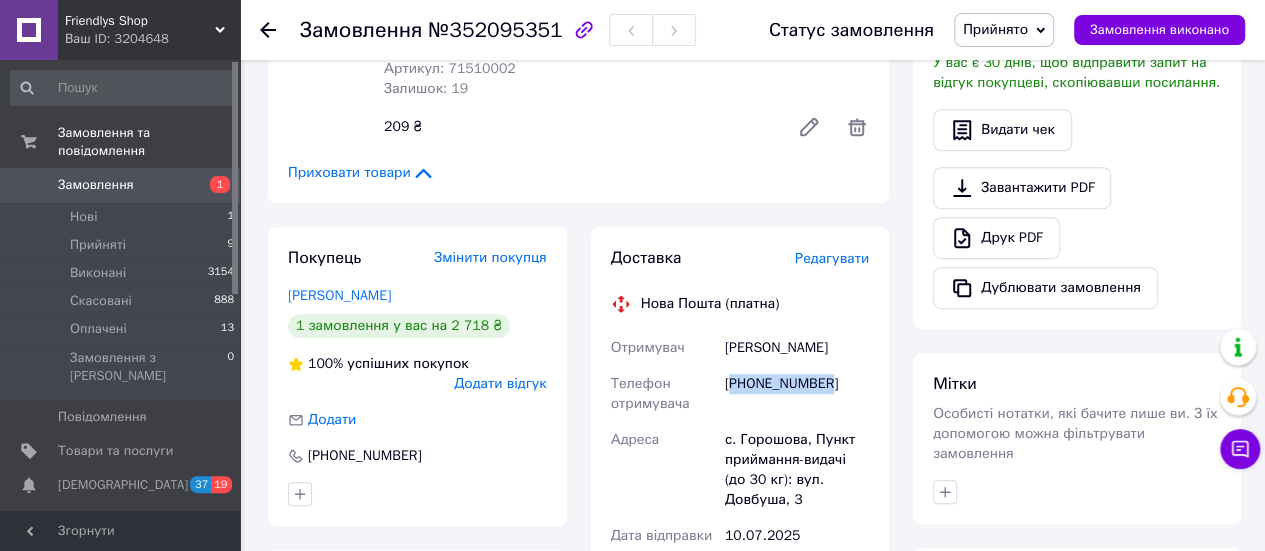 click on "+380978475504" at bounding box center [797, 394] 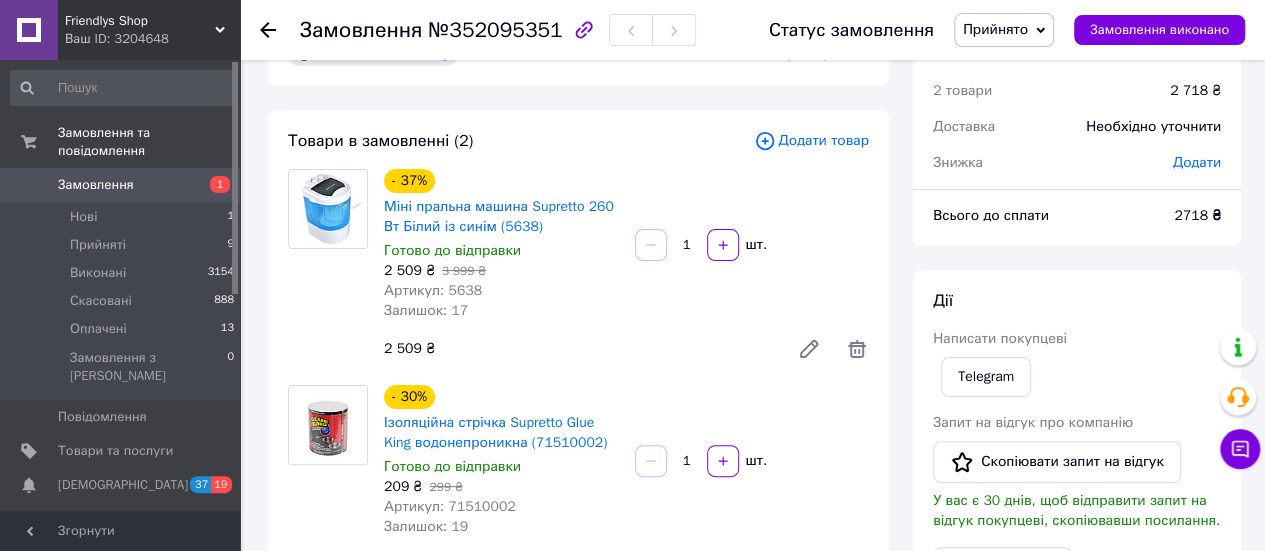 scroll, scrollTop: 0, scrollLeft: 0, axis: both 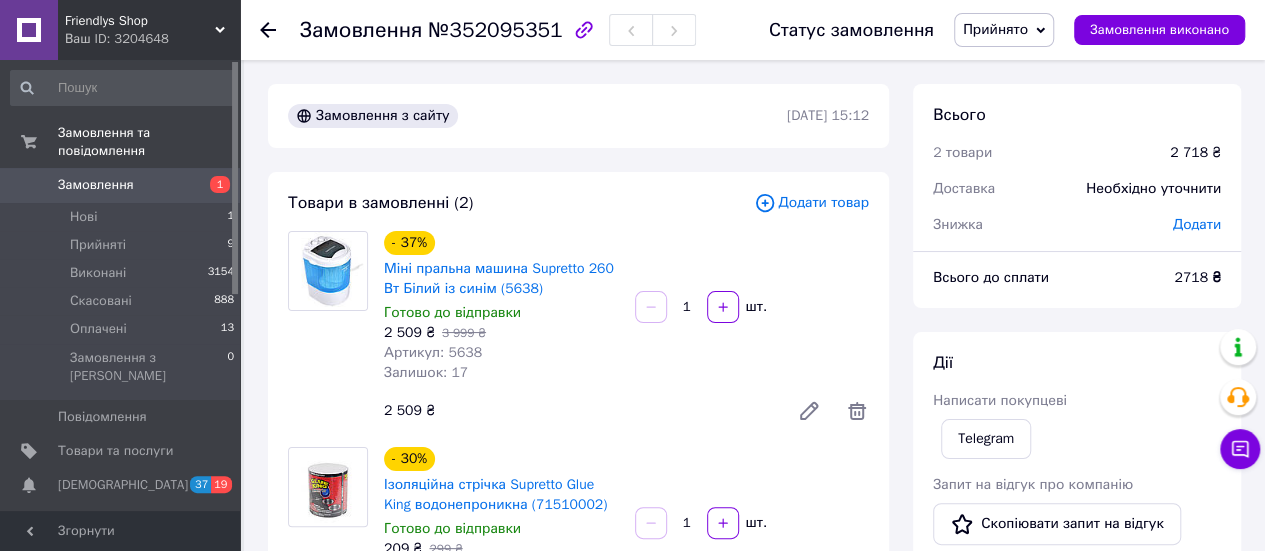 click on "1   шт." at bounding box center [752, 307] 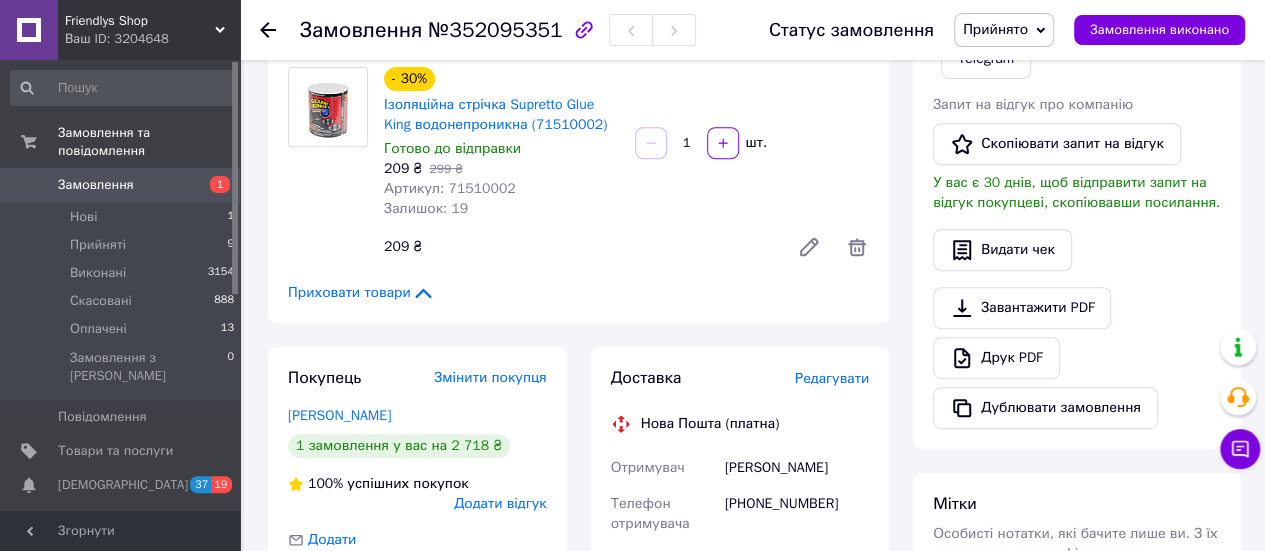 scroll, scrollTop: 400, scrollLeft: 0, axis: vertical 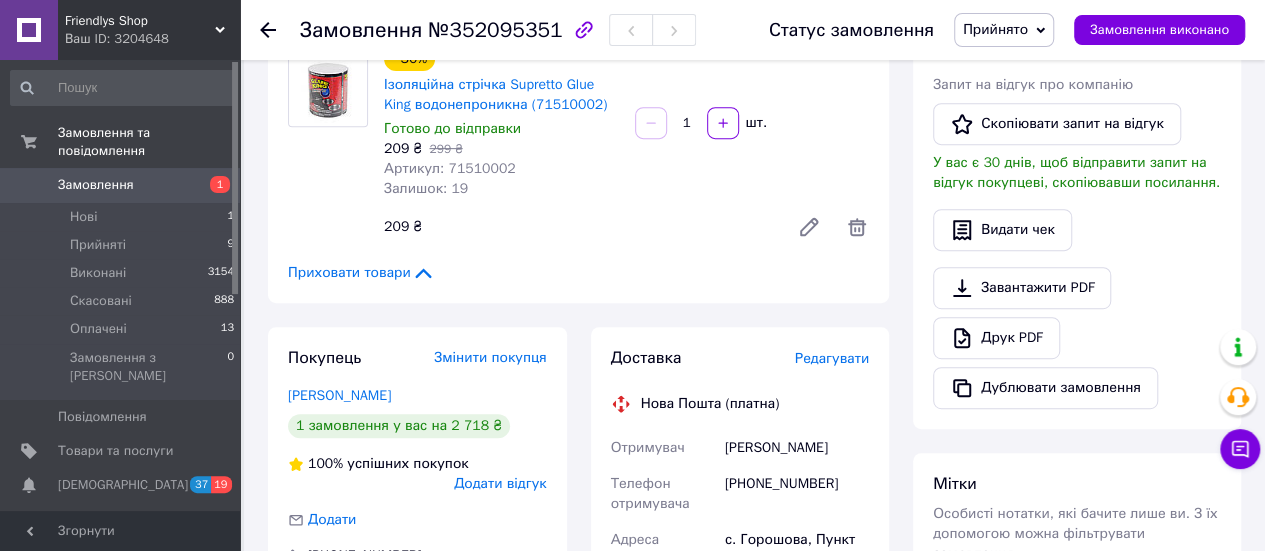 click on "+380978475504" at bounding box center (797, 494) 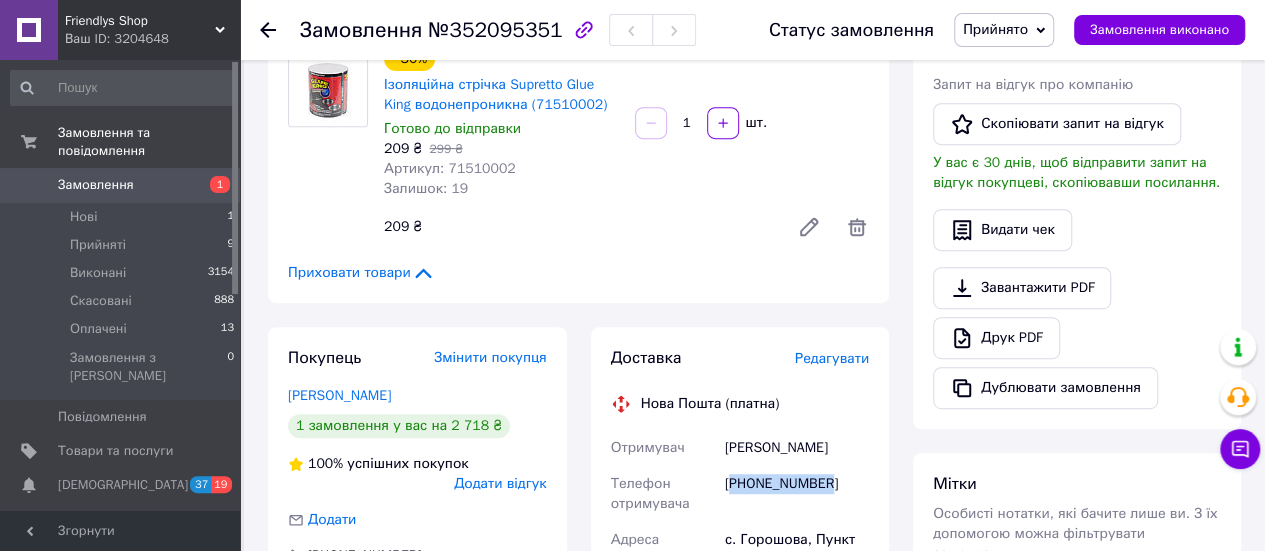 click on "+380978475504" at bounding box center [797, 494] 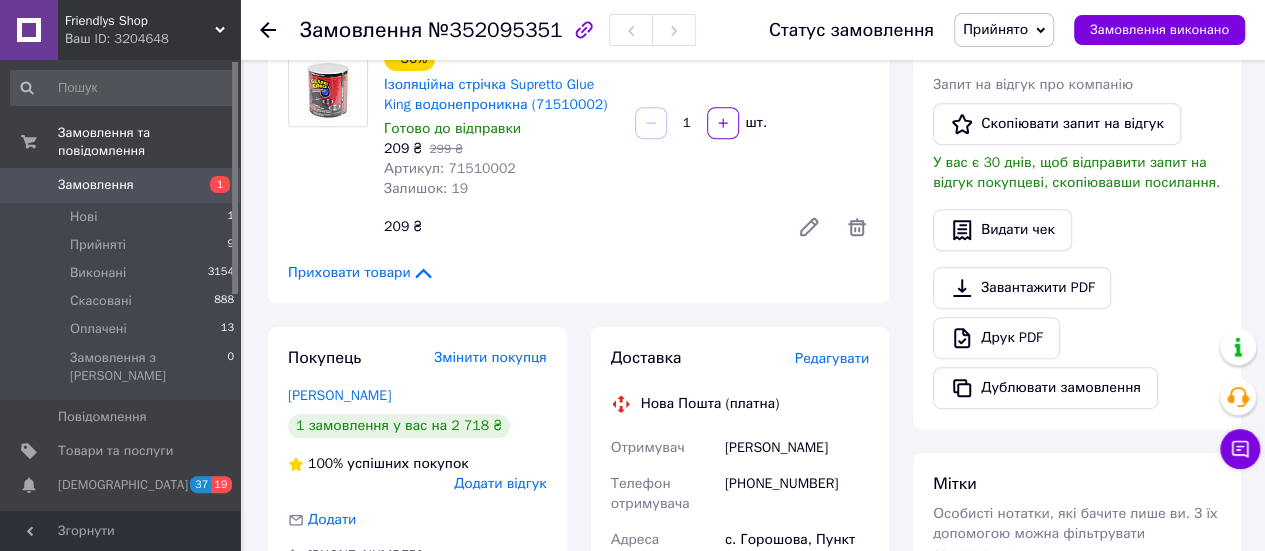 drag, startPoint x: 828, startPoint y: 142, endPoint x: 857, endPoint y: 169, distance: 39.623226 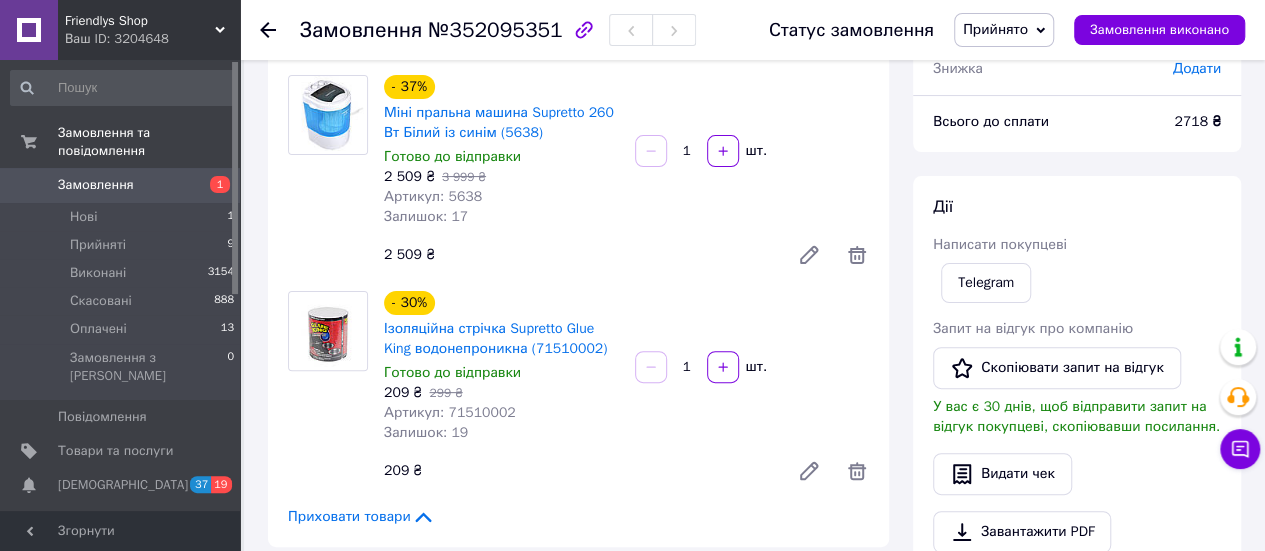 scroll, scrollTop: 0, scrollLeft: 0, axis: both 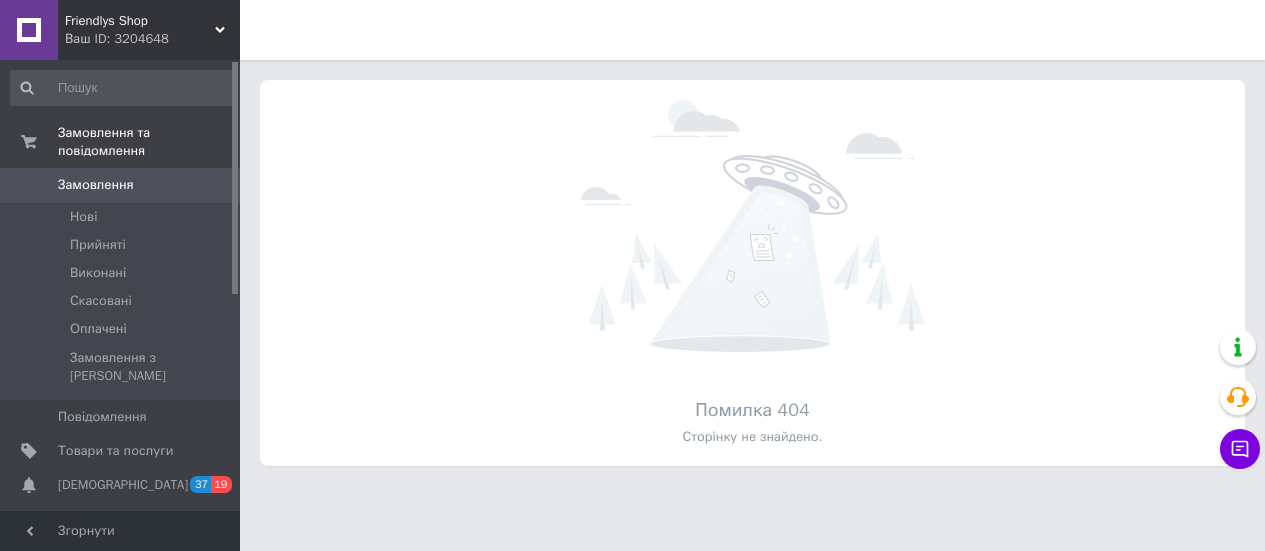 click on "Ваш ID: 3204648" at bounding box center (152, 39) 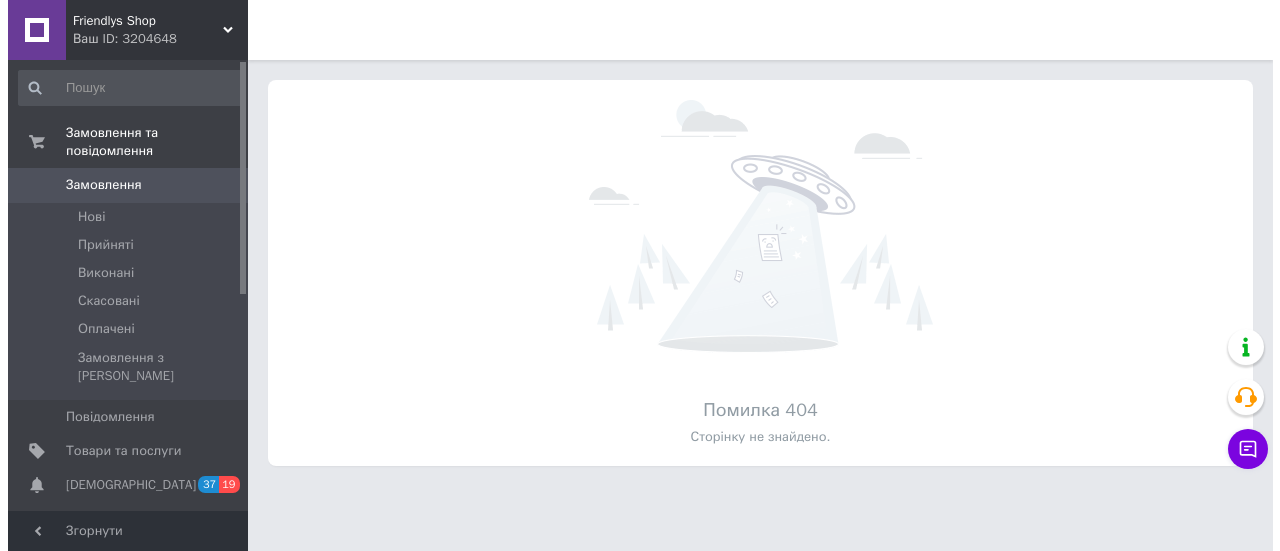 scroll, scrollTop: 0, scrollLeft: 0, axis: both 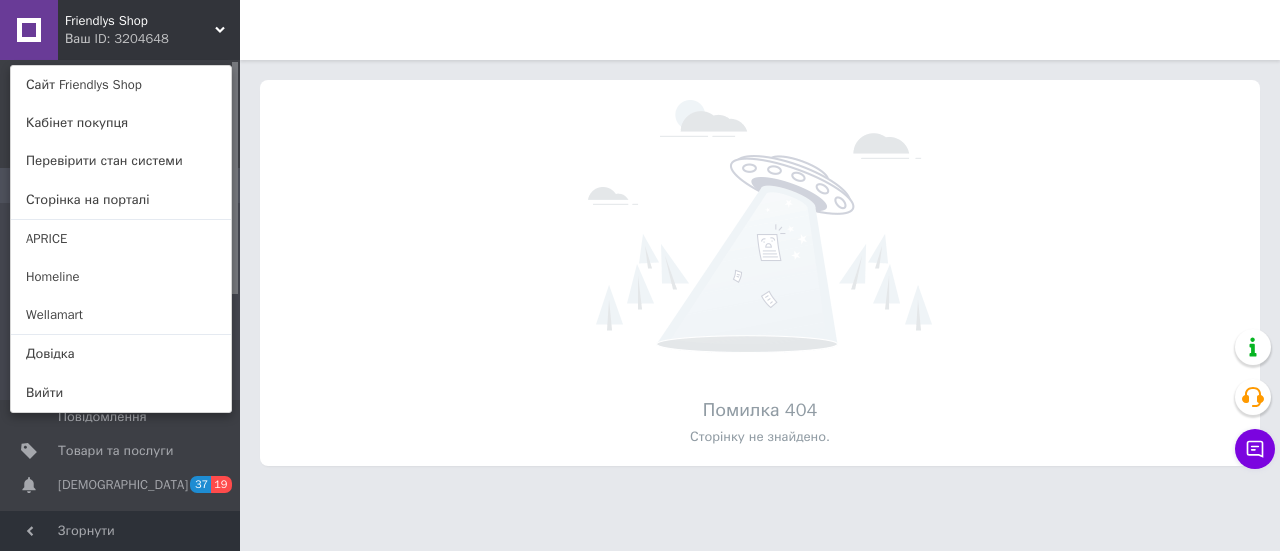 click on "Wellamart" at bounding box center (121, 315) 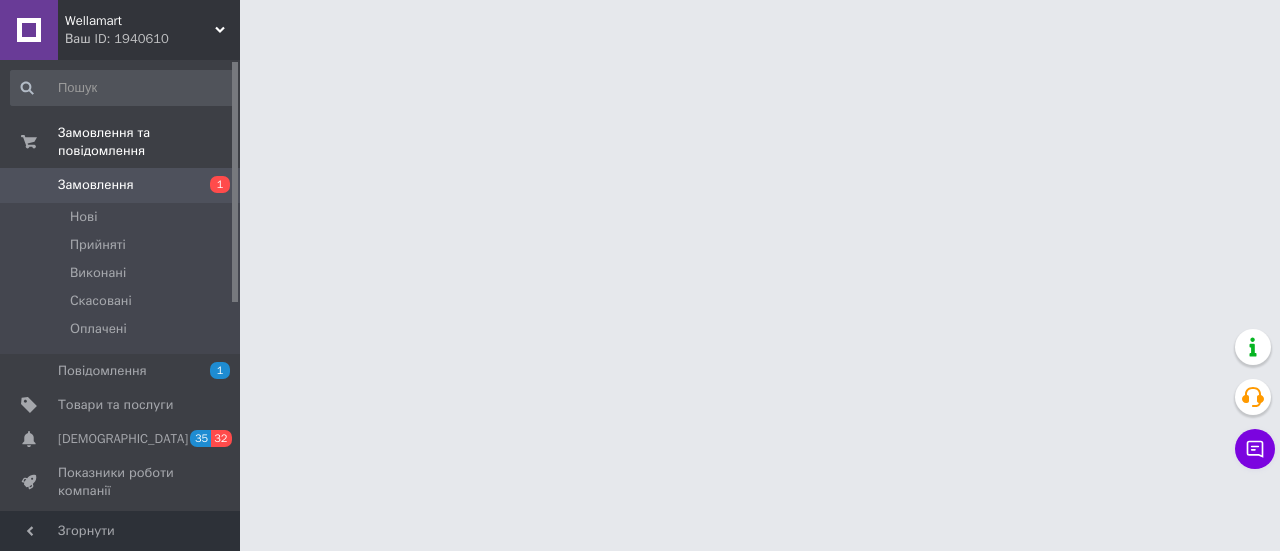 scroll, scrollTop: 0, scrollLeft: 0, axis: both 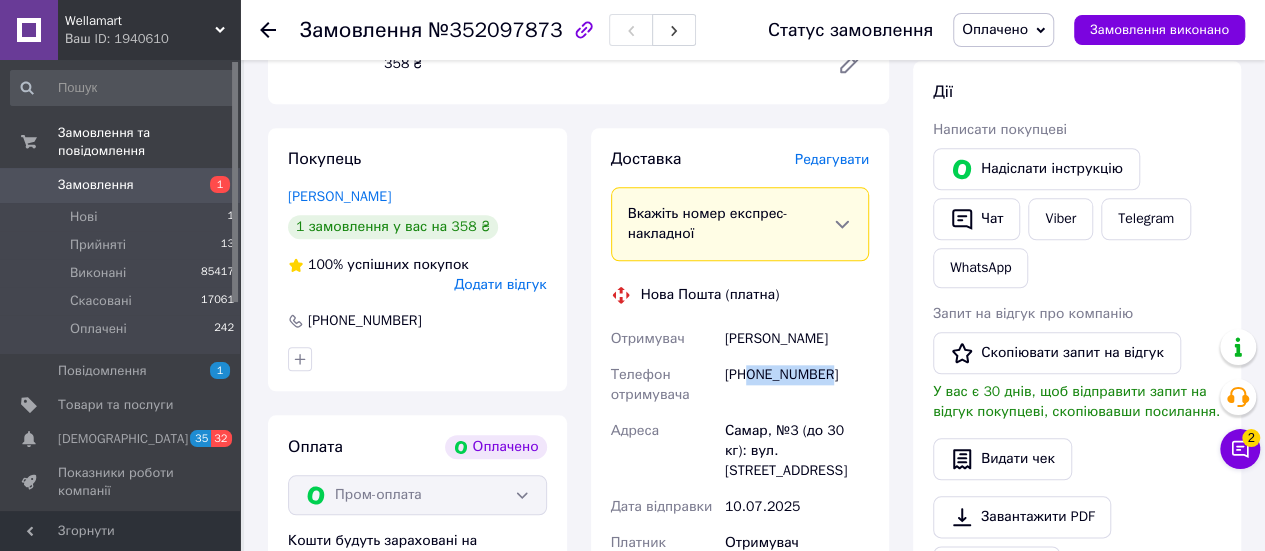drag, startPoint x: 748, startPoint y: 383, endPoint x: 868, endPoint y: 387, distance: 120.06665 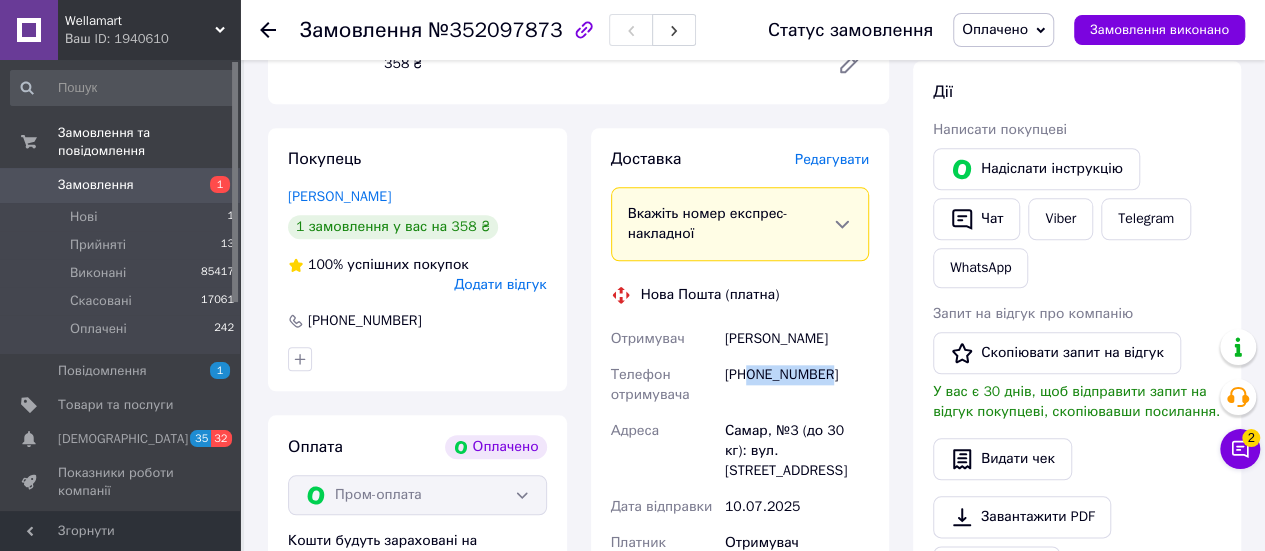 copy on "0969186159" 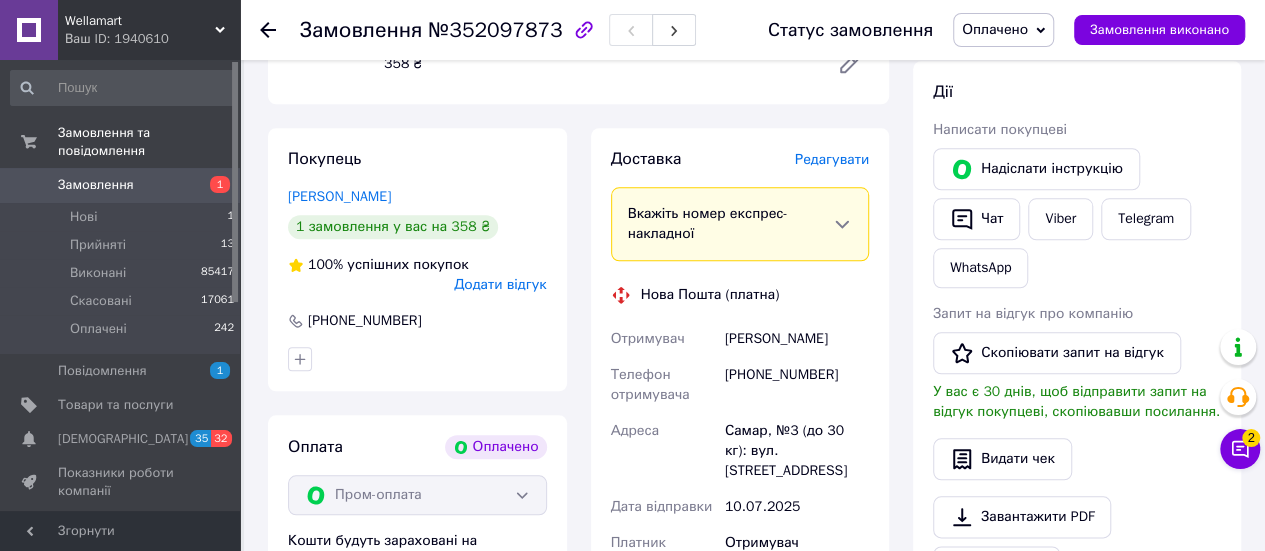 click on "[PERSON_NAME]" at bounding box center [797, 339] 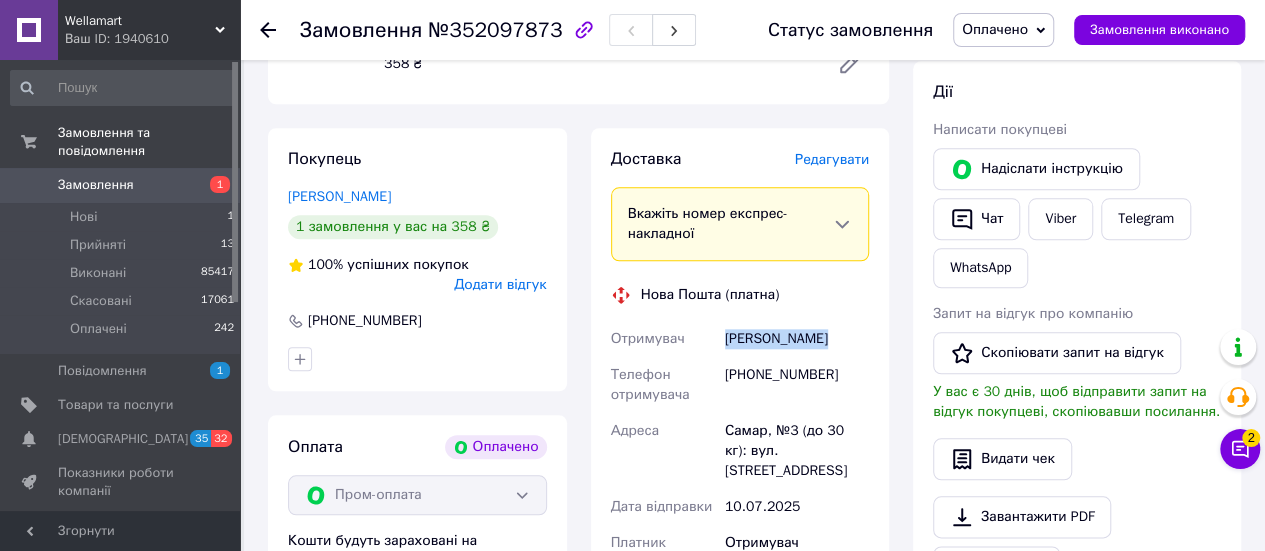 click on "Бондарчук Александр" at bounding box center (797, 339) 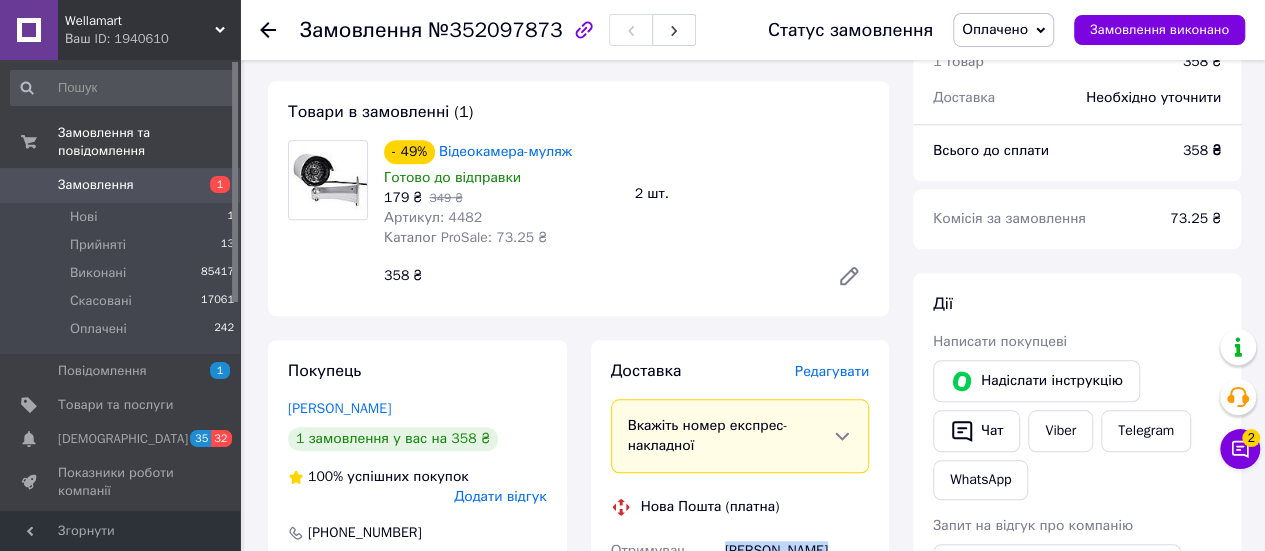scroll, scrollTop: 600, scrollLeft: 0, axis: vertical 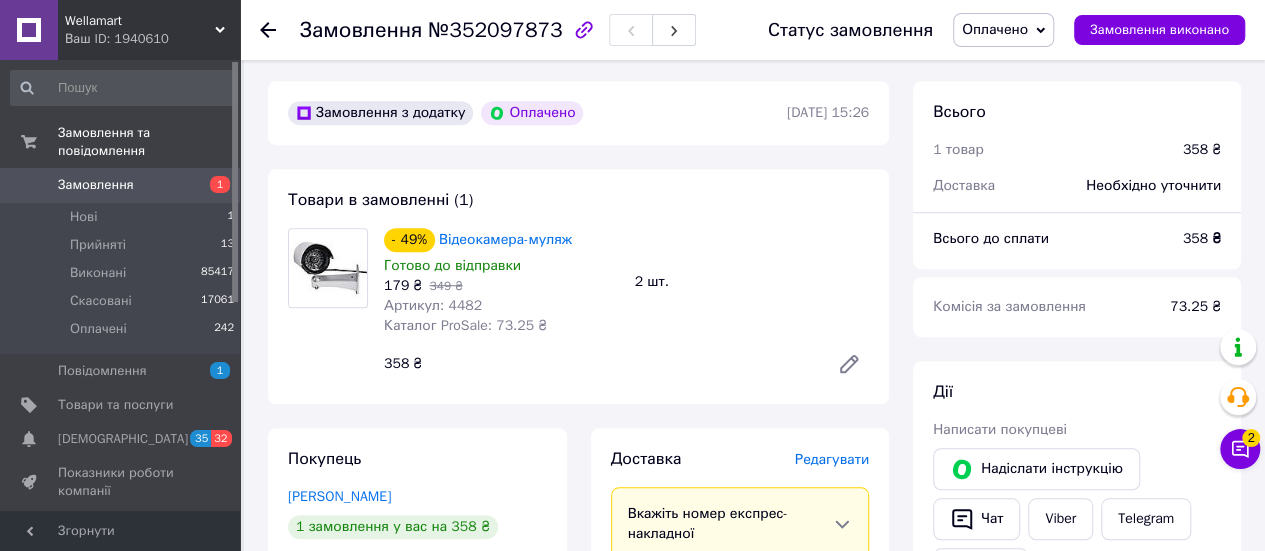 click on "Артикул: 4482" at bounding box center [433, 305] 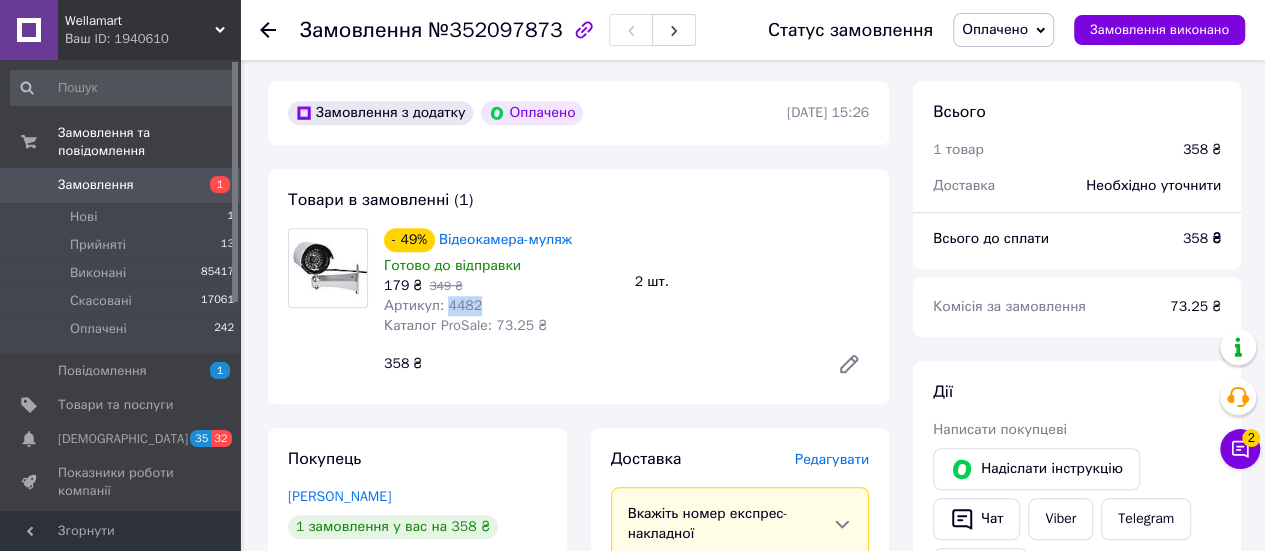 click on "Артикул: 4482" at bounding box center (433, 305) 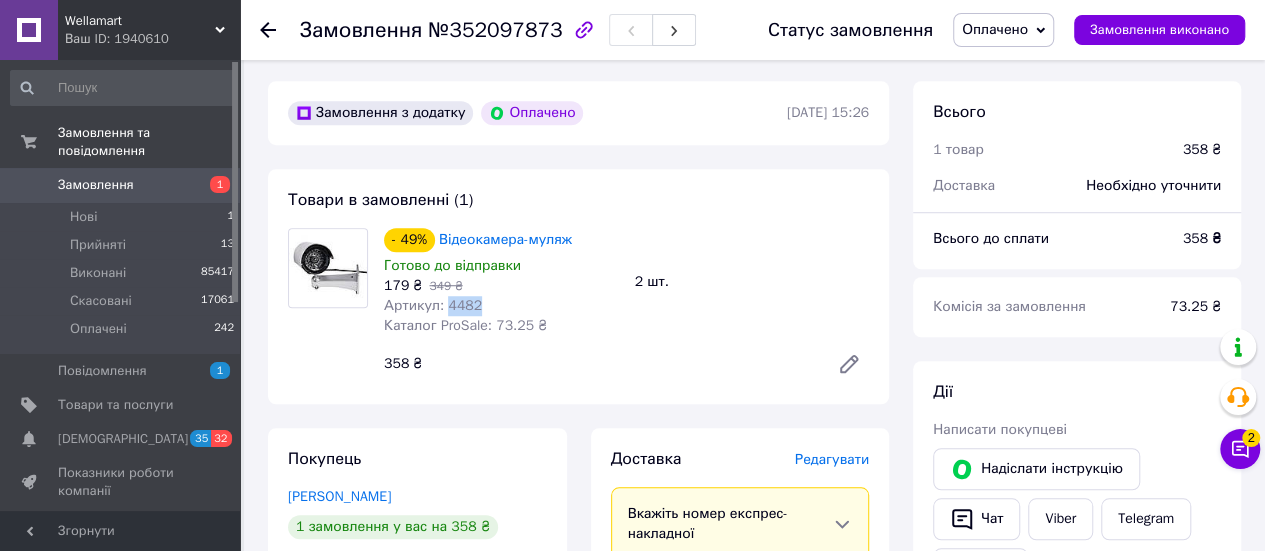 copy on "4482" 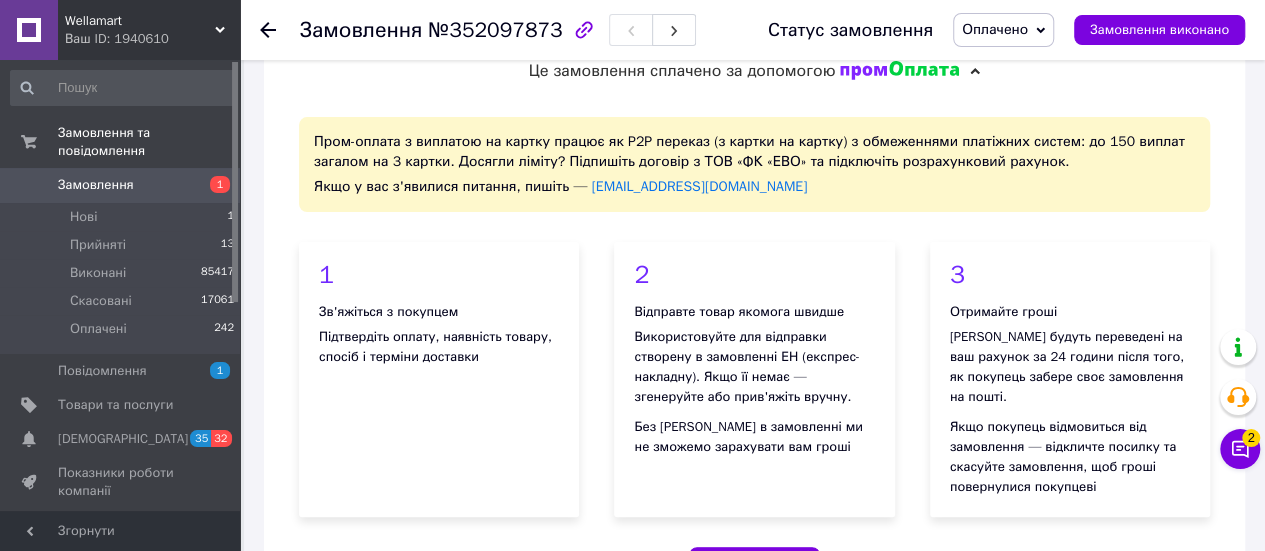 scroll, scrollTop: 0, scrollLeft: 0, axis: both 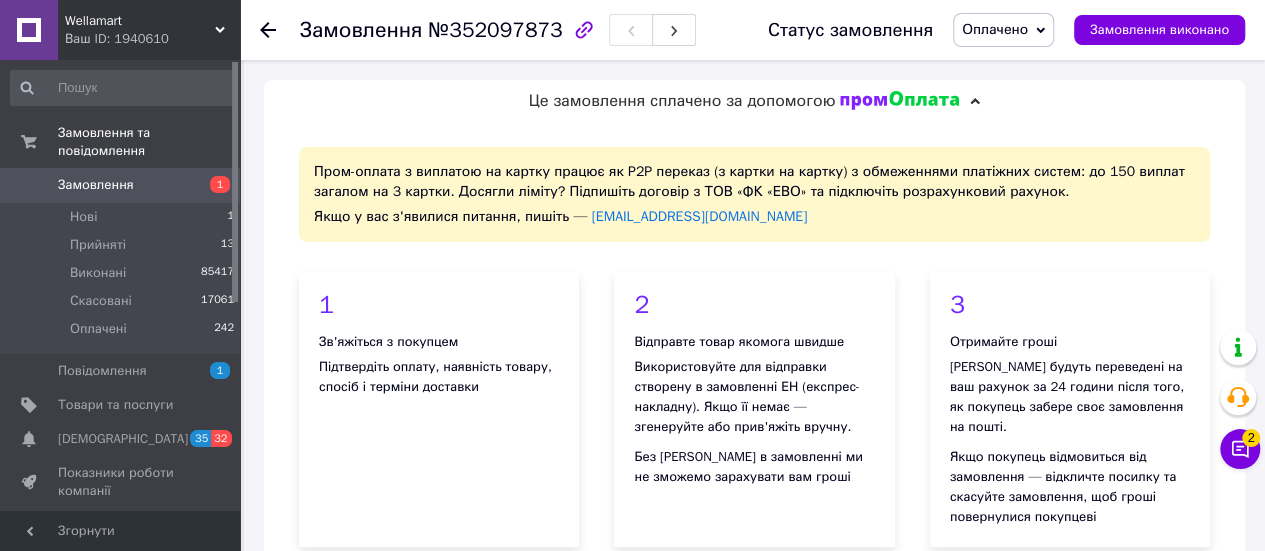 click on "№352097873" at bounding box center (495, 30) 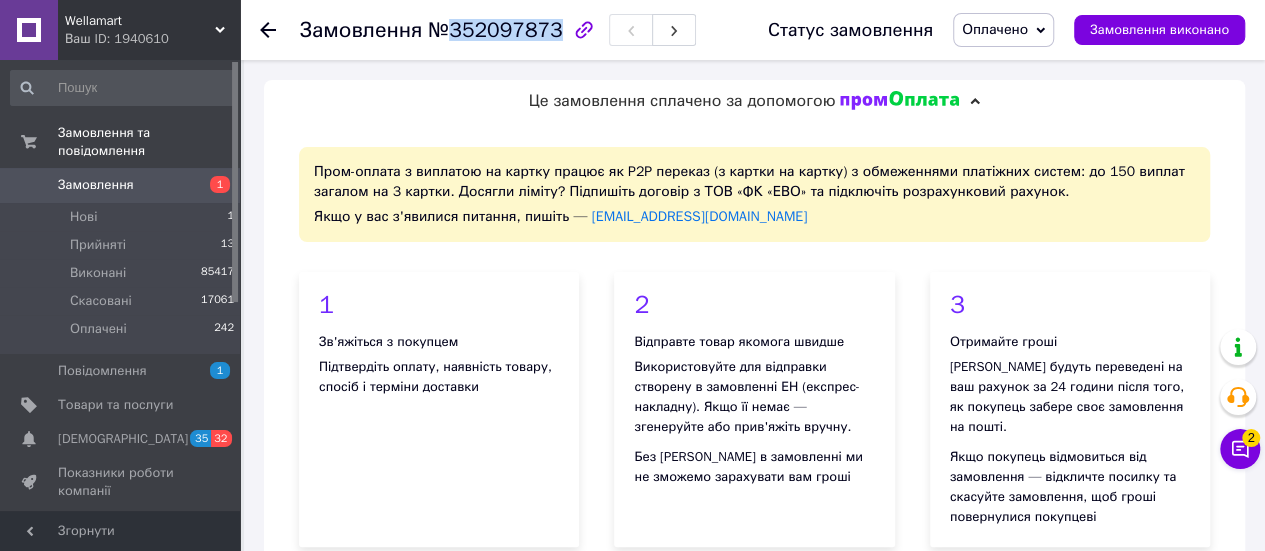 click on "№352097873" at bounding box center (495, 30) 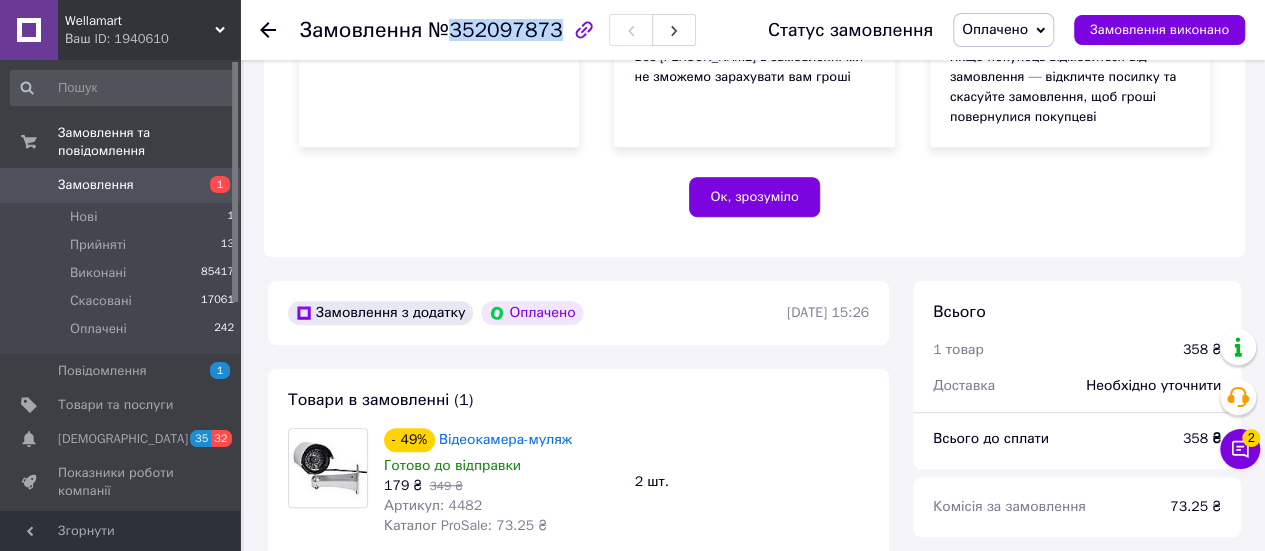 scroll, scrollTop: 800, scrollLeft: 0, axis: vertical 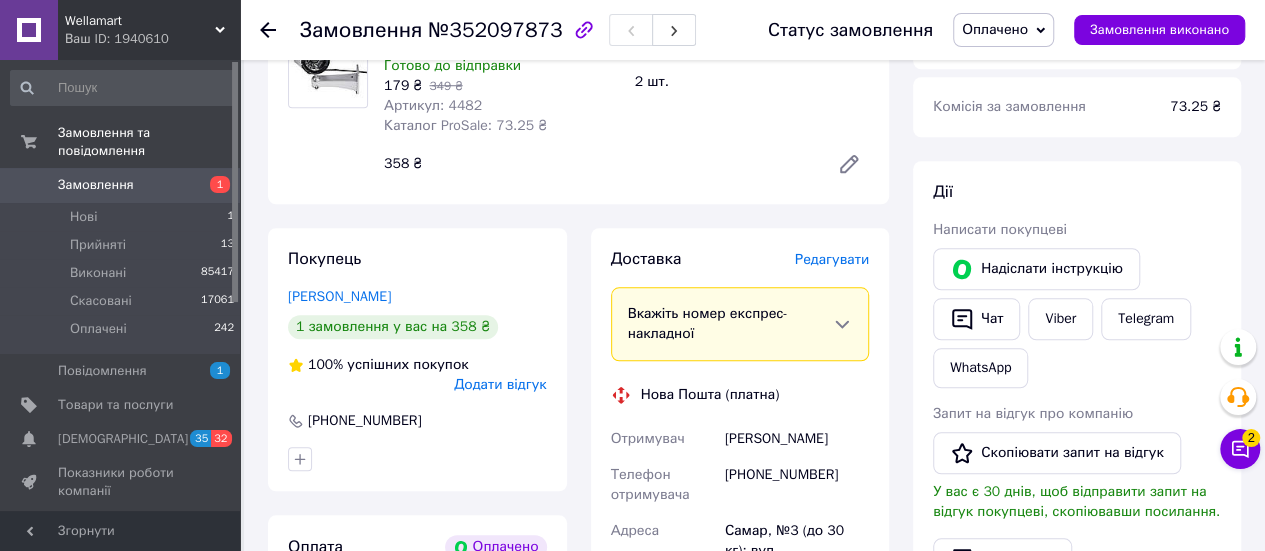 click on "+380969186159" at bounding box center (797, 485) 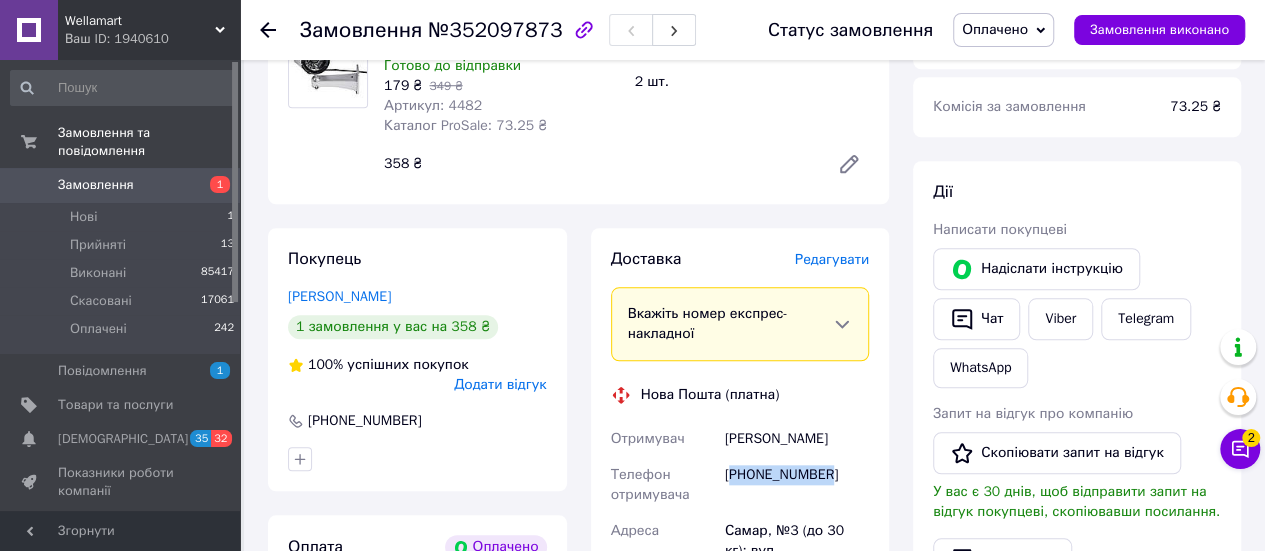 click on "+380969186159" at bounding box center (797, 485) 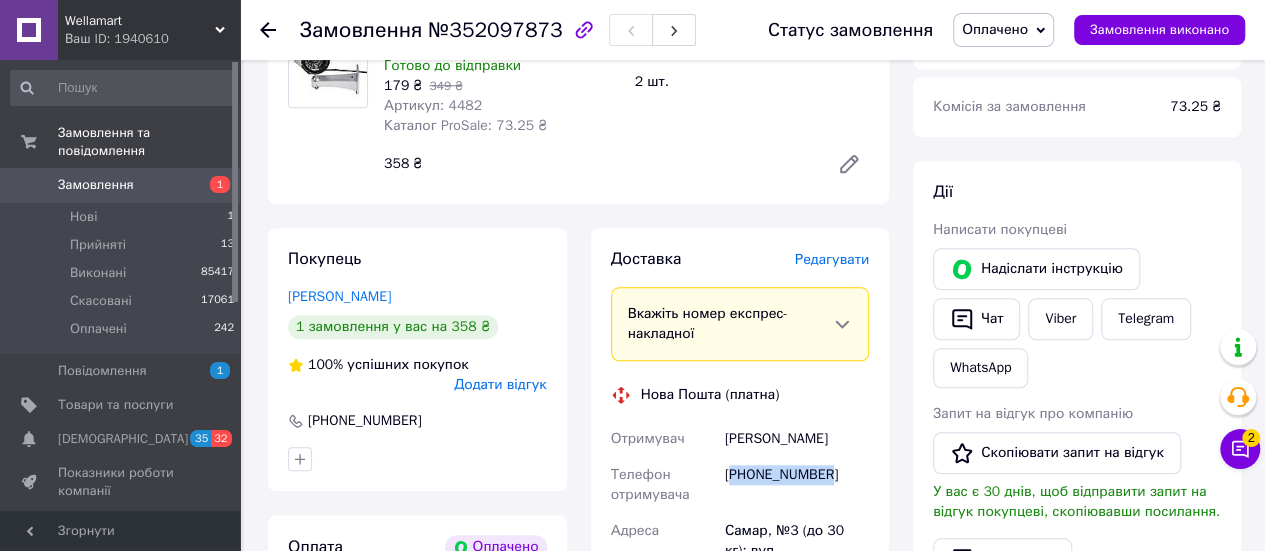 copy on "380969186159" 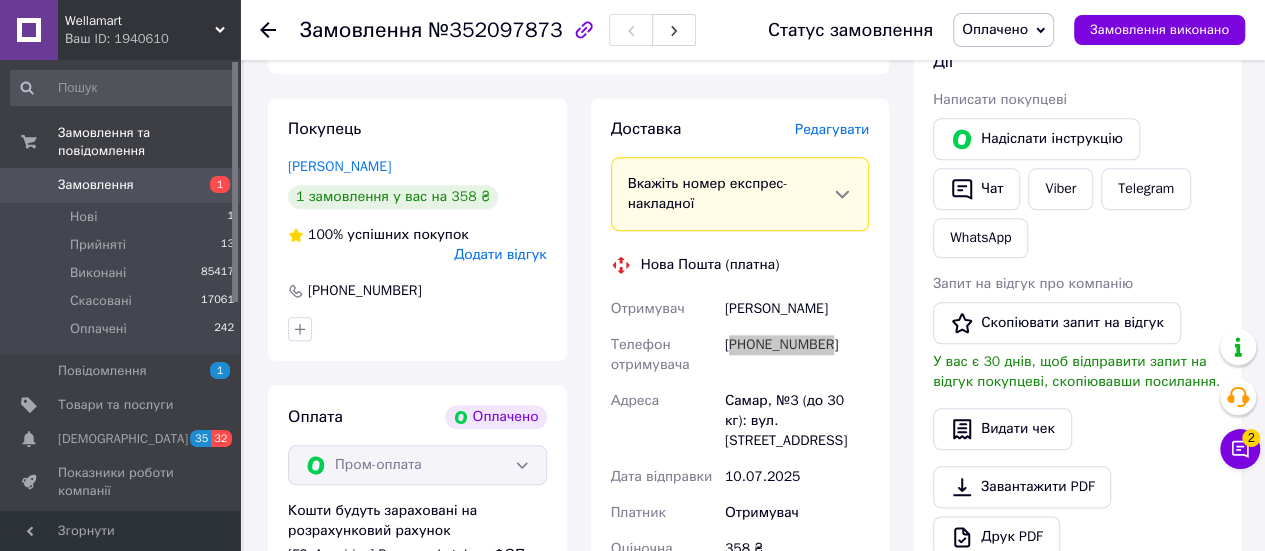 scroll, scrollTop: 900, scrollLeft: 0, axis: vertical 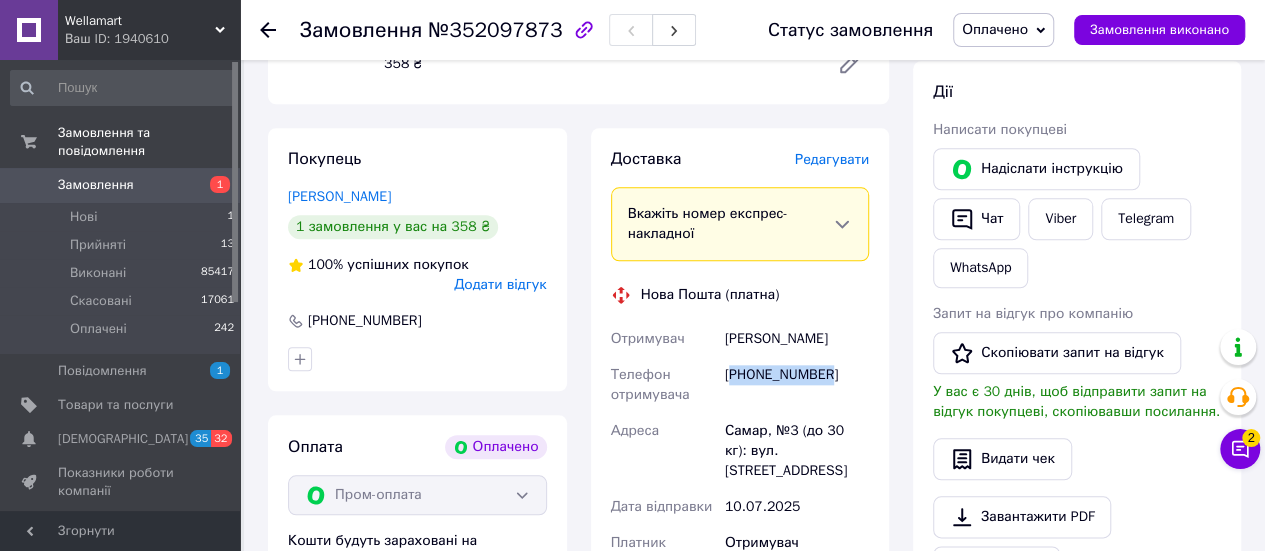 click on "Доставка Редагувати Вкажіть номер експрес-накладної Обов'язково введіть номер експрес-накладної,
якщо створювали її не на цій сторінці. У разі,
якщо номер ЕН не буде доданий, ми не зможемо
виплатити гроші за замовлення Мобільний номер покупця (із замовлення) повинен відповідати номеру отримувача за накладною Нова Пошта (платна) Отримувач Бондарчук Александр Телефон отримувача +380969186159 Адреса Самар, №3 (до 30 кг): вул. Гетьманська, 47-47Г Дата відправки 10.07.2025 Платник Отримувач Оціночна вартість 358 ₴ Передати номер або Згенерувати ЕН Платник Отримувач +380969186159" at bounding box center [740, 479] 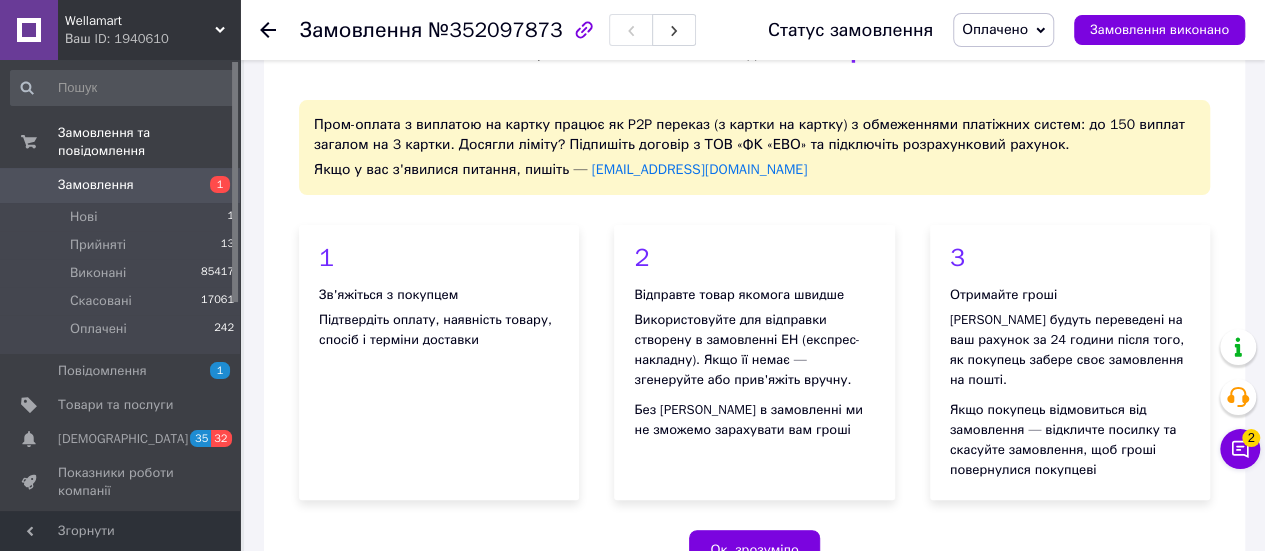 scroll, scrollTop: 0, scrollLeft: 0, axis: both 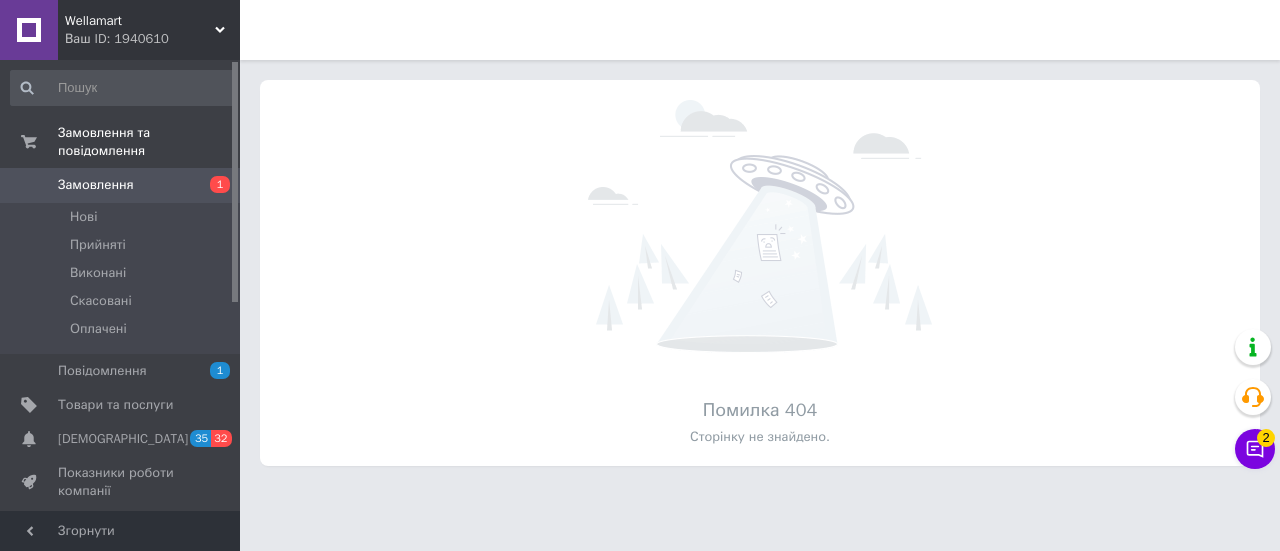 click on "Ваш ID: 1940610" at bounding box center [152, 39] 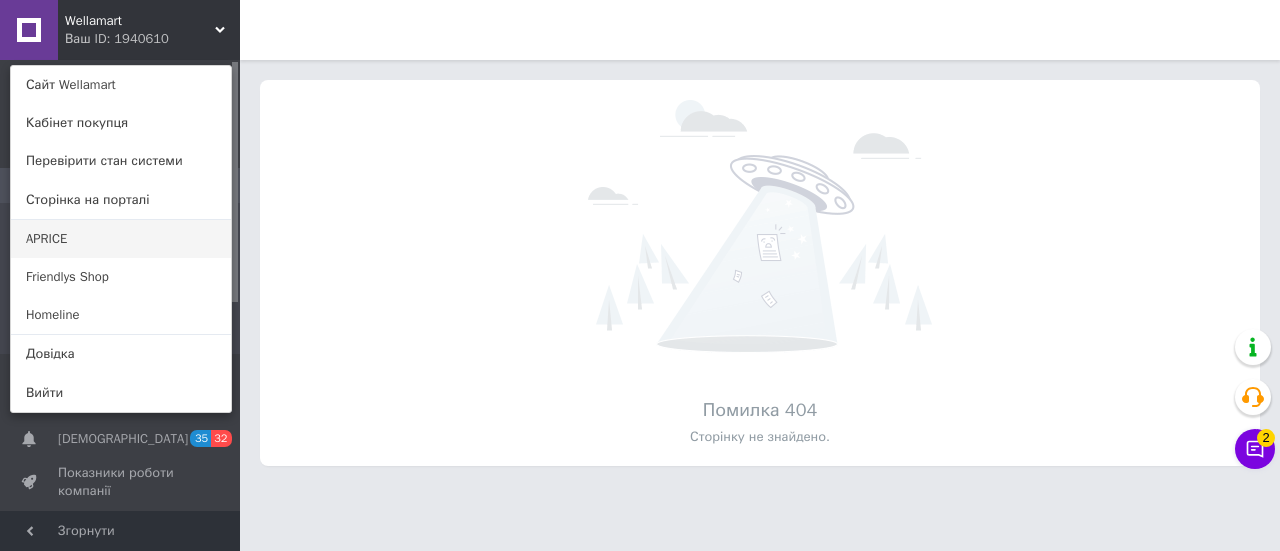 click on "APRICE" at bounding box center (121, 239) 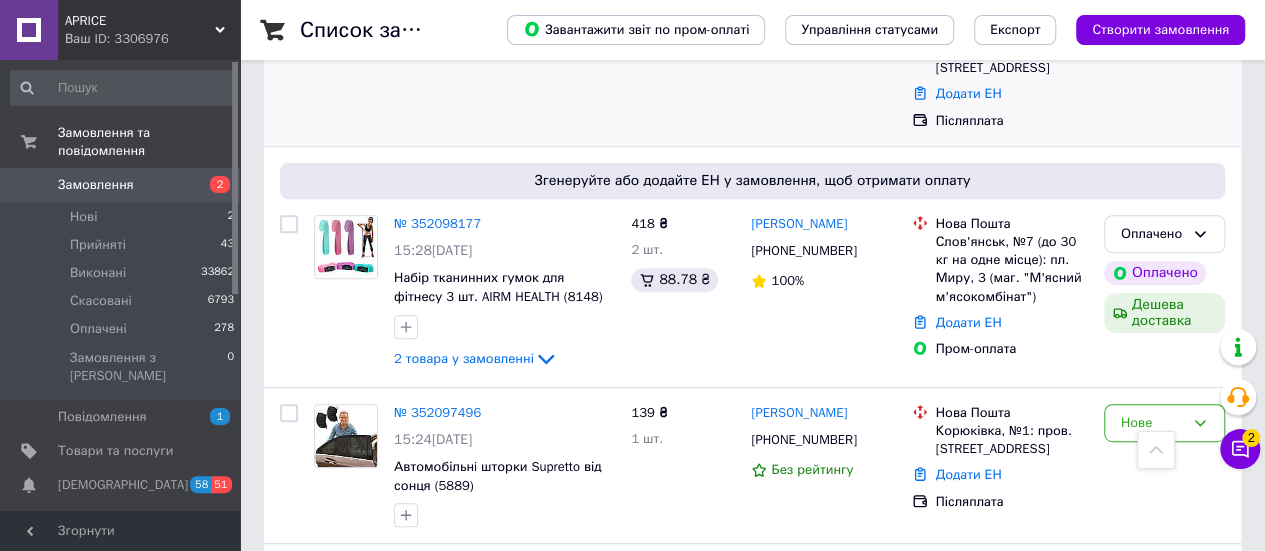 scroll, scrollTop: 400, scrollLeft: 0, axis: vertical 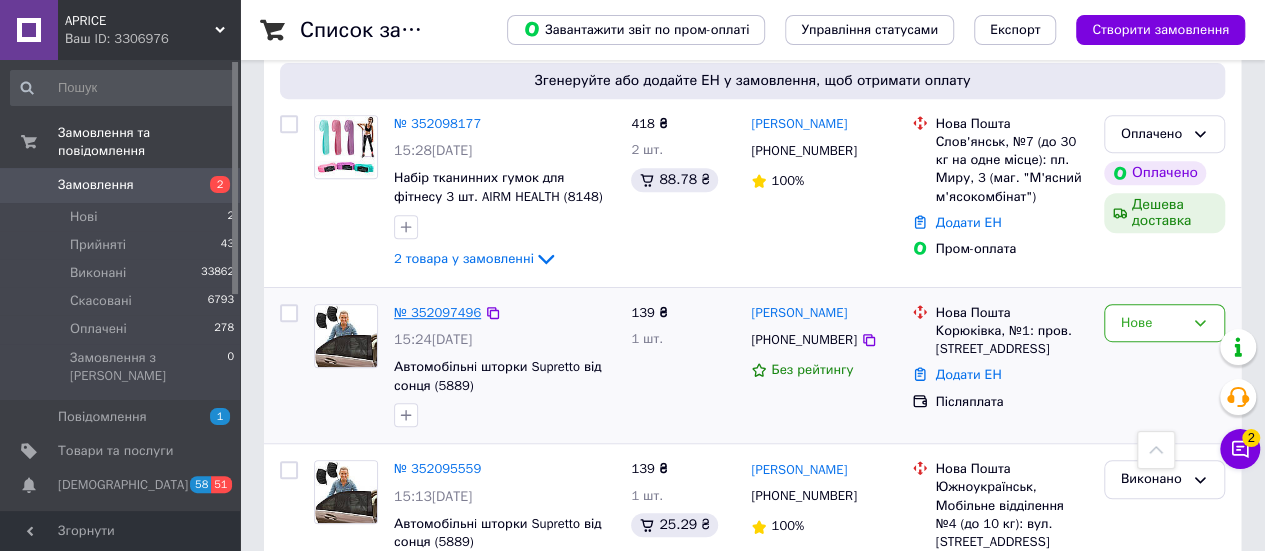 click on "№ 352097496" at bounding box center [437, 312] 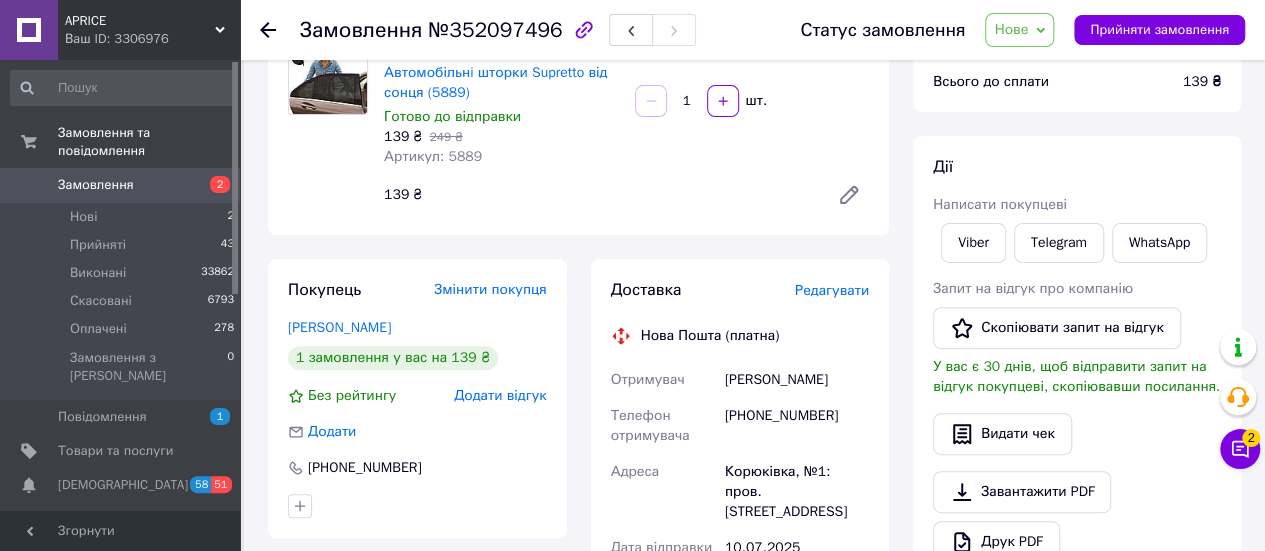 scroll, scrollTop: 200, scrollLeft: 0, axis: vertical 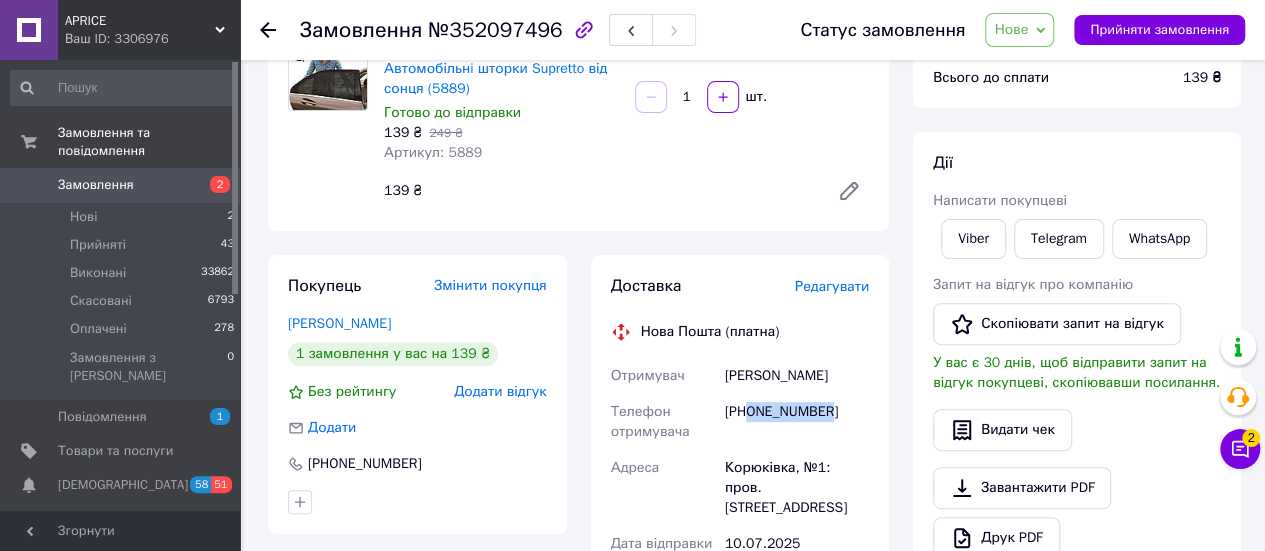 drag, startPoint x: 750, startPoint y: 414, endPoint x: 846, endPoint y: 417, distance: 96.04687 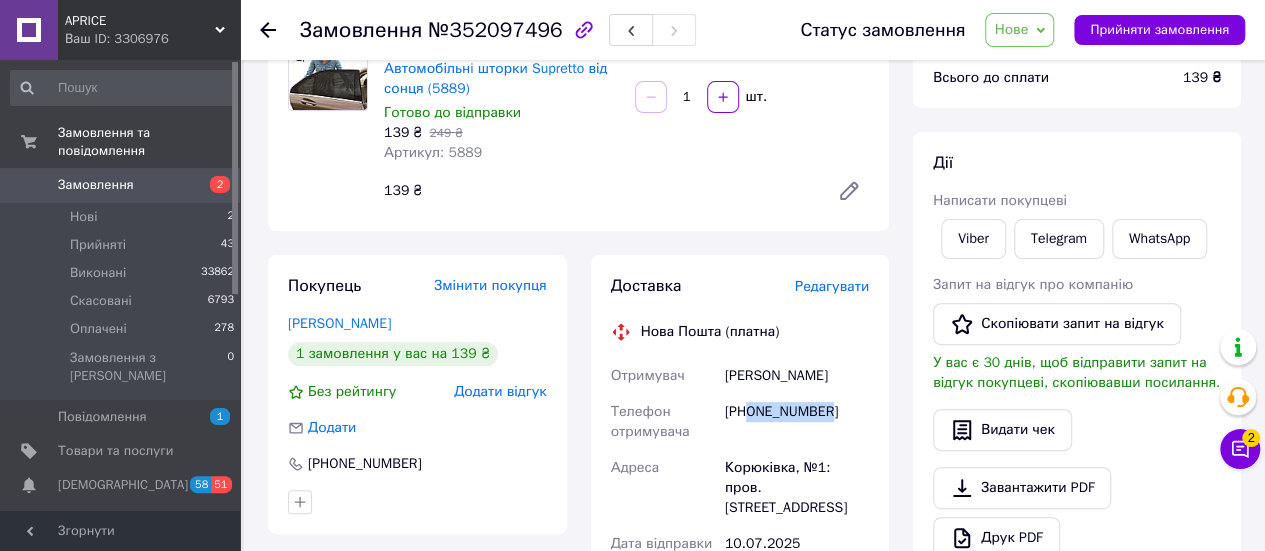 copy on "0502170584" 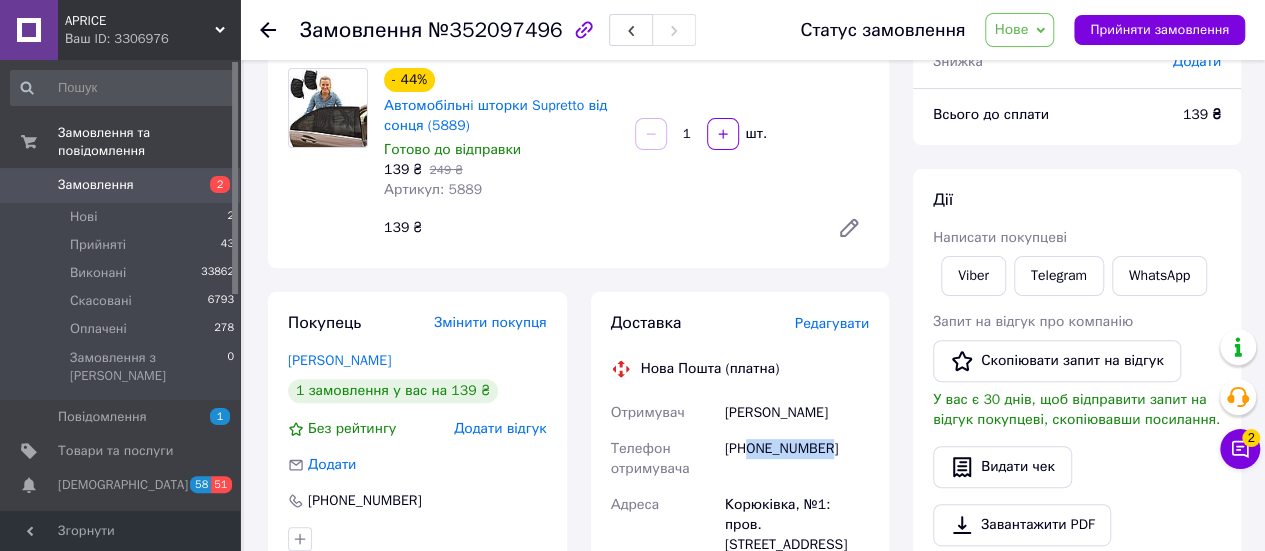 scroll, scrollTop: 400, scrollLeft: 0, axis: vertical 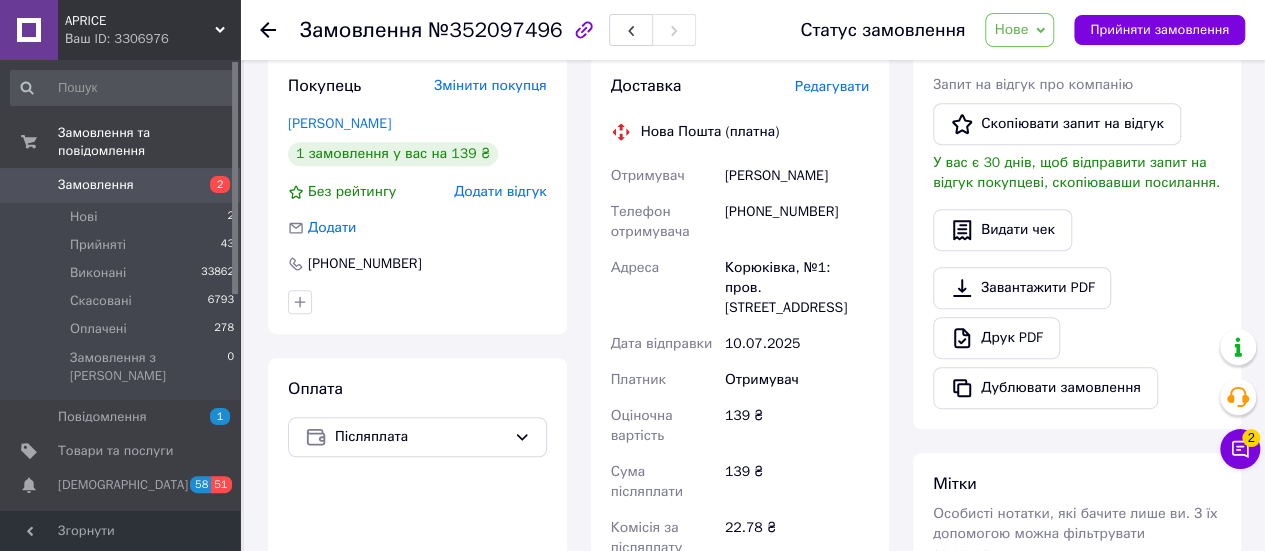 click on "Олійник Олександр" at bounding box center [797, 176] 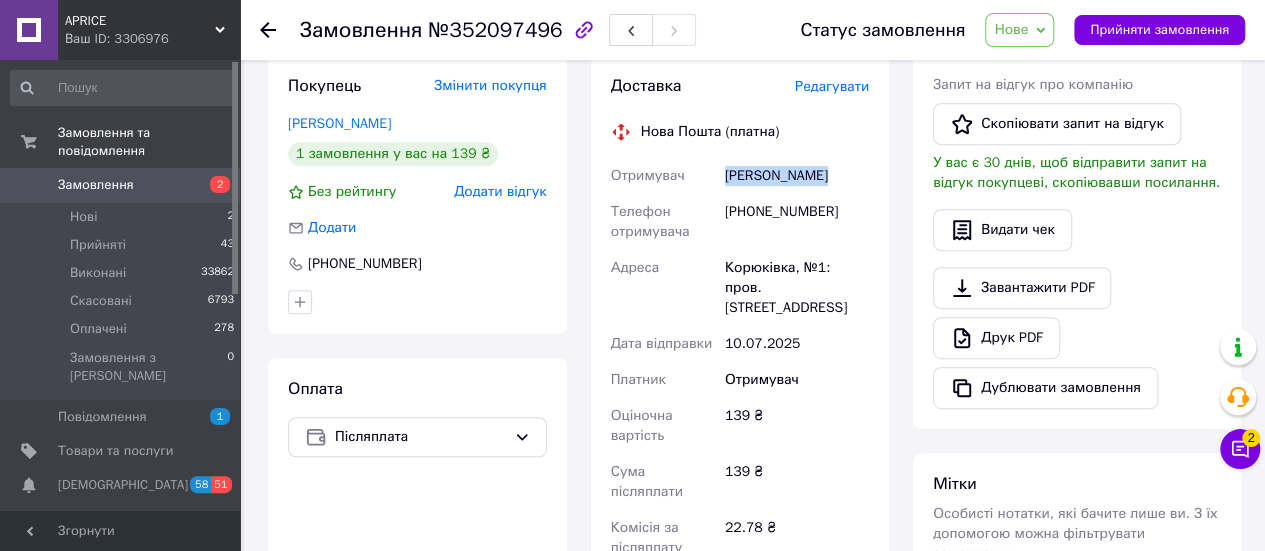 click on "Олійник Олександр" at bounding box center [797, 176] 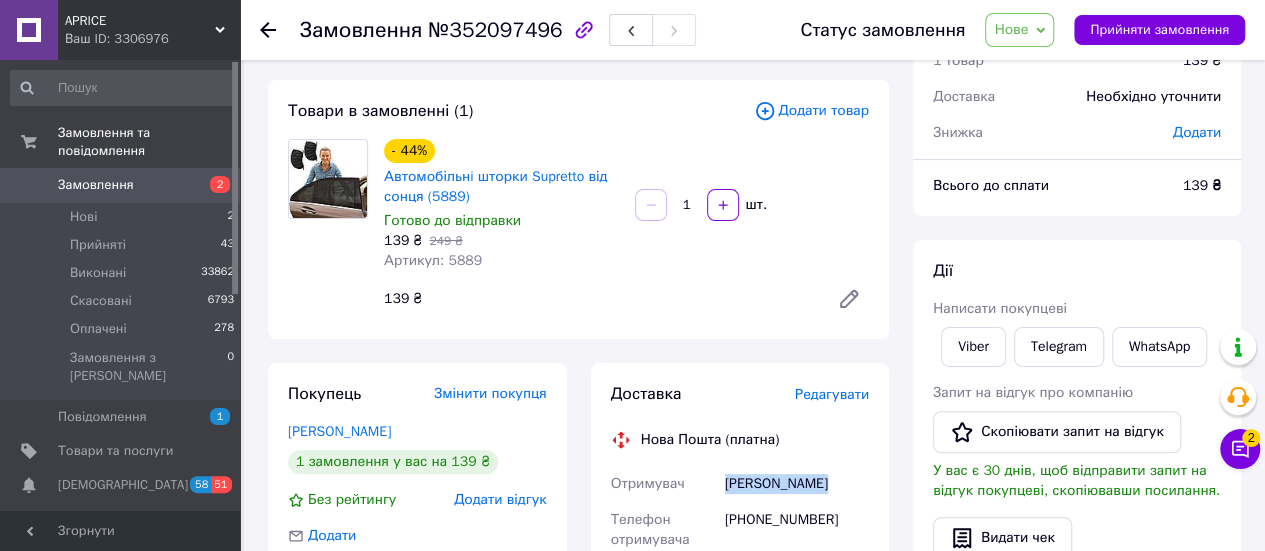 scroll, scrollTop: 0, scrollLeft: 0, axis: both 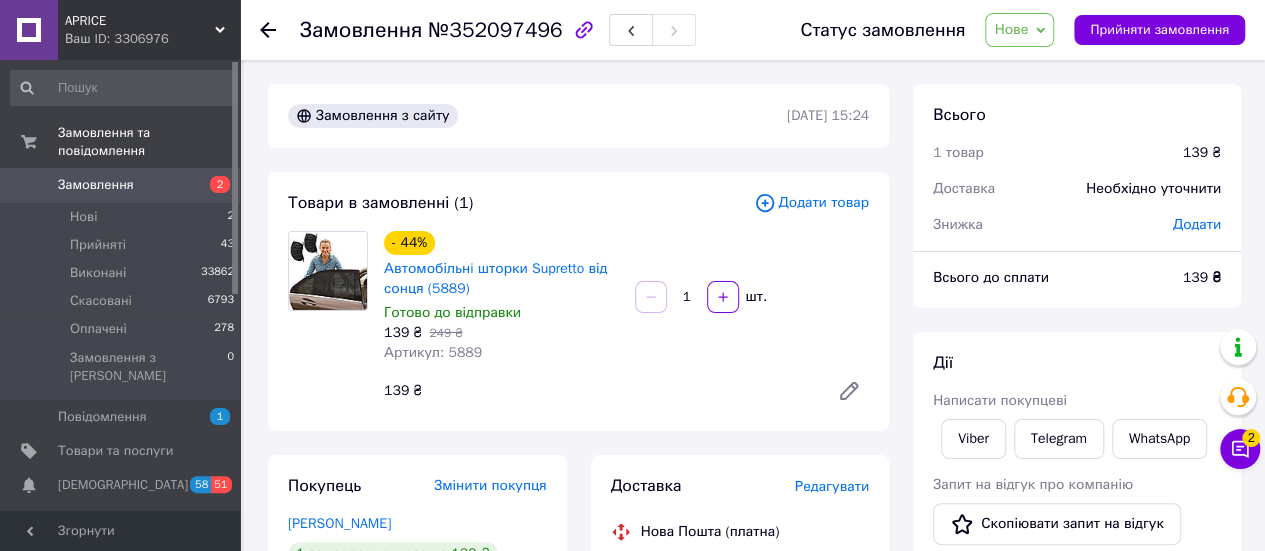 click on "Артикул: 5889" at bounding box center [433, 352] 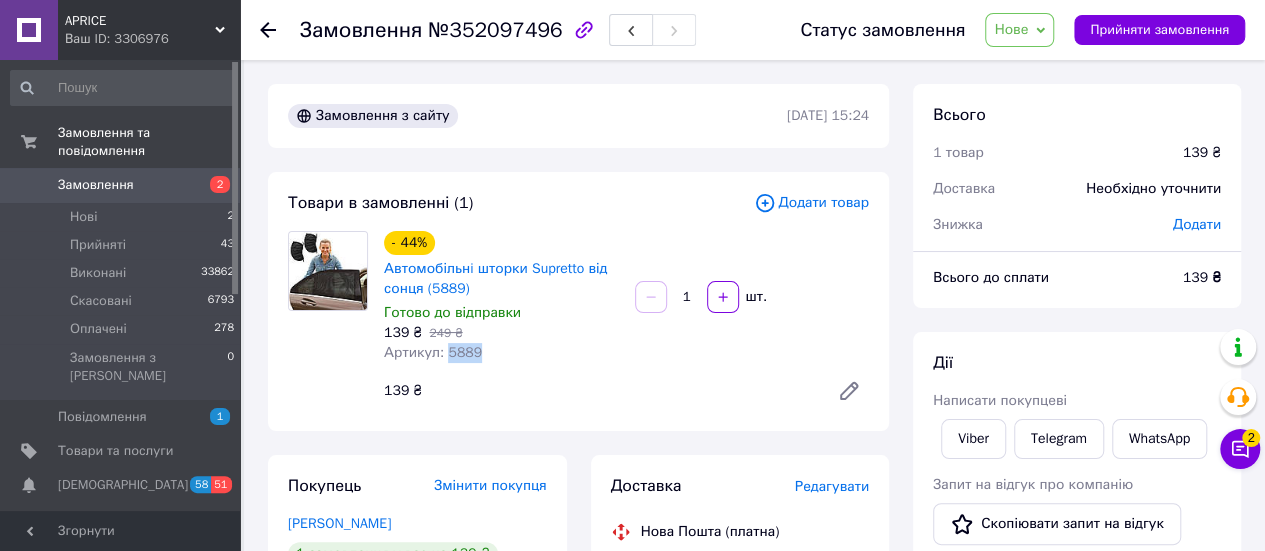 click on "Артикул: 5889" at bounding box center [433, 352] 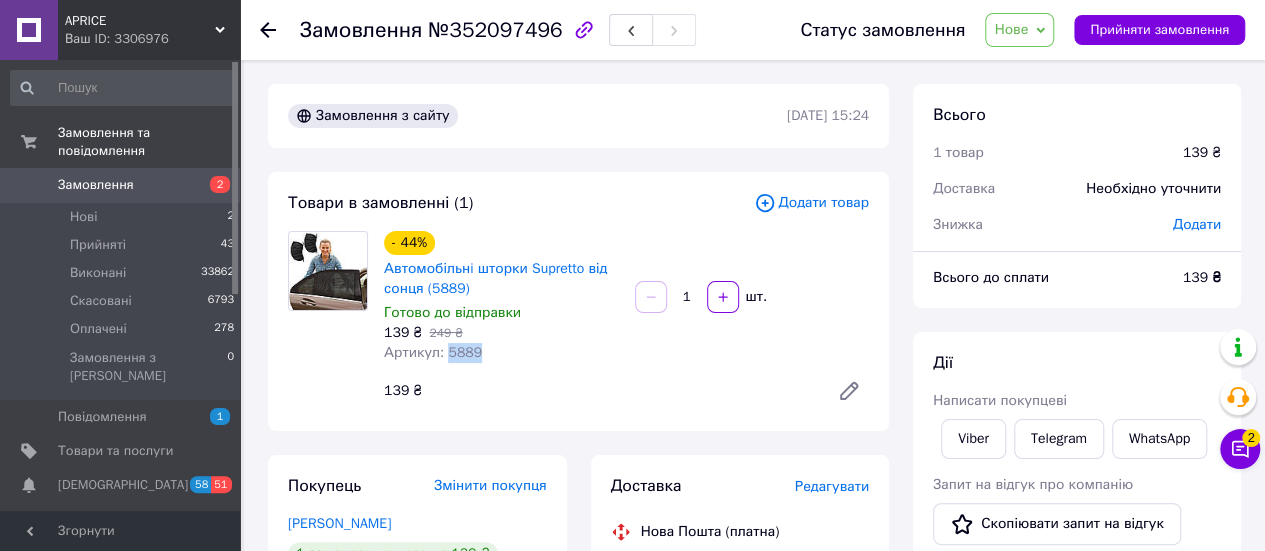 copy on "5889" 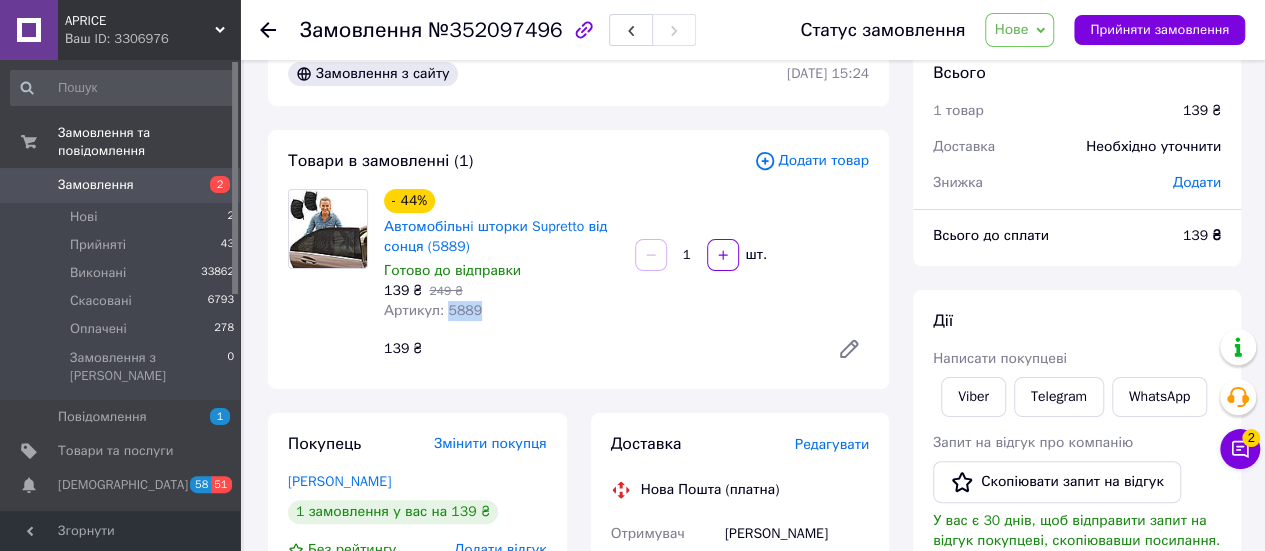 scroll, scrollTop: 0, scrollLeft: 0, axis: both 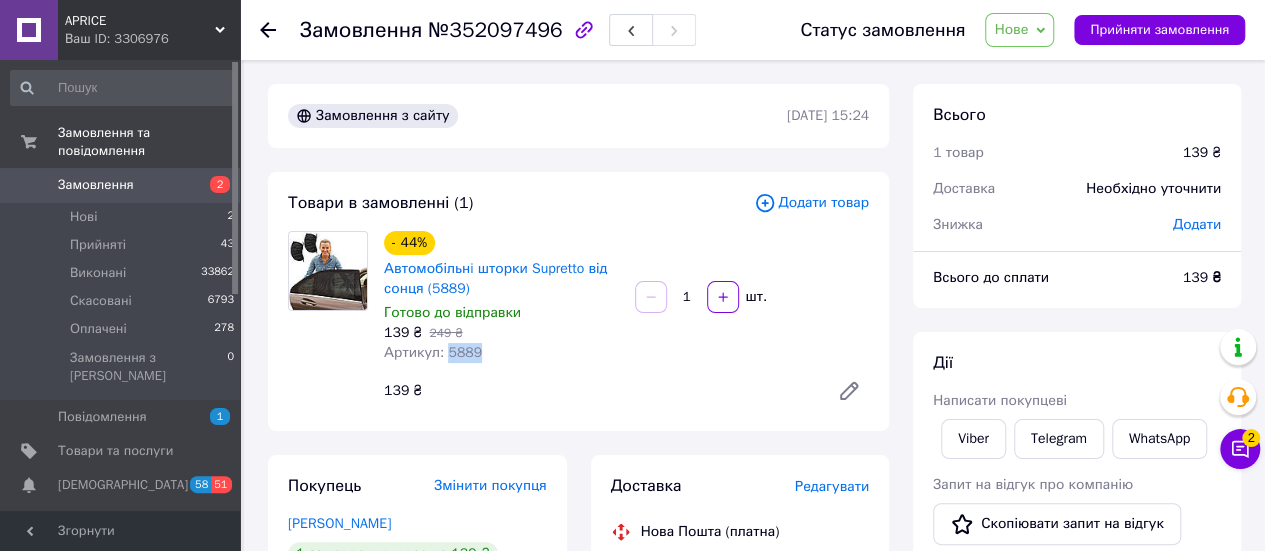 click on "Нове" at bounding box center (1011, 29) 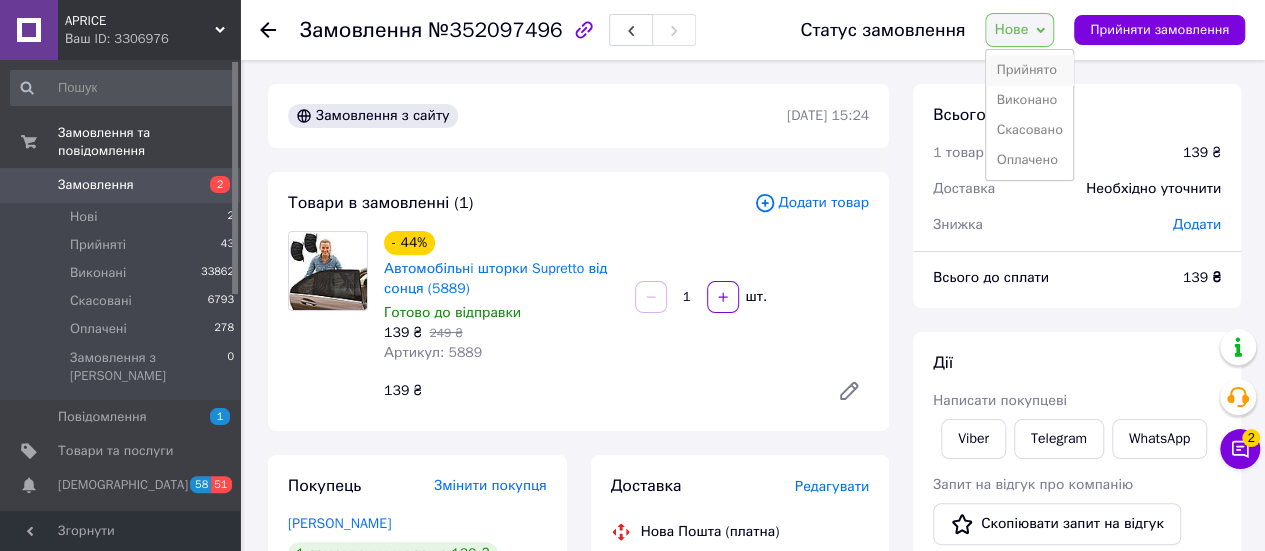 click on "Прийнято" at bounding box center (1029, 70) 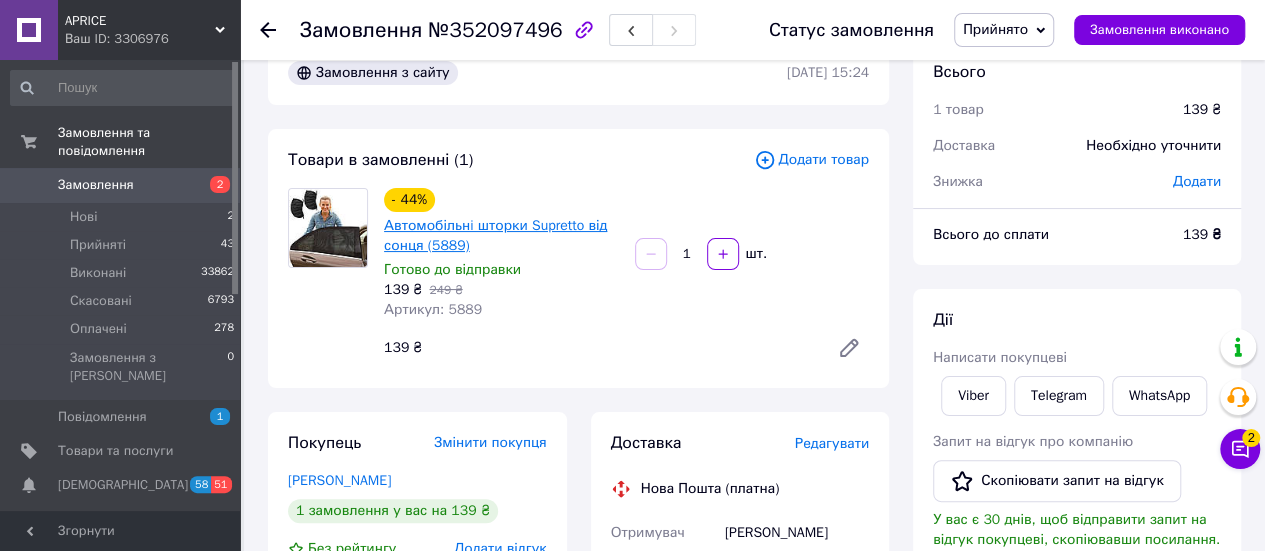 scroll, scrollTop: 0, scrollLeft: 0, axis: both 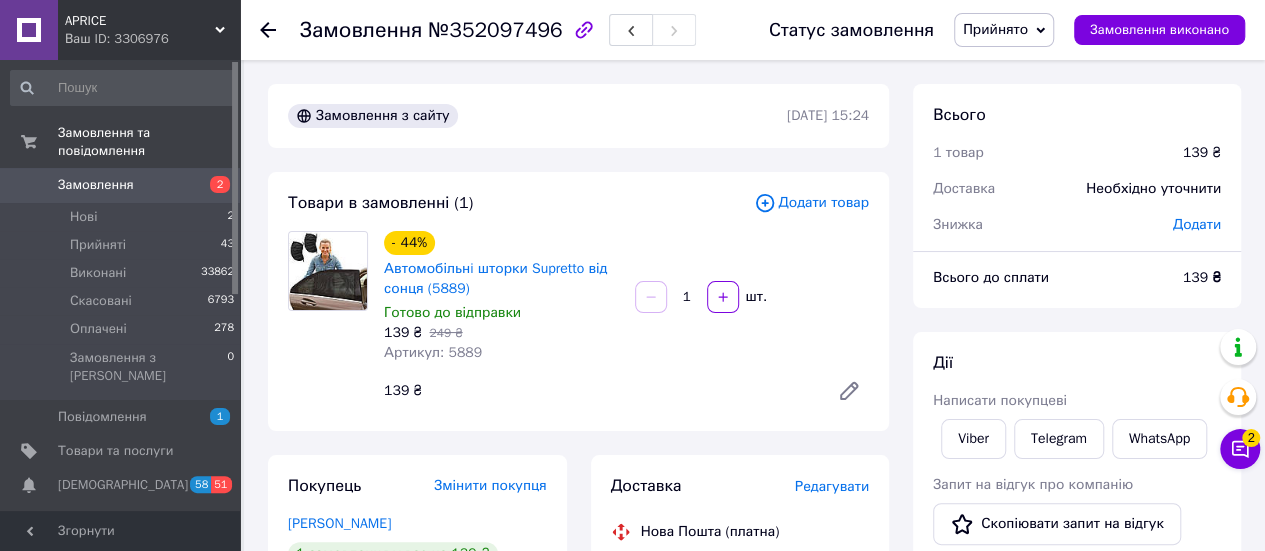 click on "№352097496" at bounding box center [495, 30] 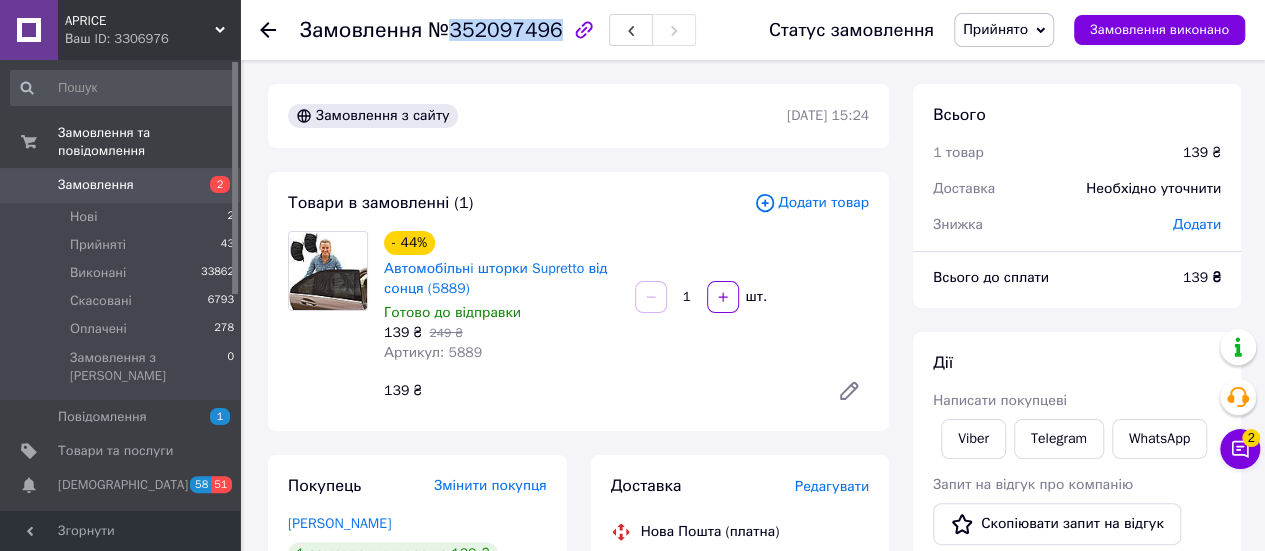 click on "№352097496" at bounding box center (495, 30) 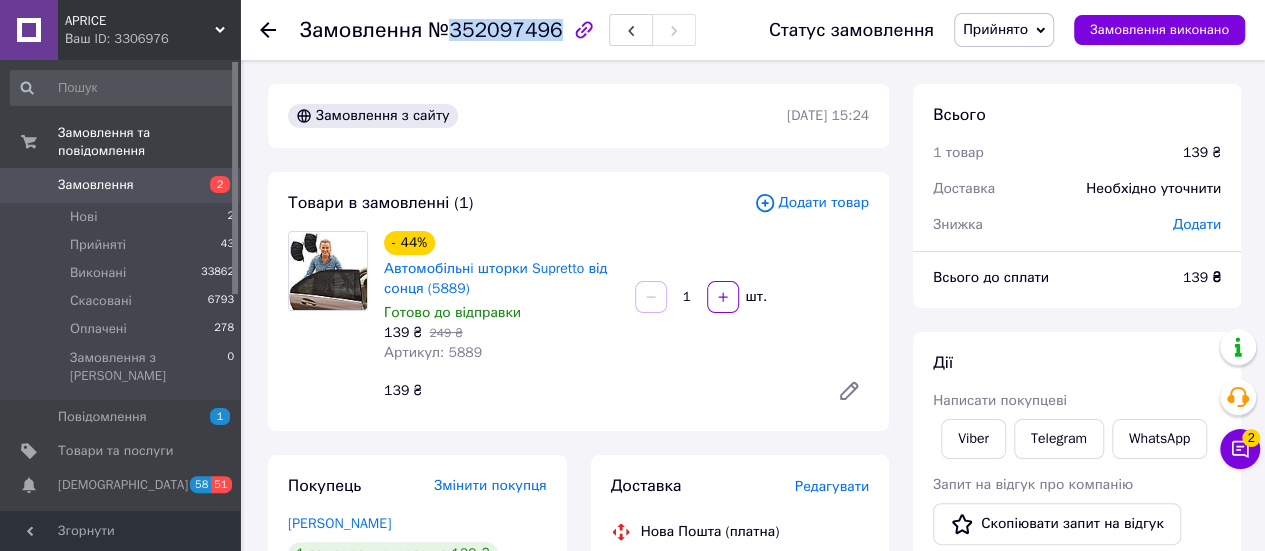 scroll, scrollTop: 200, scrollLeft: 0, axis: vertical 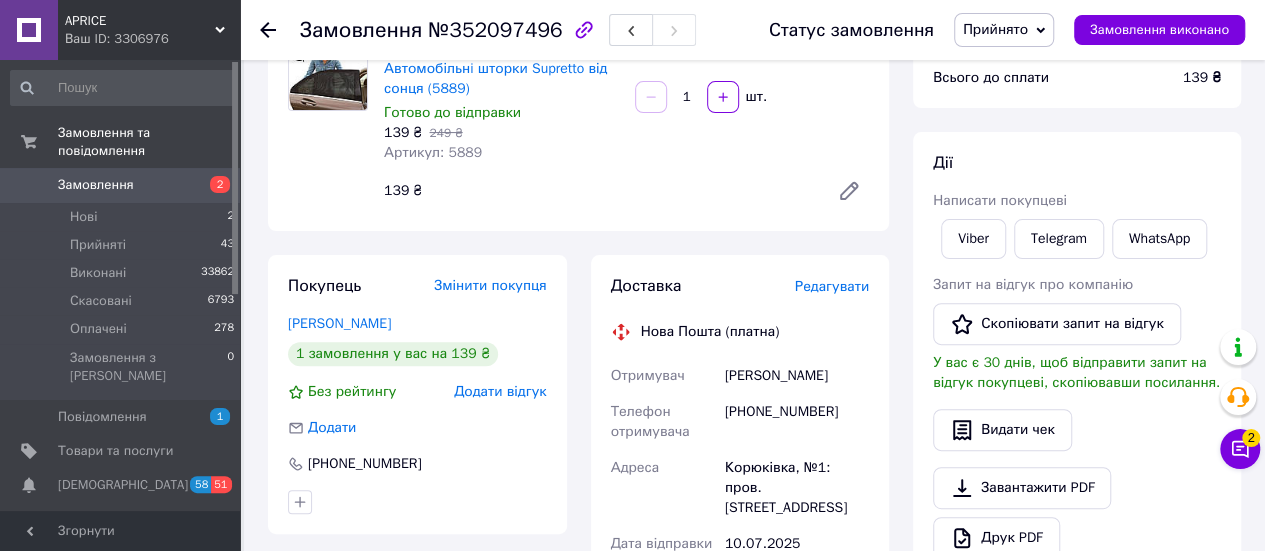 click on "+380502170584" at bounding box center (797, 422) 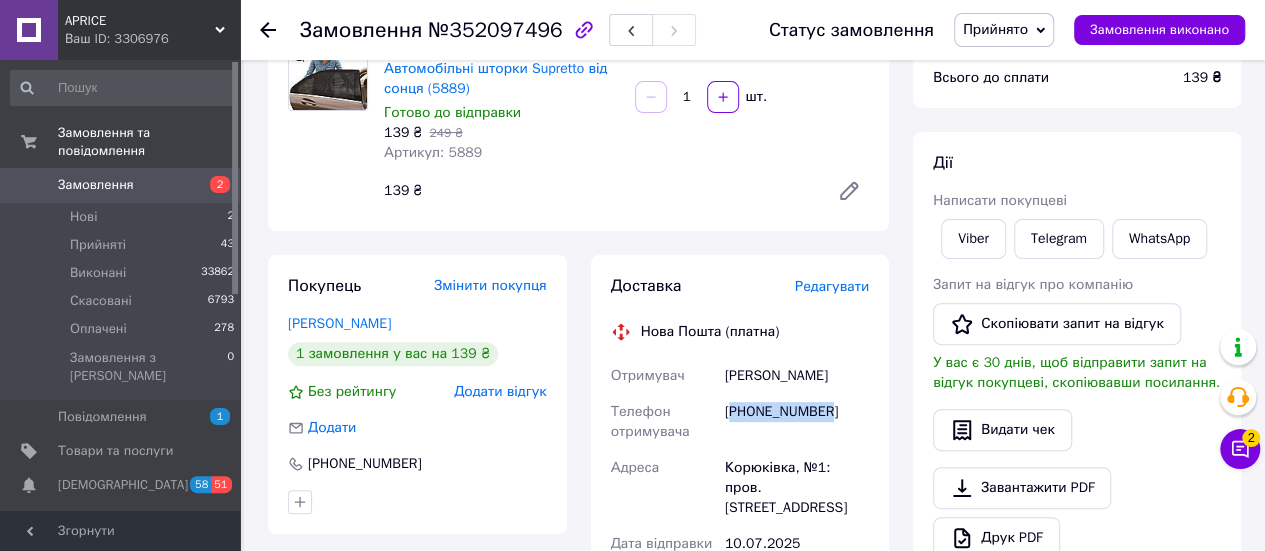 click on "[PHONE_NUMBER]" at bounding box center [797, 422] 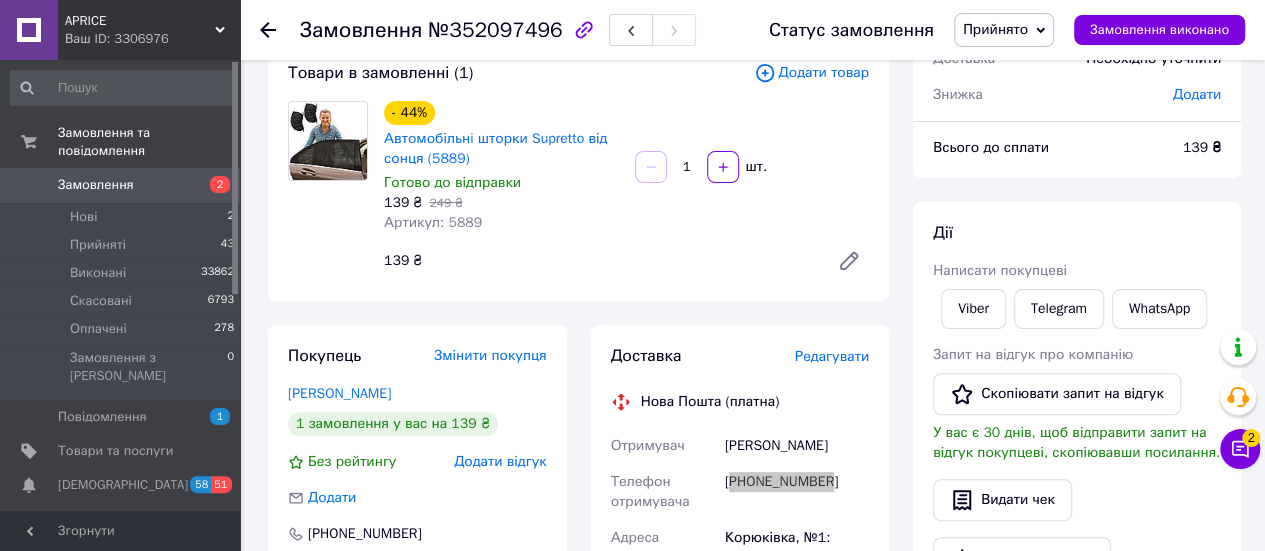 scroll, scrollTop: 100, scrollLeft: 0, axis: vertical 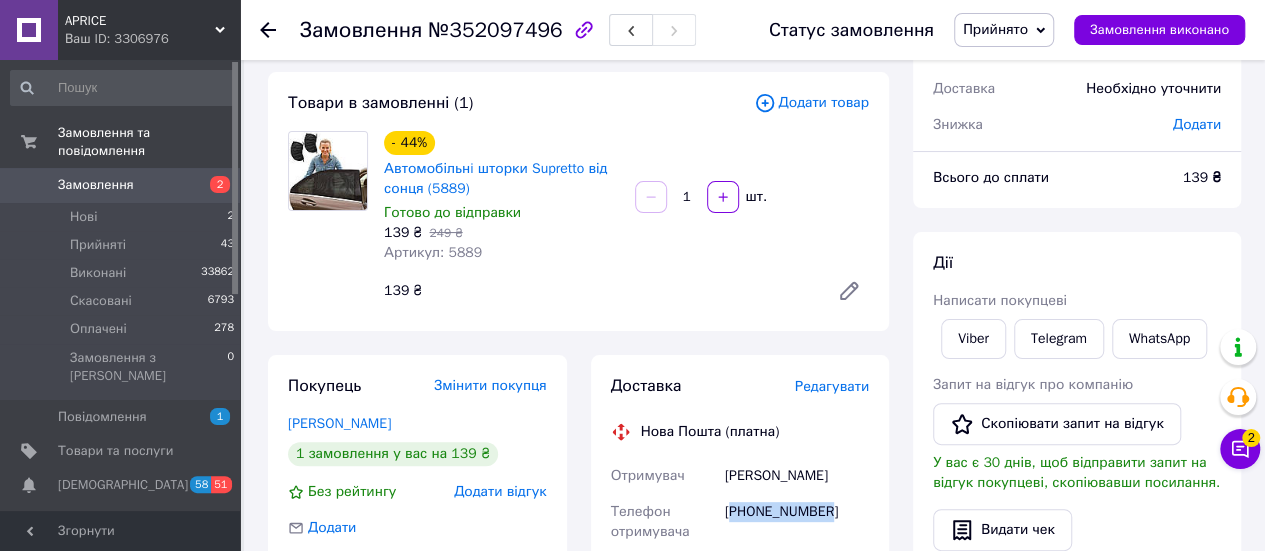 click on "1   шт." at bounding box center [752, 197] 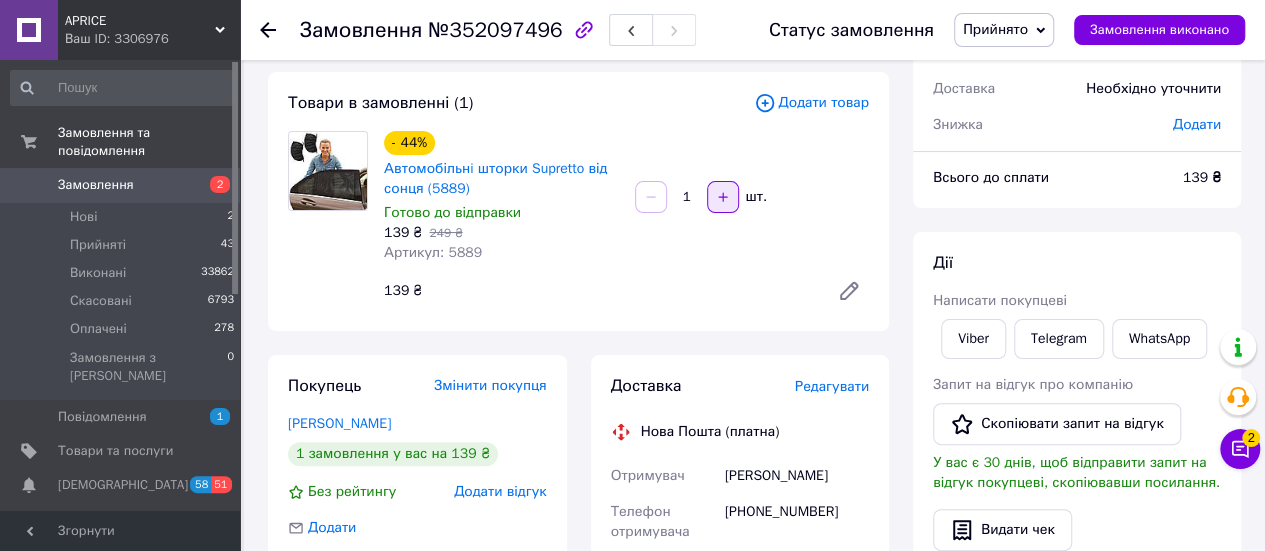 click at bounding box center [723, 197] 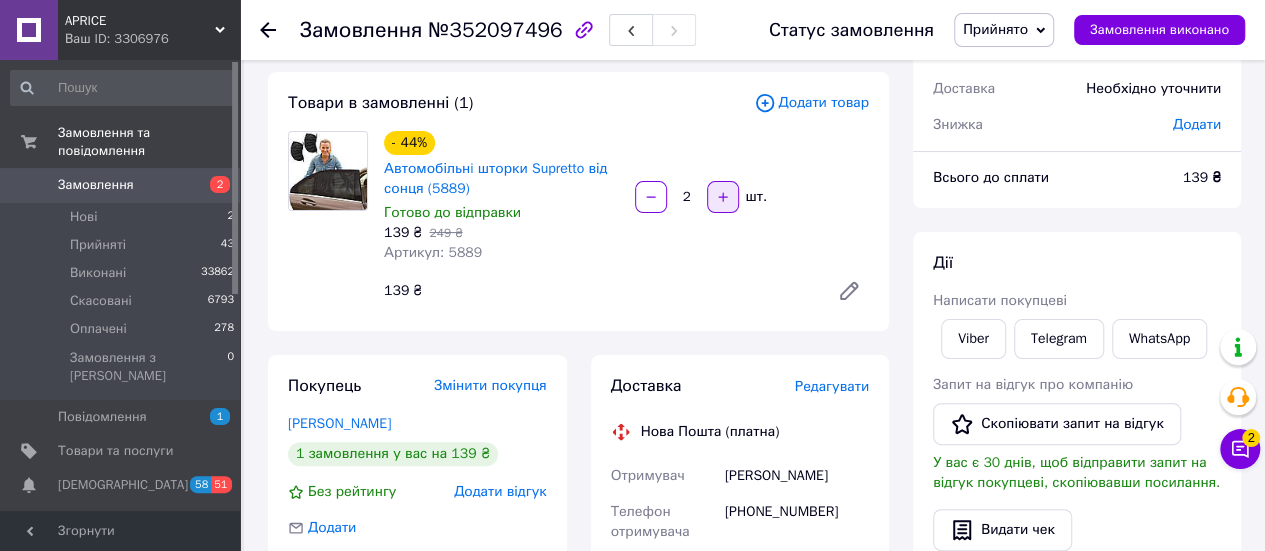 type on "2" 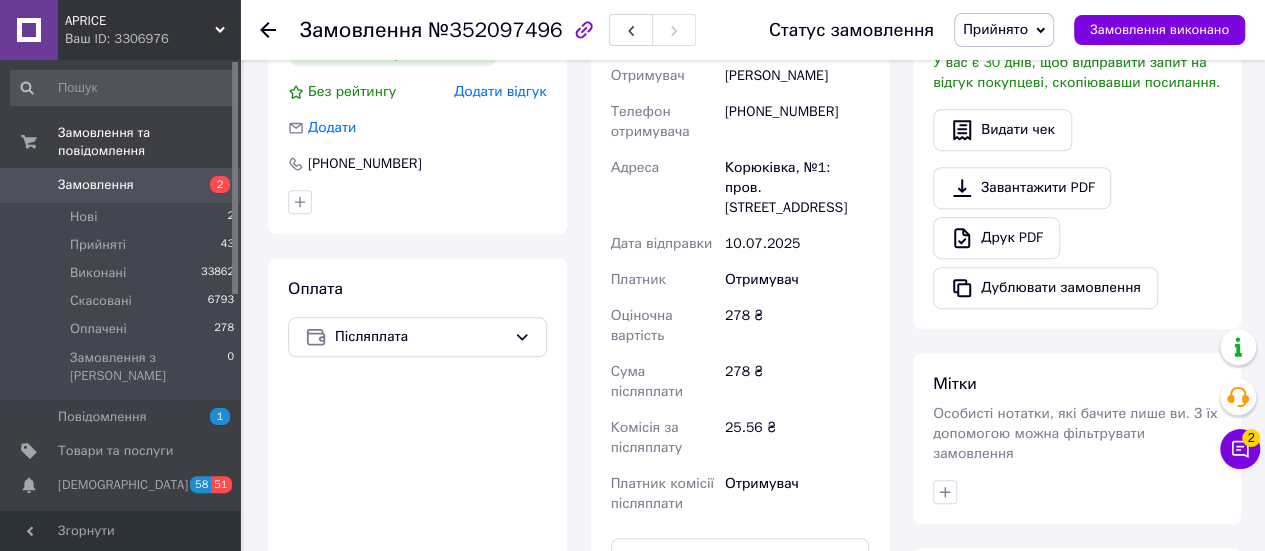 scroll, scrollTop: 0, scrollLeft: 0, axis: both 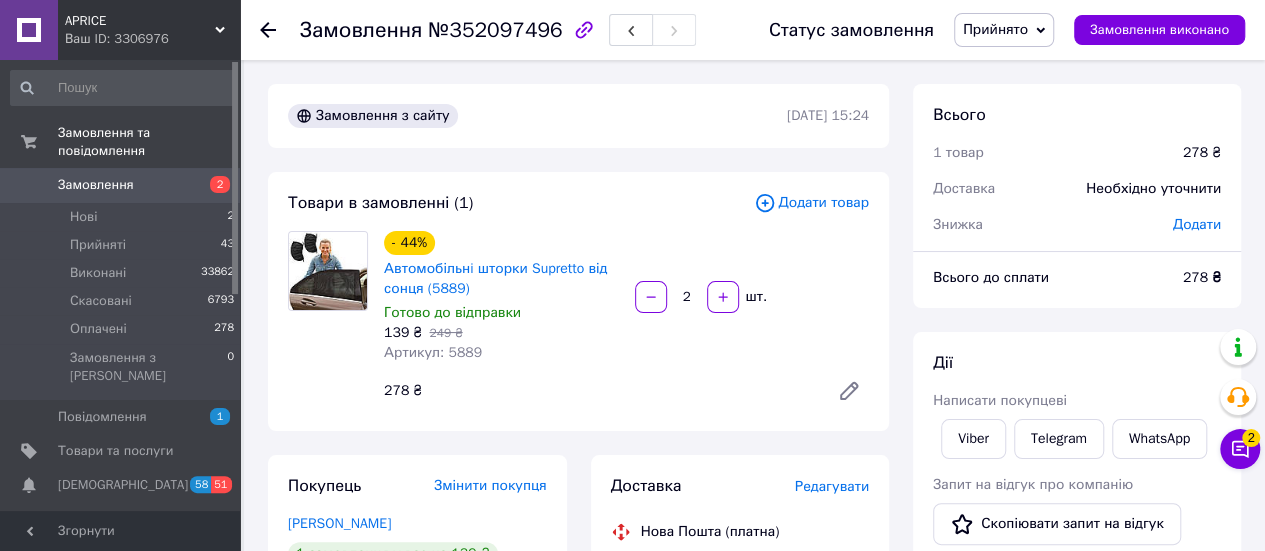 click on "Прийнято" at bounding box center [995, 29] 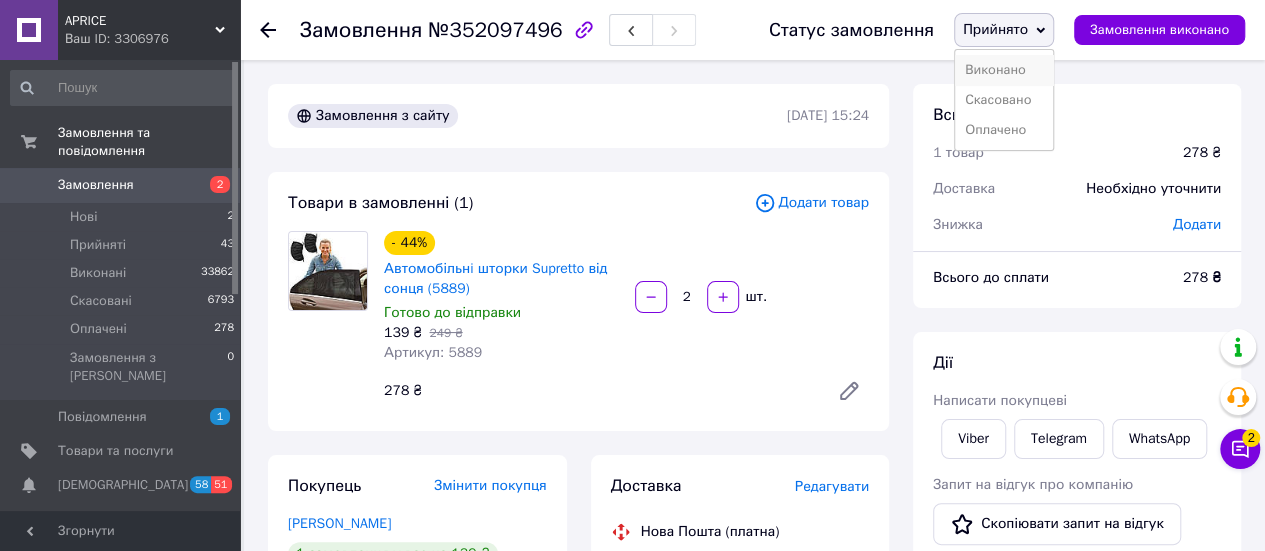click on "Виконано" at bounding box center (1004, 70) 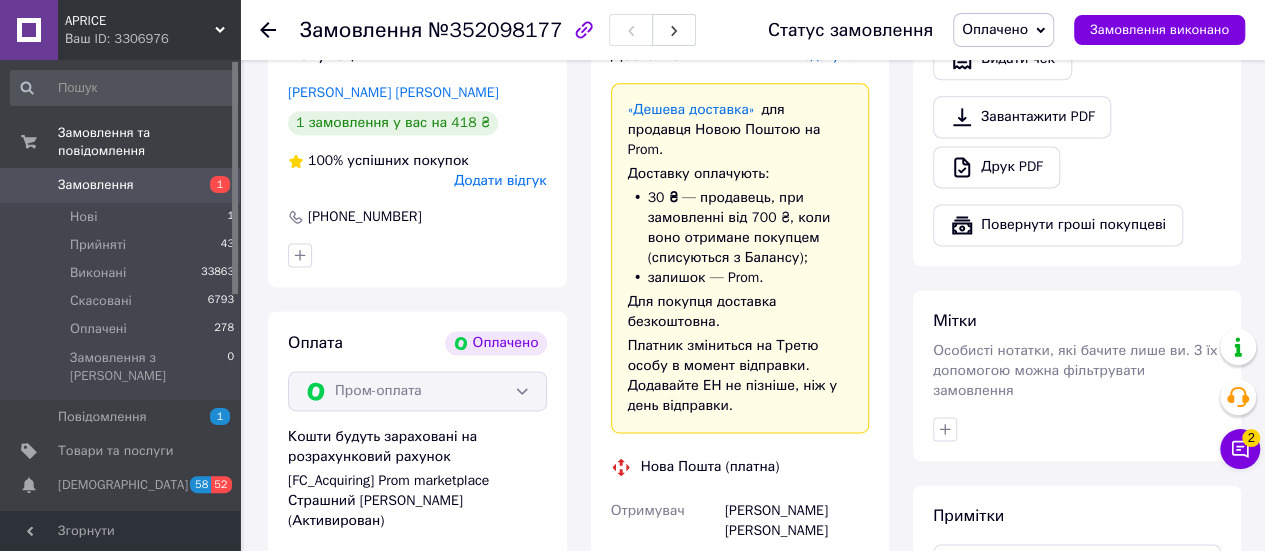 scroll, scrollTop: 1400, scrollLeft: 0, axis: vertical 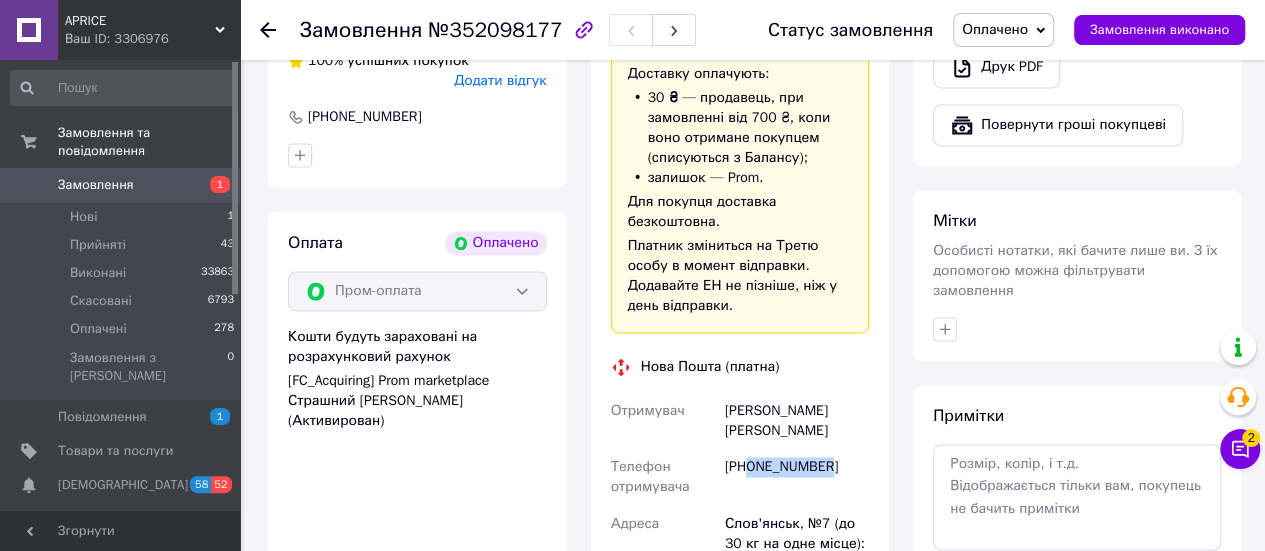 drag, startPoint x: 752, startPoint y: 414, endPoint x: 822, endPoint y: 412, distance: 70.028564 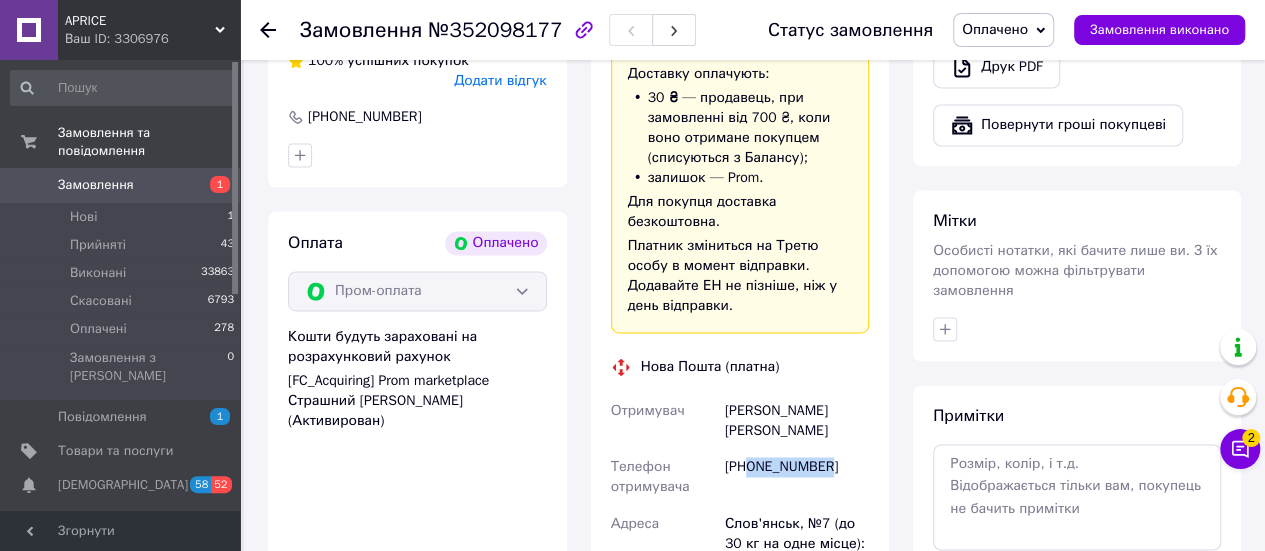 click on "[PHONE_NUMBER]" at bounding box center [797, 477] 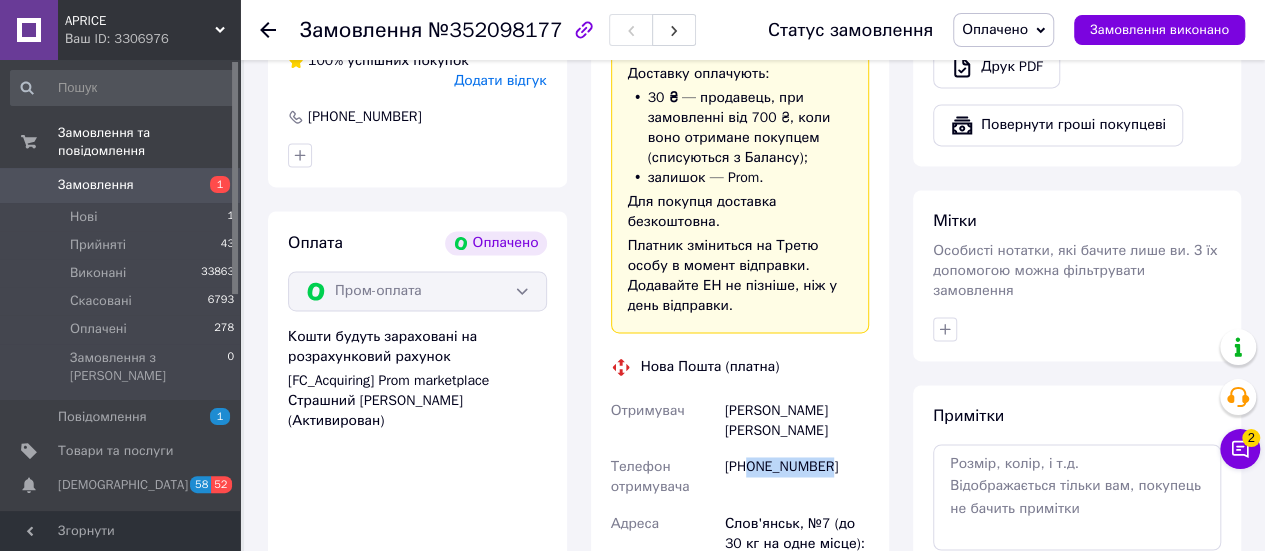 copy on "0967901403" 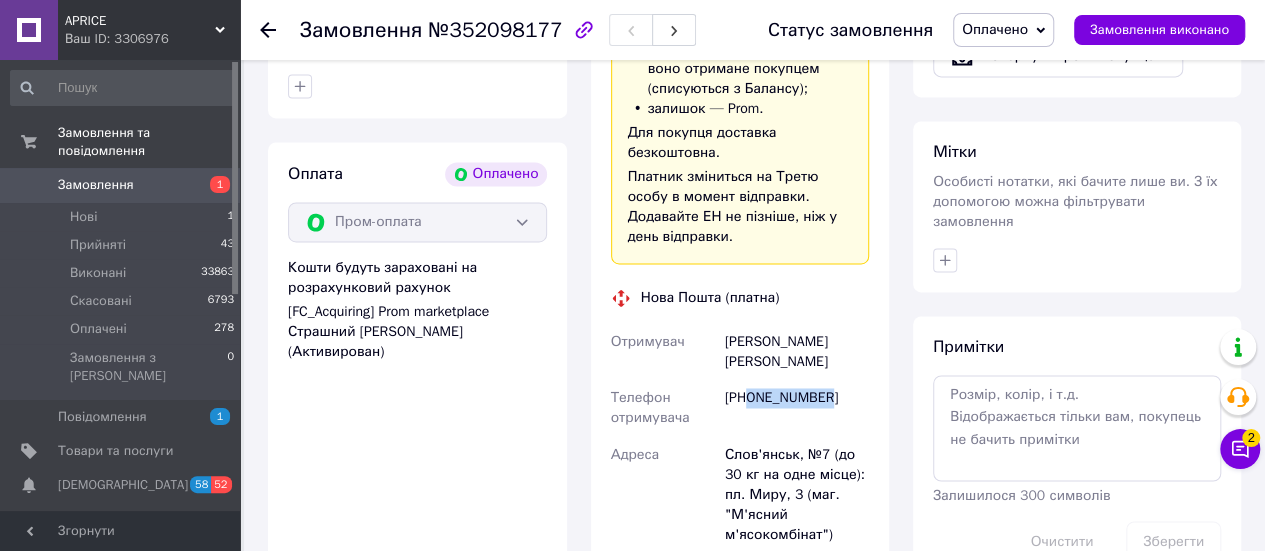 scroll, scrollTop: 1500, scrollLeft: 0, axis: vertical 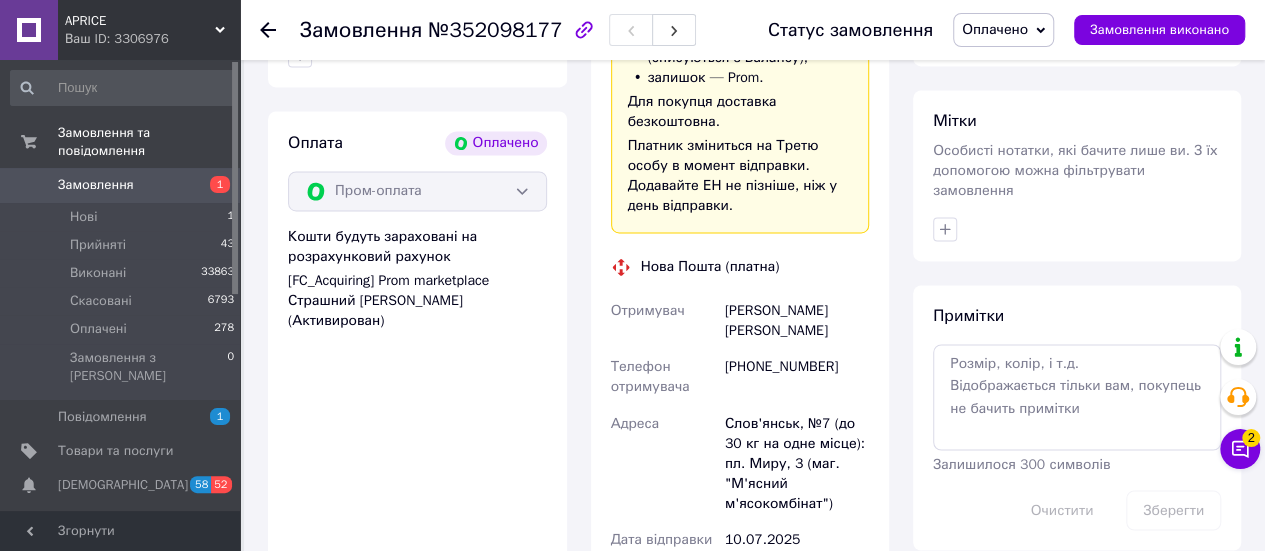 click on "Жертанханов Сергей" at bounding box center [797, 321] 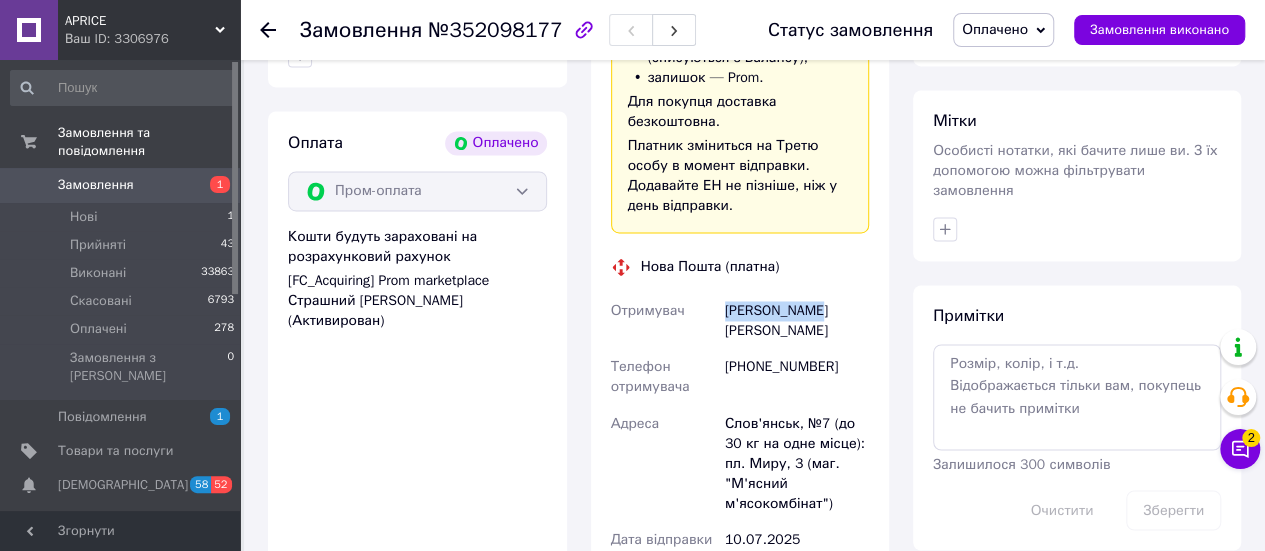 click on "Жертанханов Сергей" at bounding box center (797, 321) 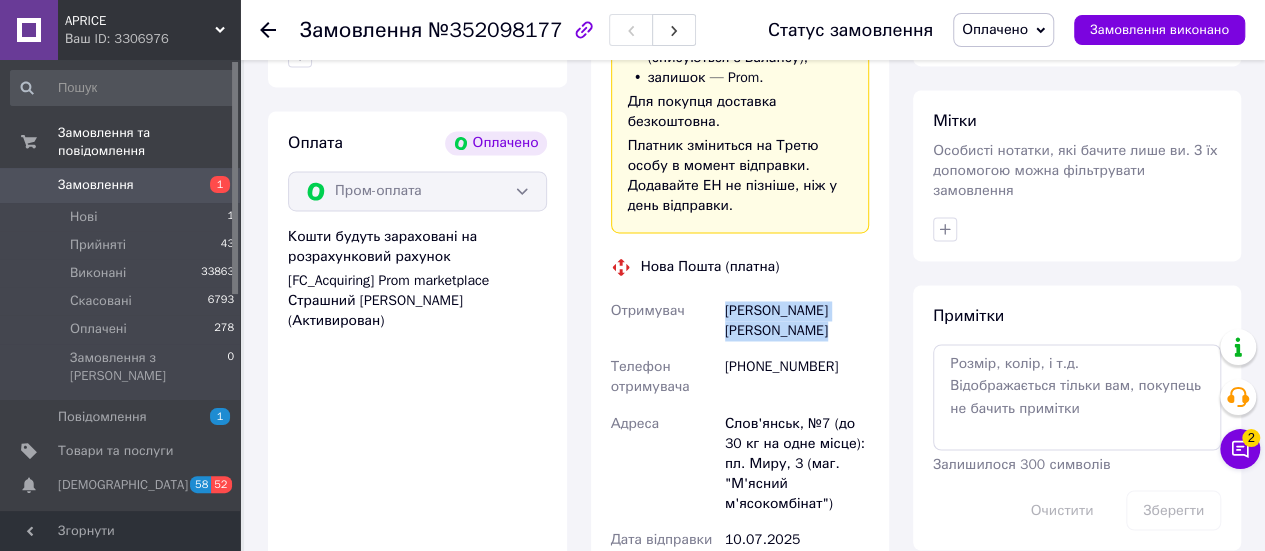 click on "Жертанханов Сергей" at bounding box center (797, 321) 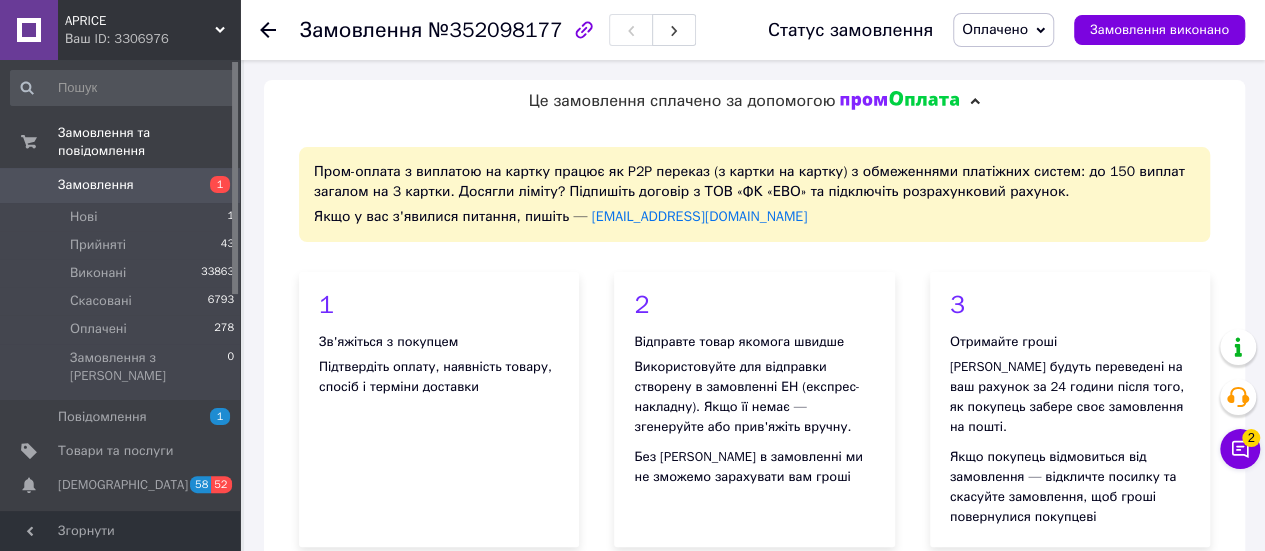 scroll, scrollTop: 500, scrollLeft: 0, axis: vertical 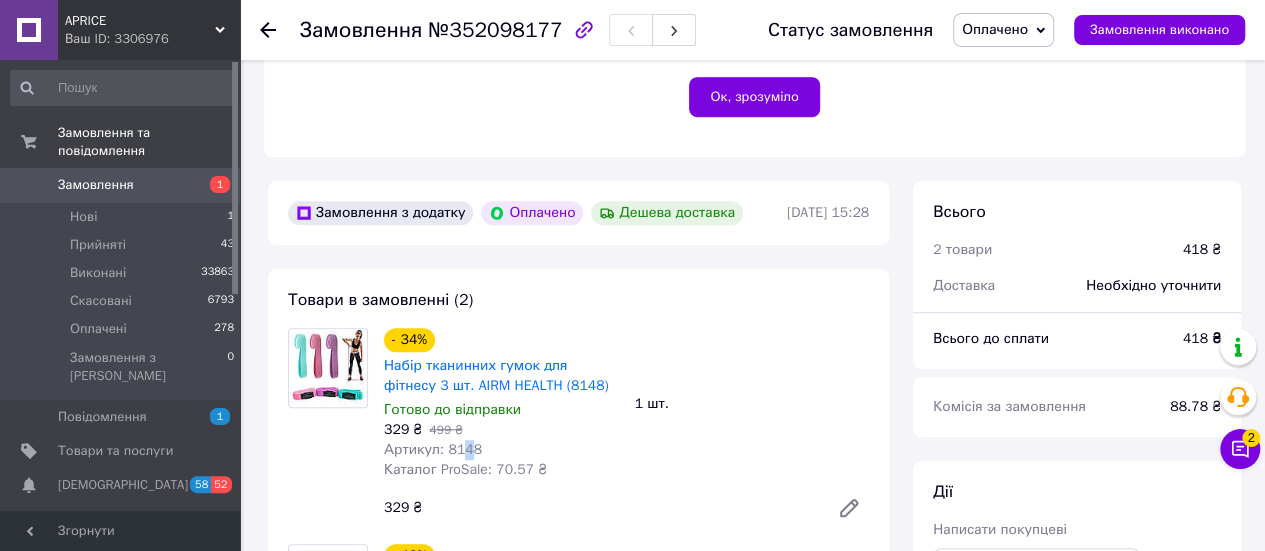 click on "Артикул: 8148" at bounding box center [433, 449] 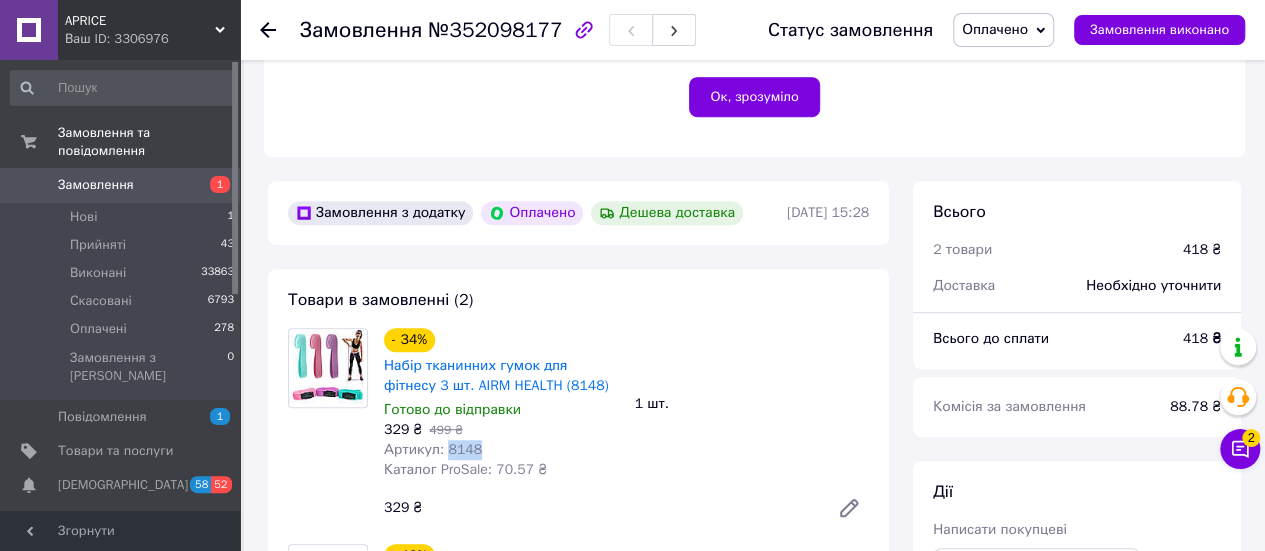 click on "Артикул: 8148" at bounding box center (433, 449) 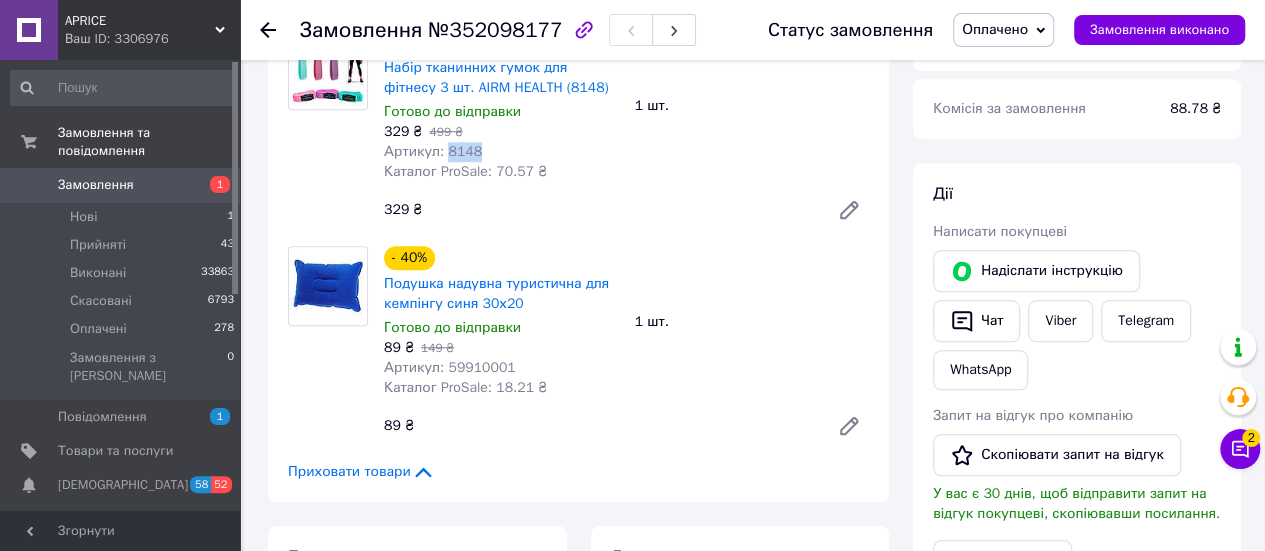 scroll, scrollTop: 800, scrollLeft: 0, axis: vertical 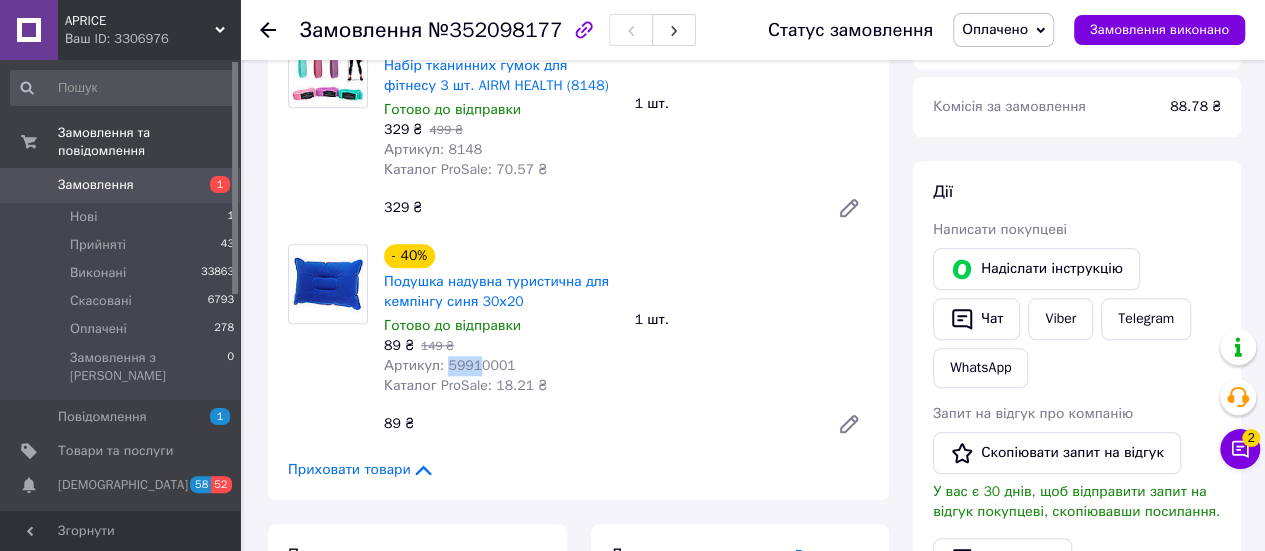 drag, startPoint x: 474, startPoint y: 371, endPoint x: 444, endPoint y: 374, distance: 30.149628 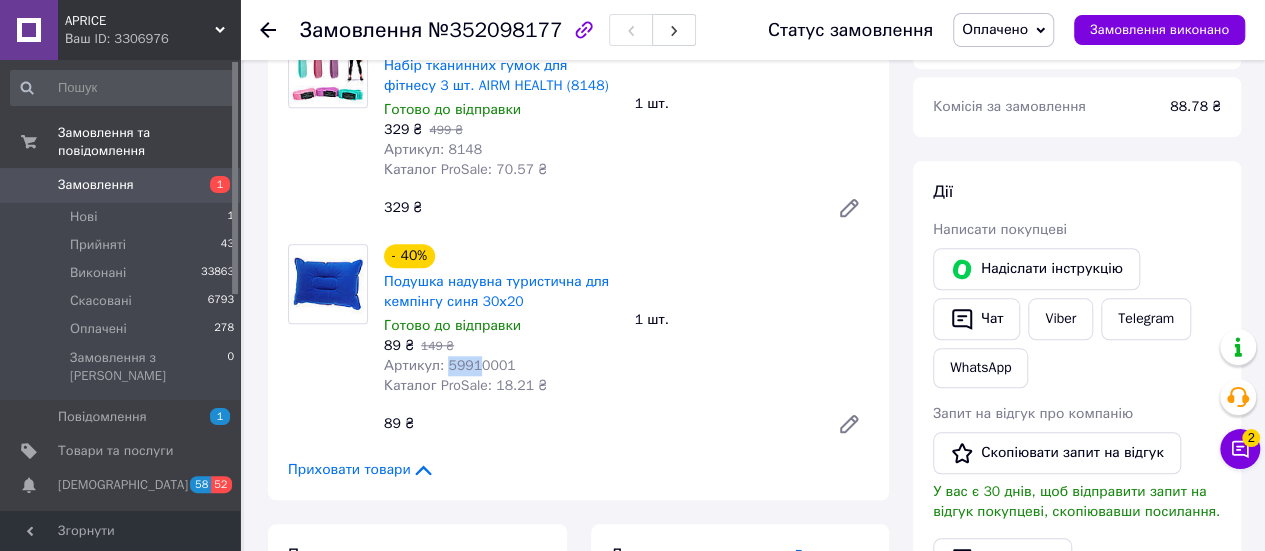 click on "Артикул: 59910001" at bounding box center (450, 365) 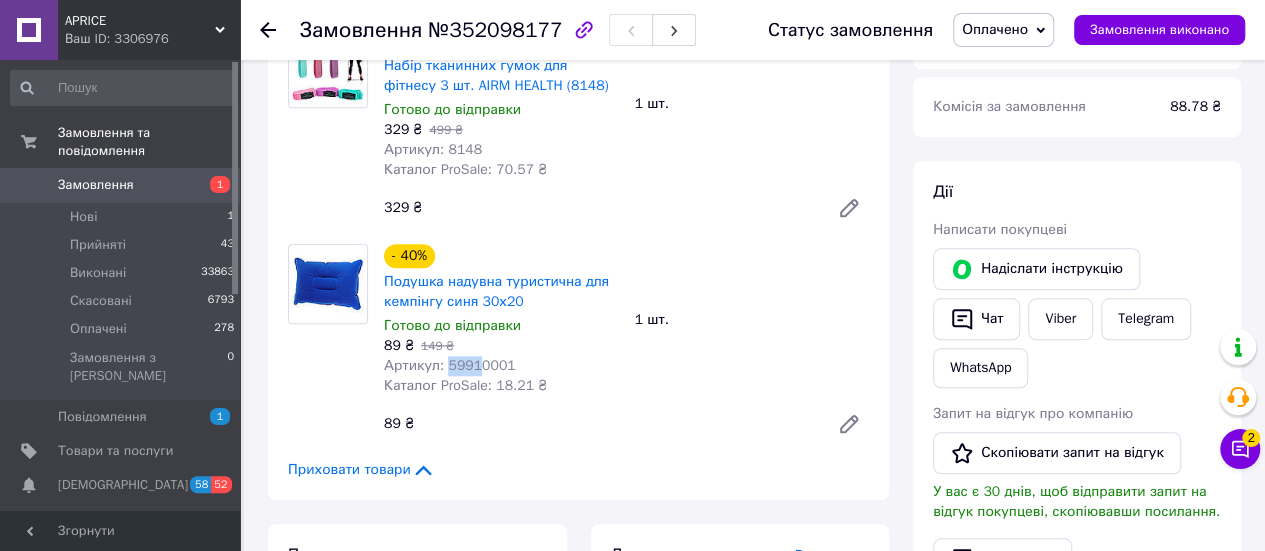 copy on "5991" 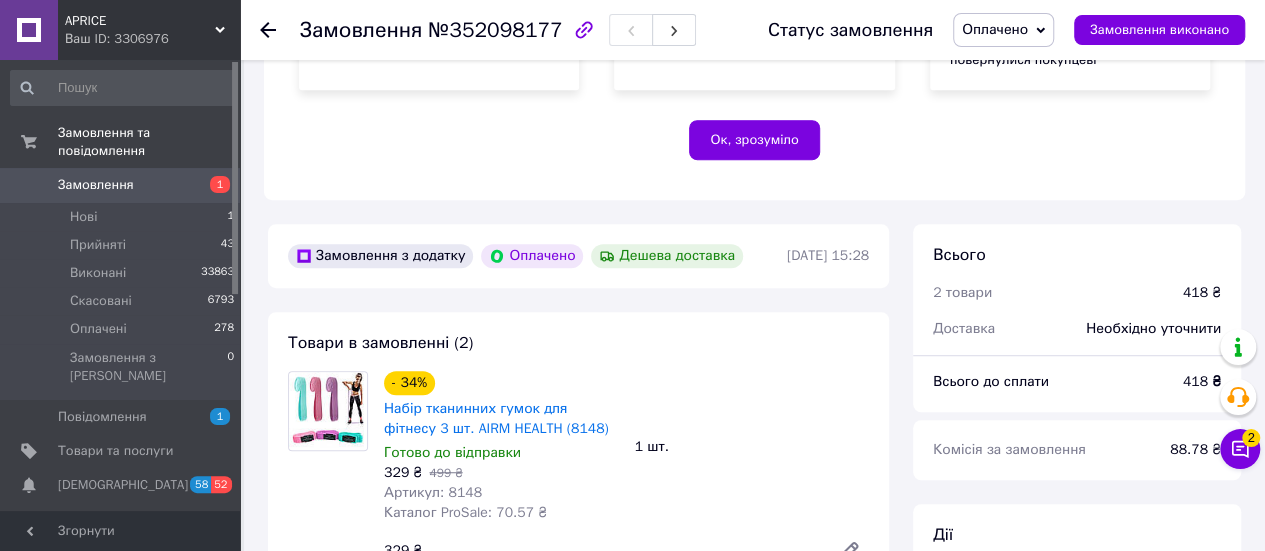 scroll, scrollTop: 400, scrollLeft: 0, axis: vertical 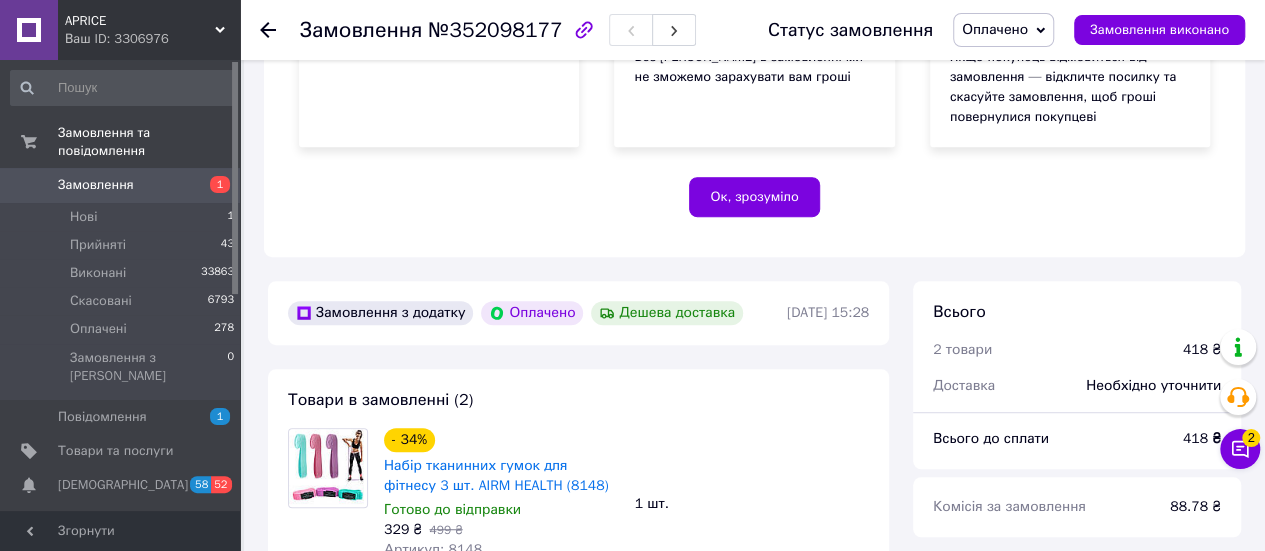 click on "№352098177" at bounding box center (495, 30) 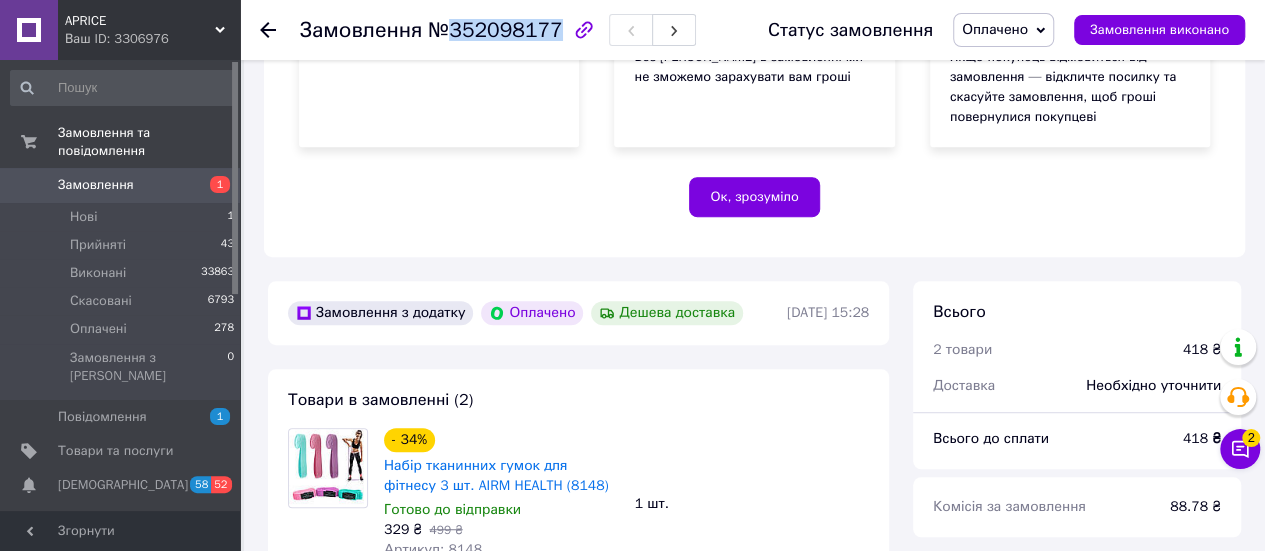 click on "№352098177" at bounding box center (495, 30) 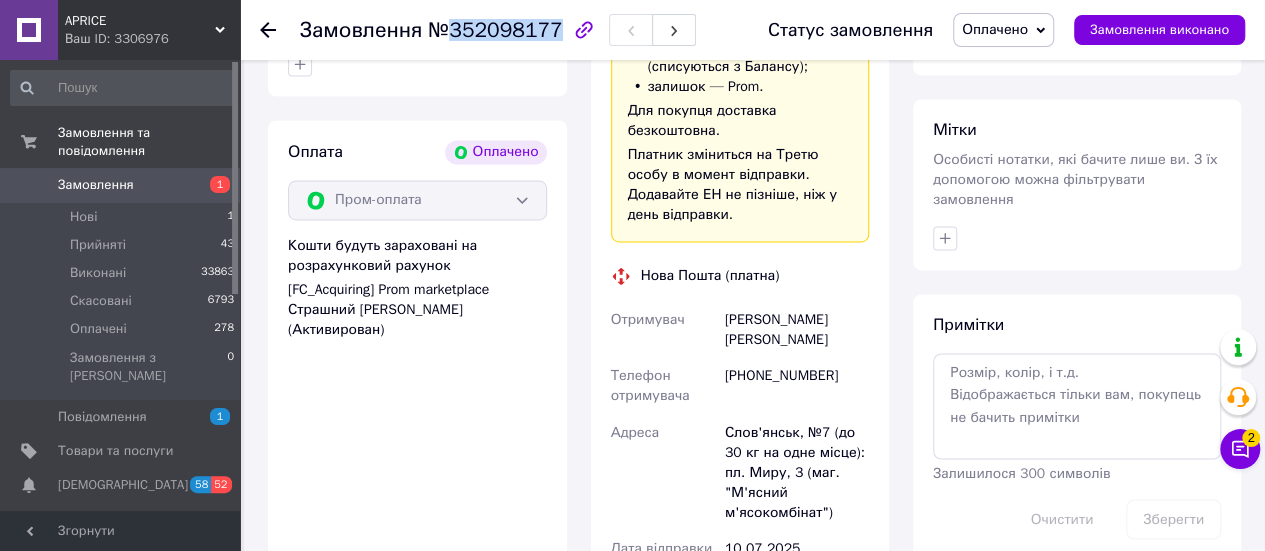 scroll, scrollTop: 1500, scrollLeft: 0, axis: vertical 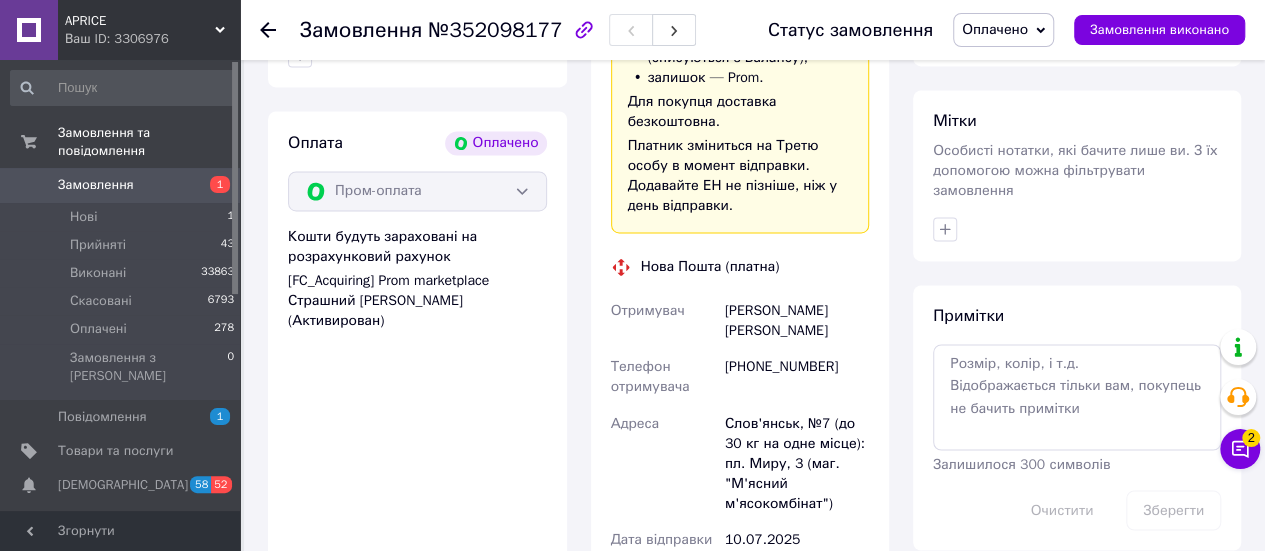 click on "+380967901403" at bounding box center (797, 377) 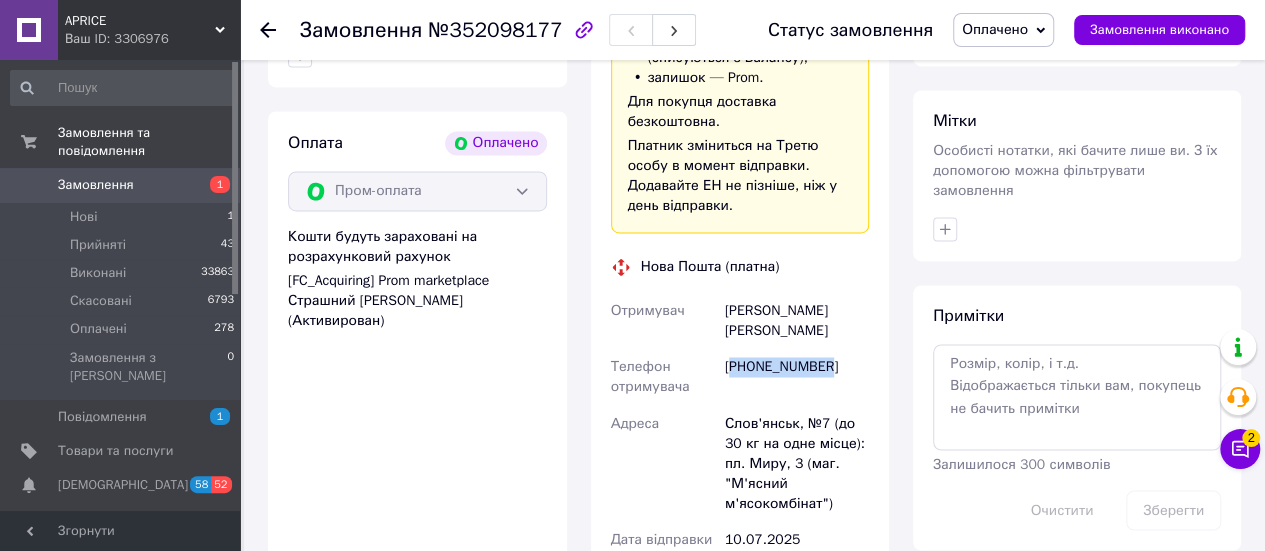 click on "+380967901403" at bounding box center (797, 377) 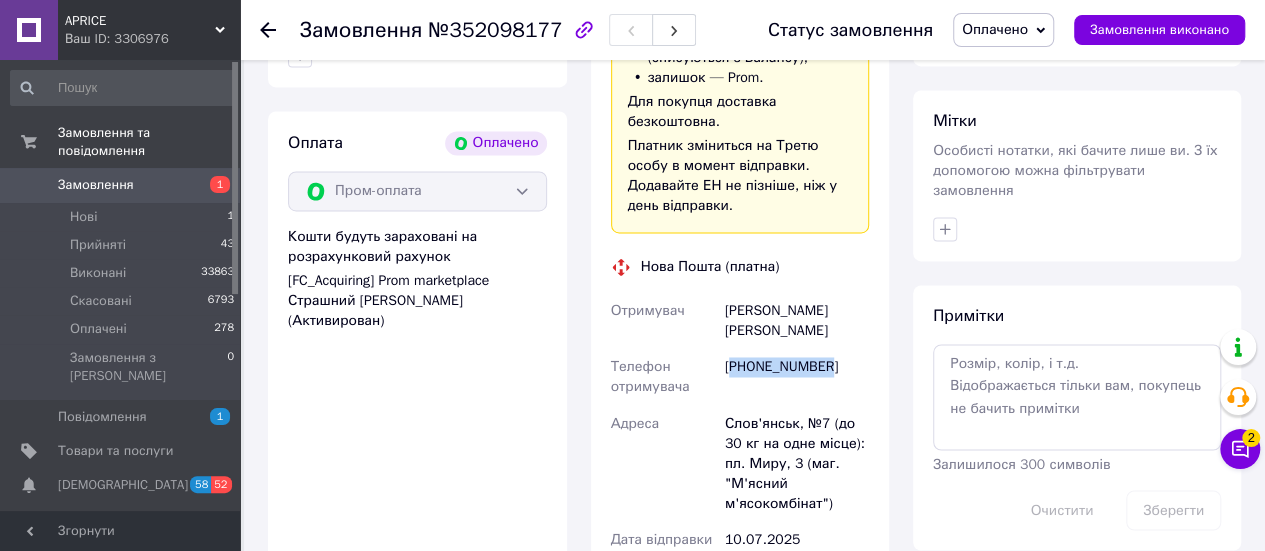 copy on "380967901403" 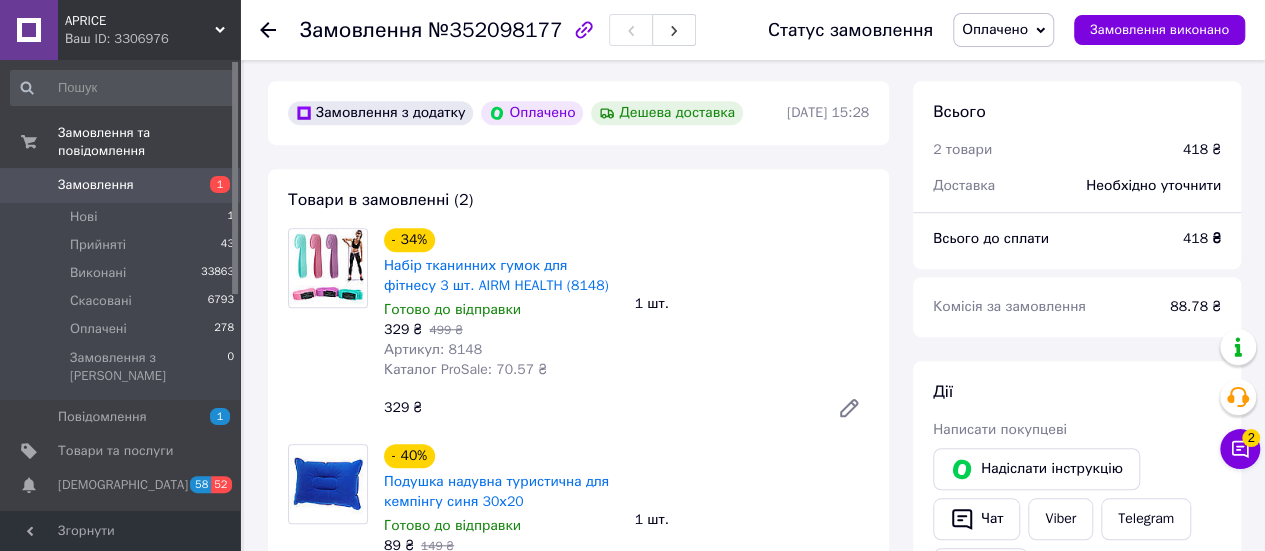 scroll, scrollTop: 600, scrollLeft: 0, axis: vertical 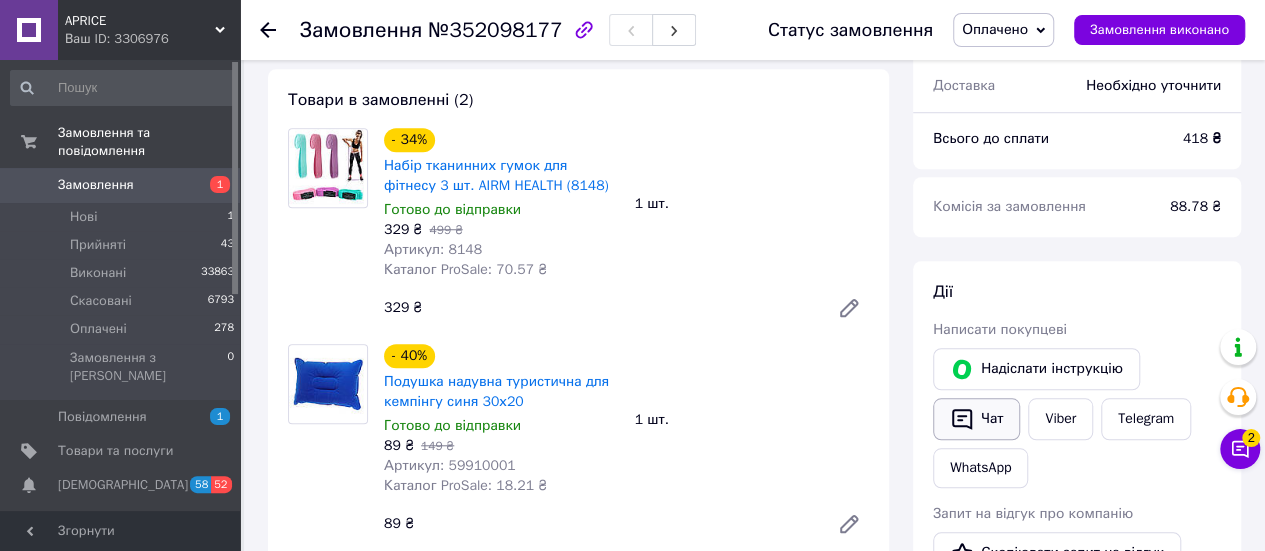 click on "Чат" at bounding box center (976, 419) 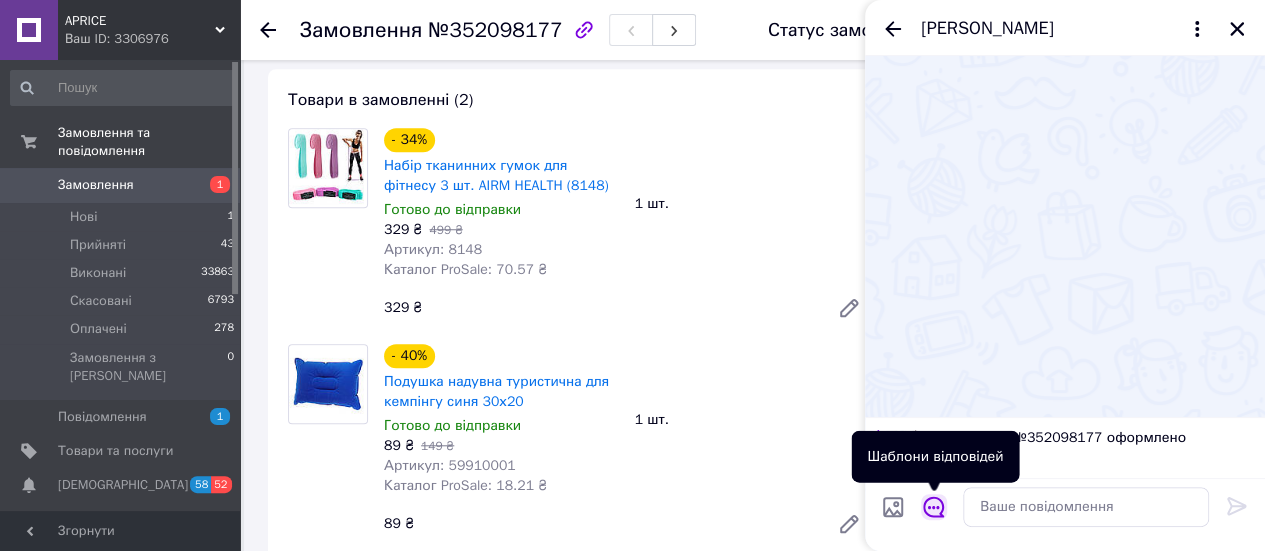 click at bounding box center [934, 507] 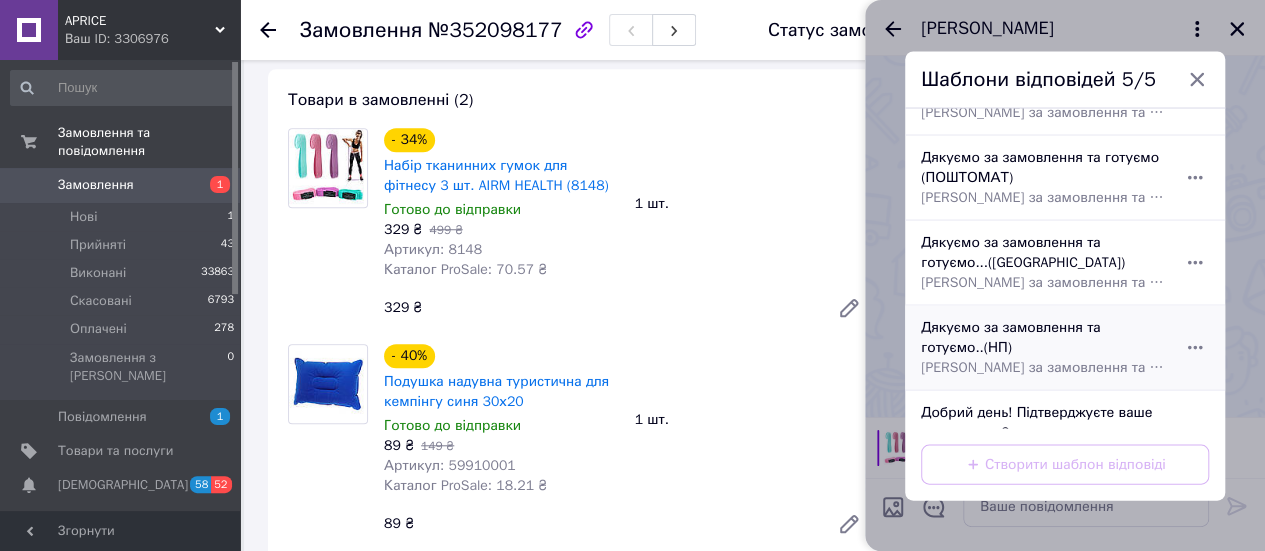 scroll, scrollTop: 102, scrollLeft: 0, axis: vertical 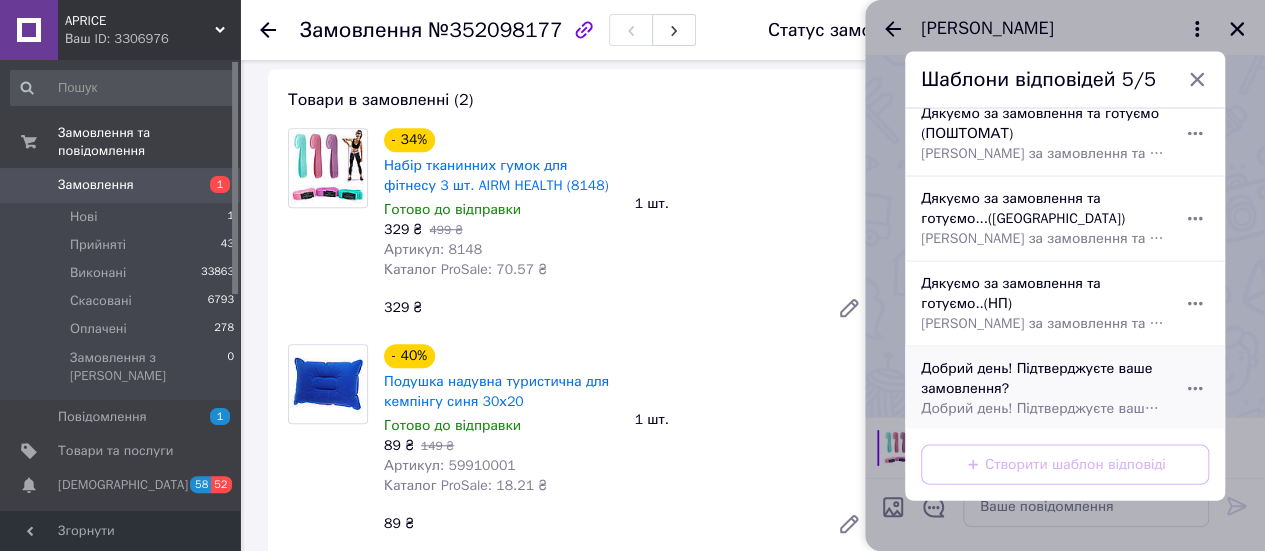click on "Добрий день! Підтверджуєте ваше замовлення? Добрий день! Підтверджуєте ваше замовлення?" at bounding box center (1043, 388) 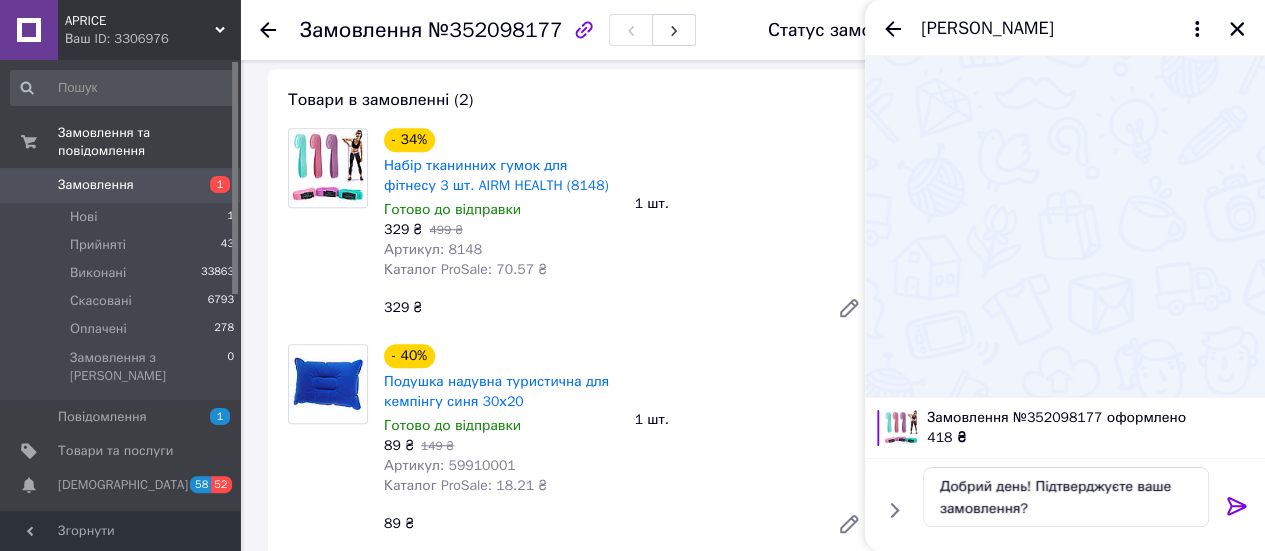 click 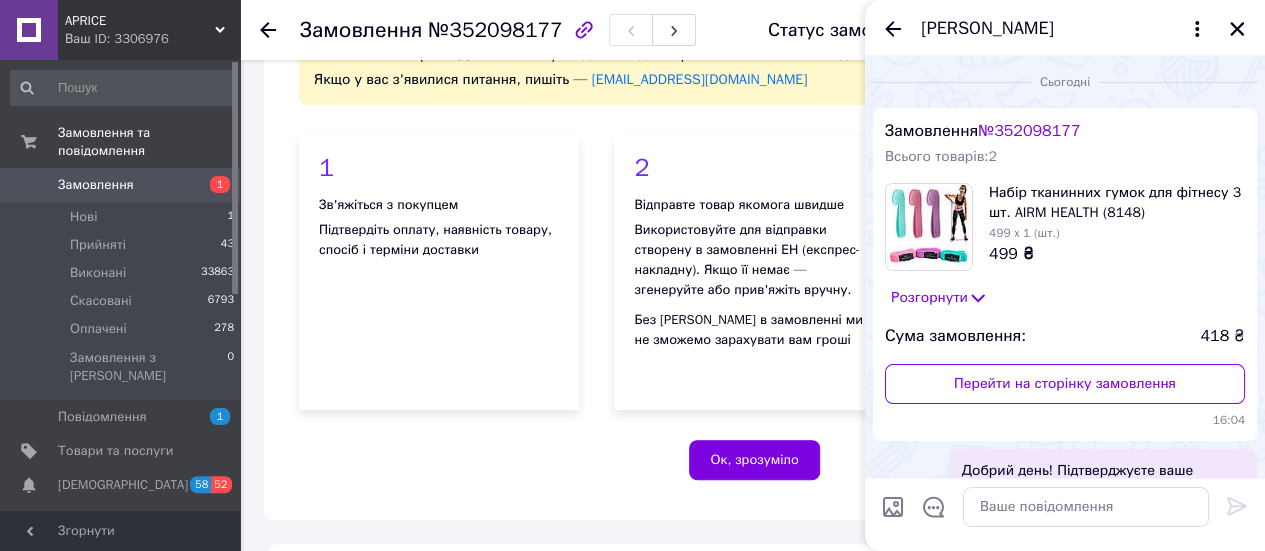 scroll, scrollTop: 0, scrollLeft: 0, axis: both 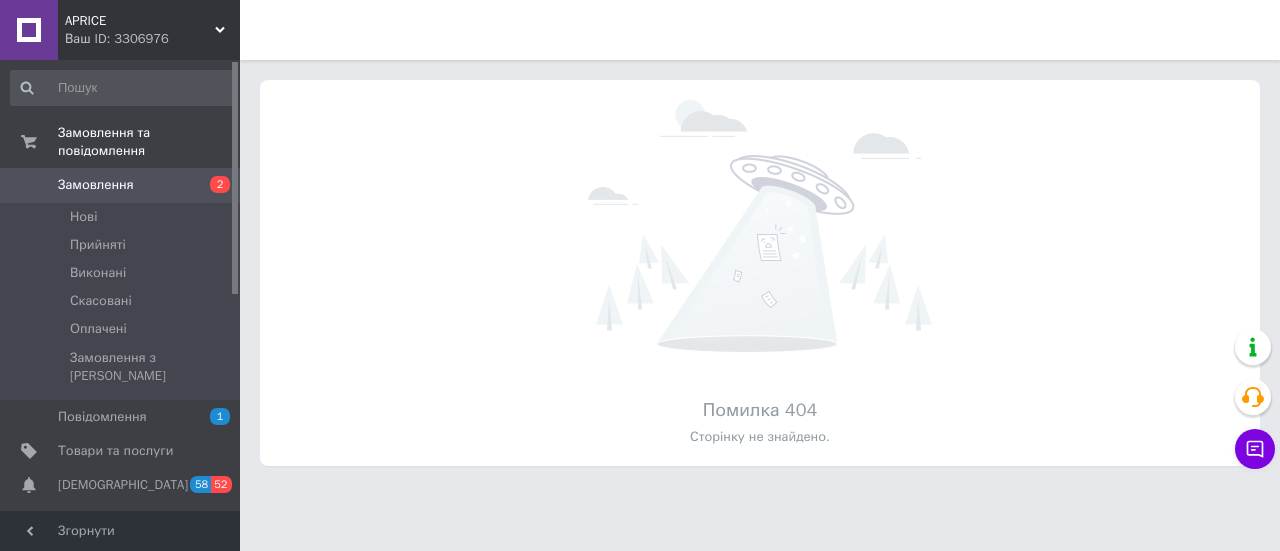 click on "Ваш ID: 3306976" at bounding box center [152, 39] 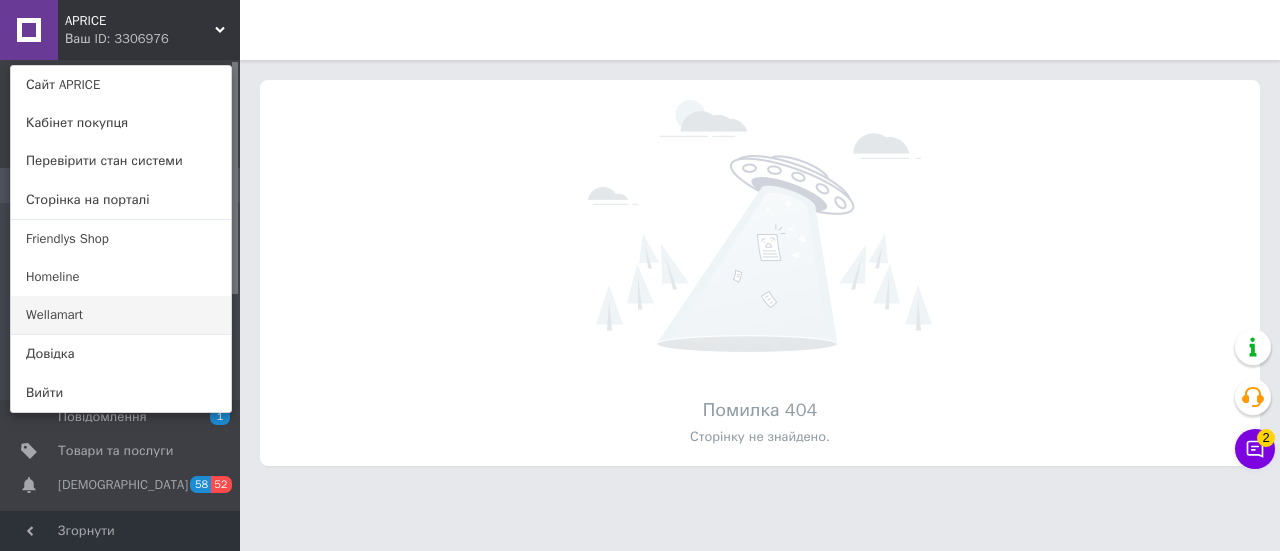 click on "Wellamart" at bounding box center (121, 315) 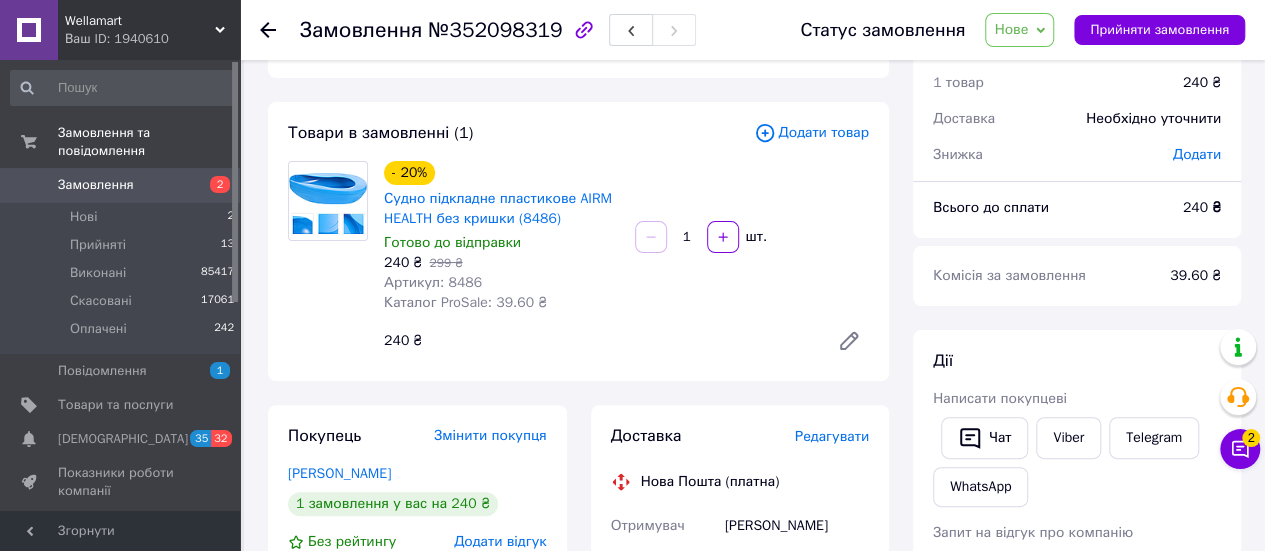 scroll, scrollTop: 0, scrollLeft: 0, axis: both 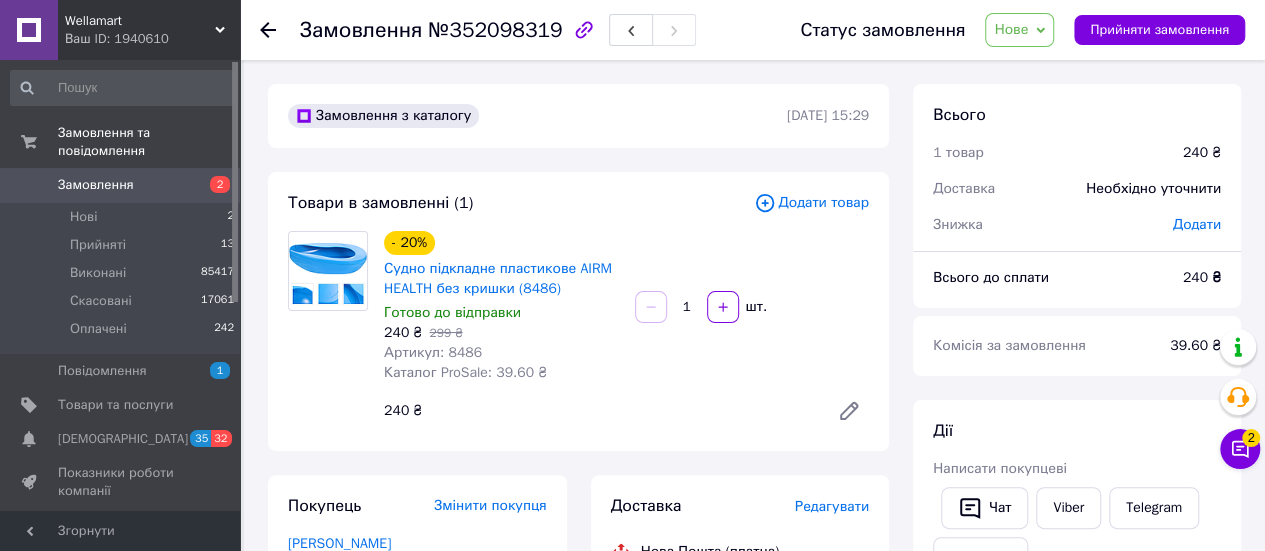 click on "Нове" at bounding box center [1011, 29] 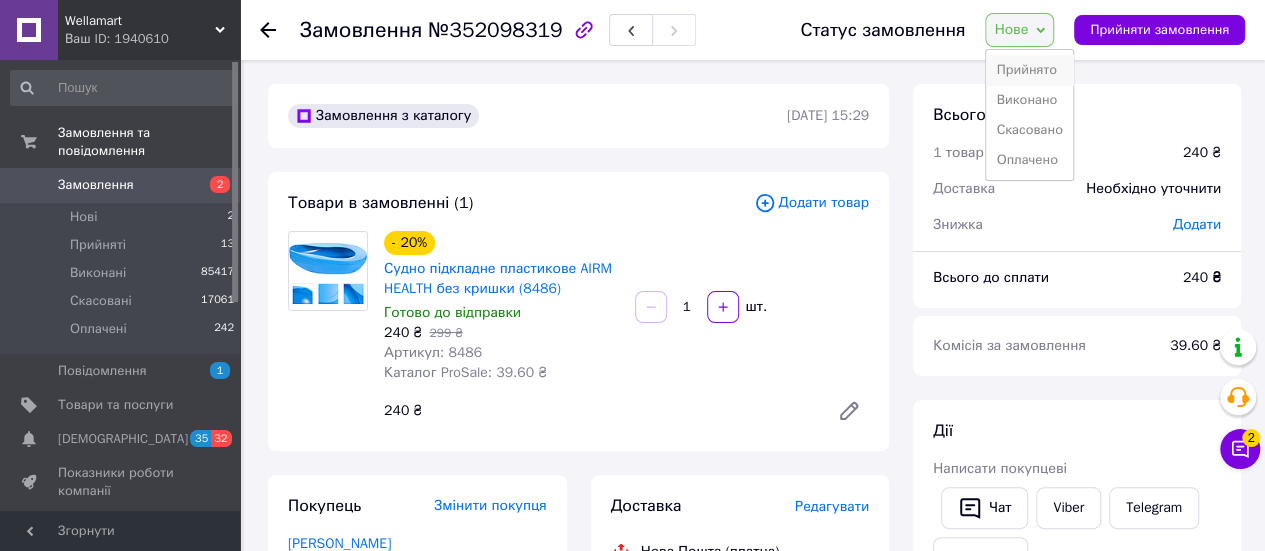 click on "Прийнято" at bounding box center [1029, 70] 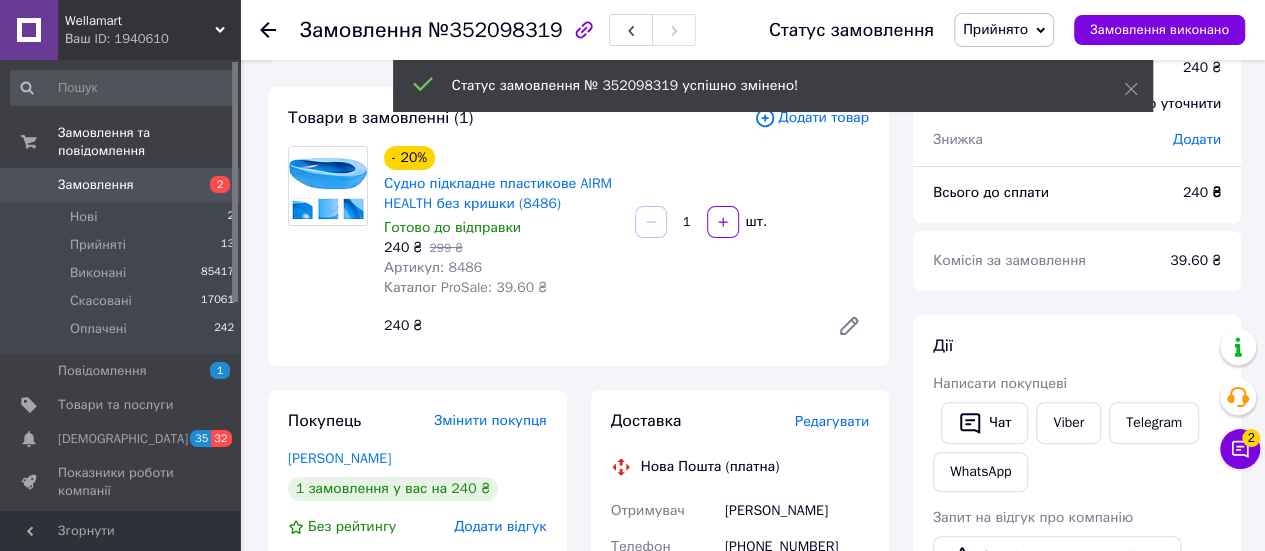 scroll, scrollTop: 300, scrollLeft: 0, axis: vertical 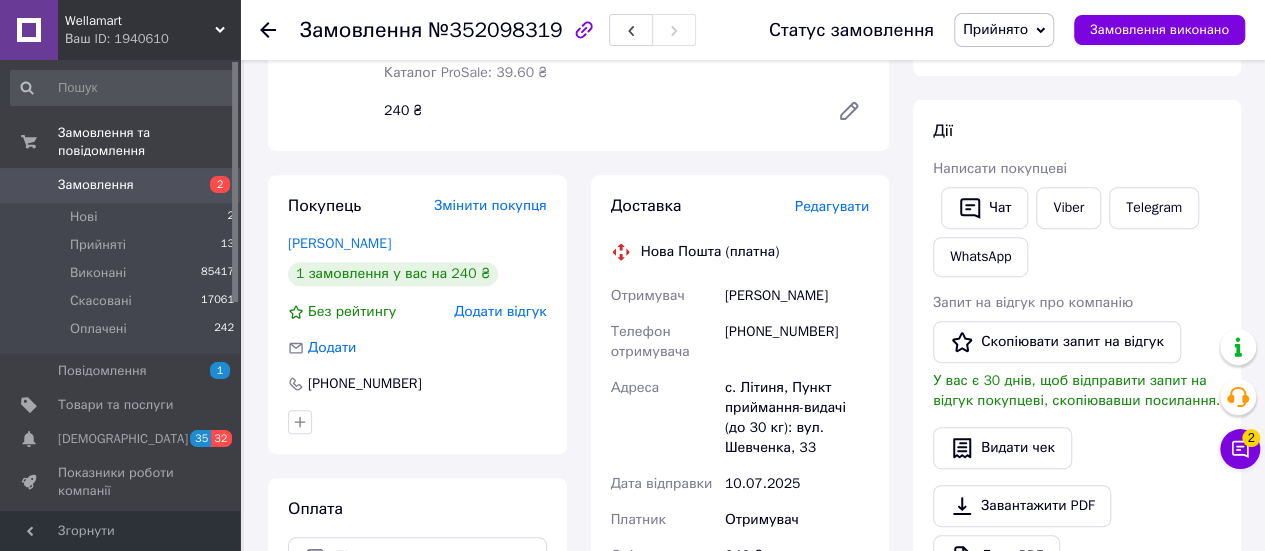 click on "+380974186030" at bounding box center [797, 342] 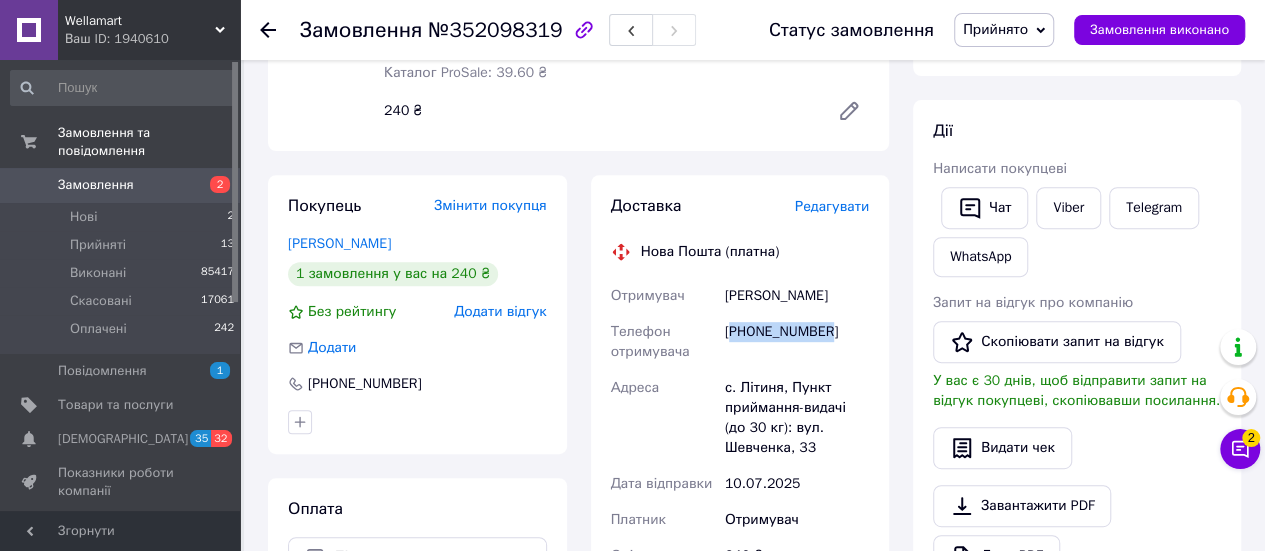 click on "+380974186030" at bounding box center (797, 342) 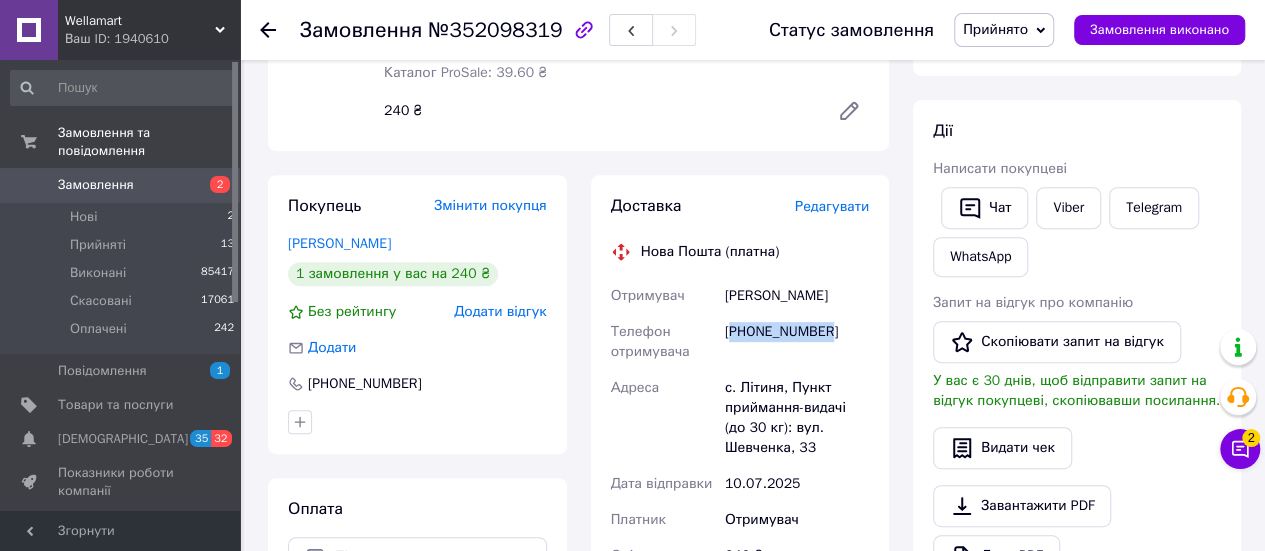copy on "380974186030" 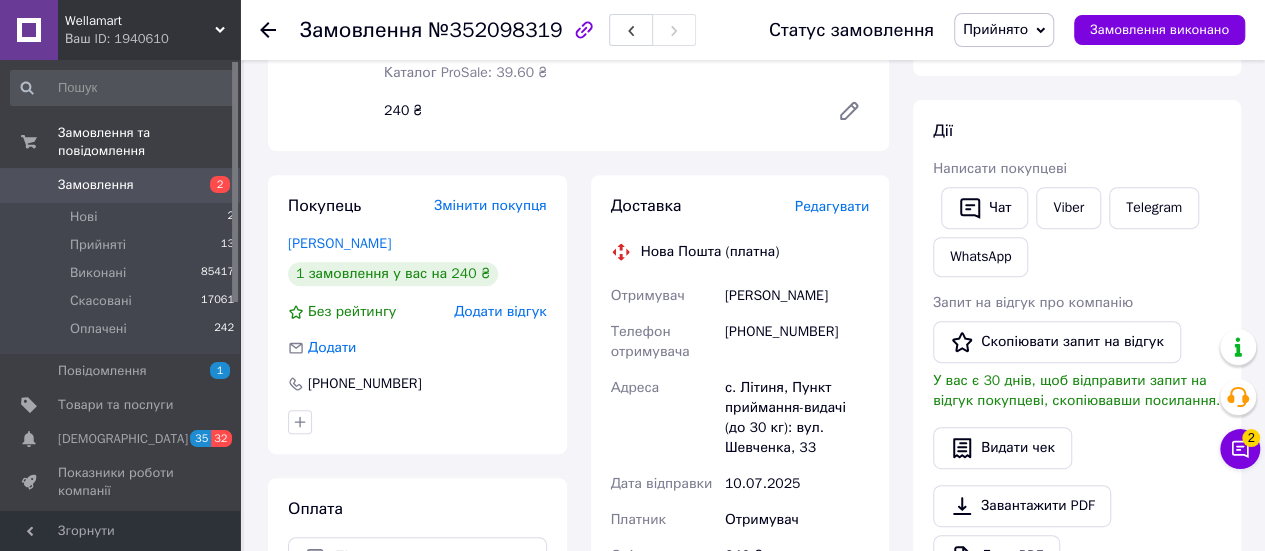click on "Галів Марія" at bounding box center (797, 296) 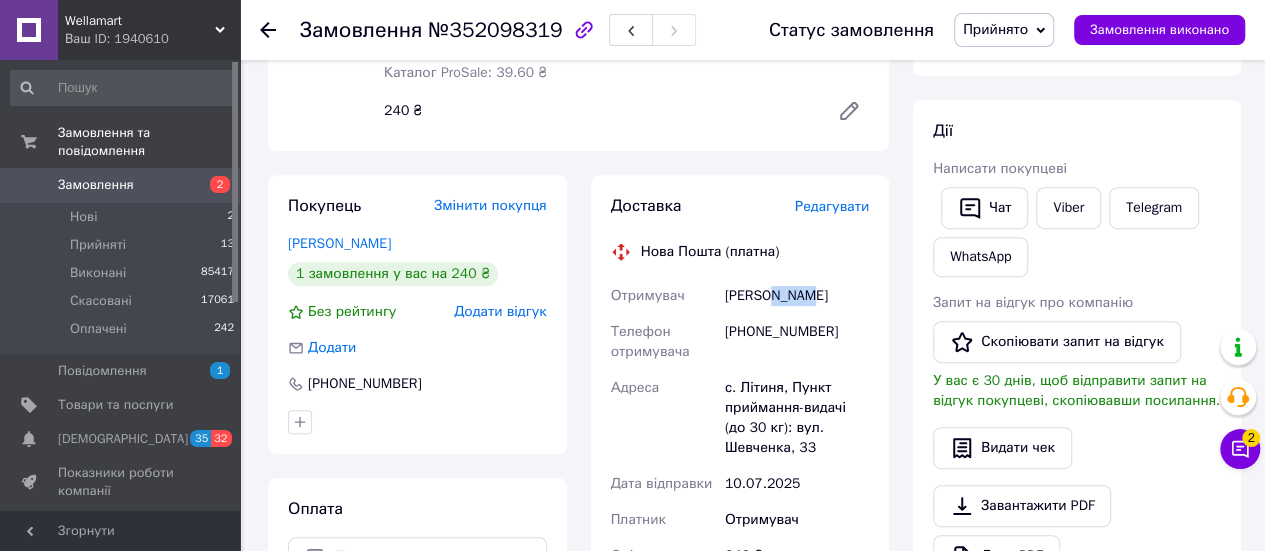 click on "Галів Марія" at bounding box center [797, 296] 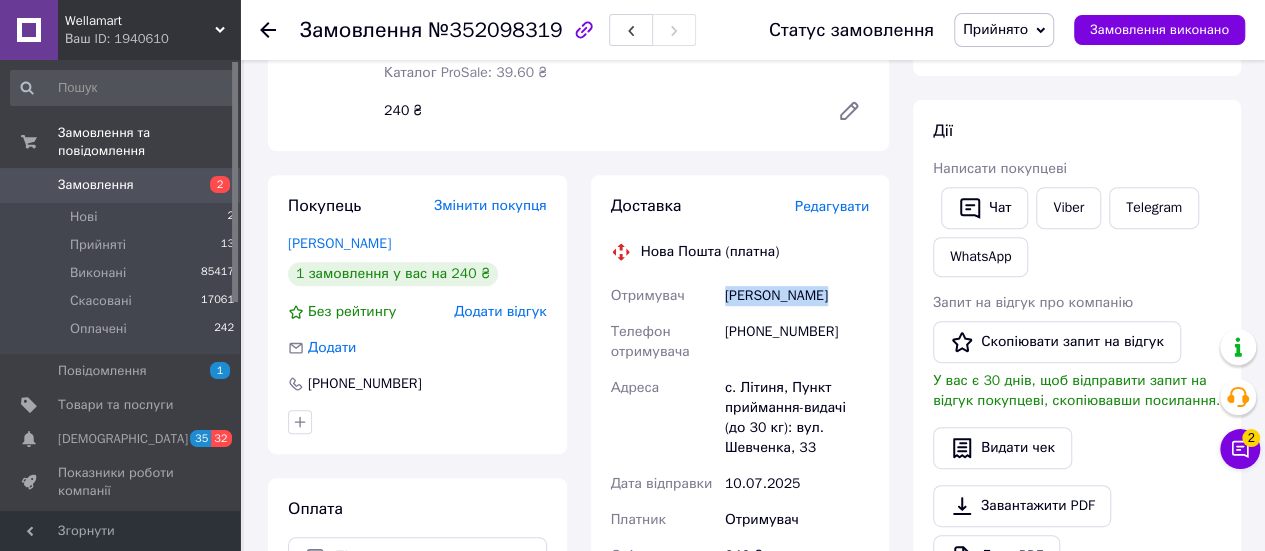 click on "Галів Марія" at bounding box center [797, 296] 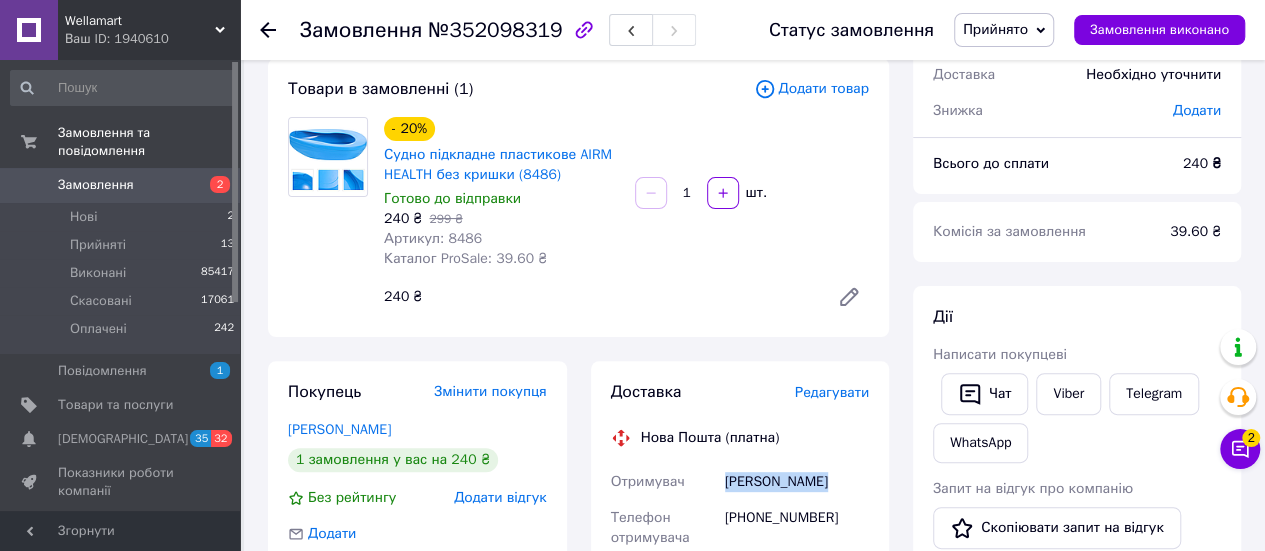 scroll, scrollTop: 100, scrollLeft: 0, axis: vertical 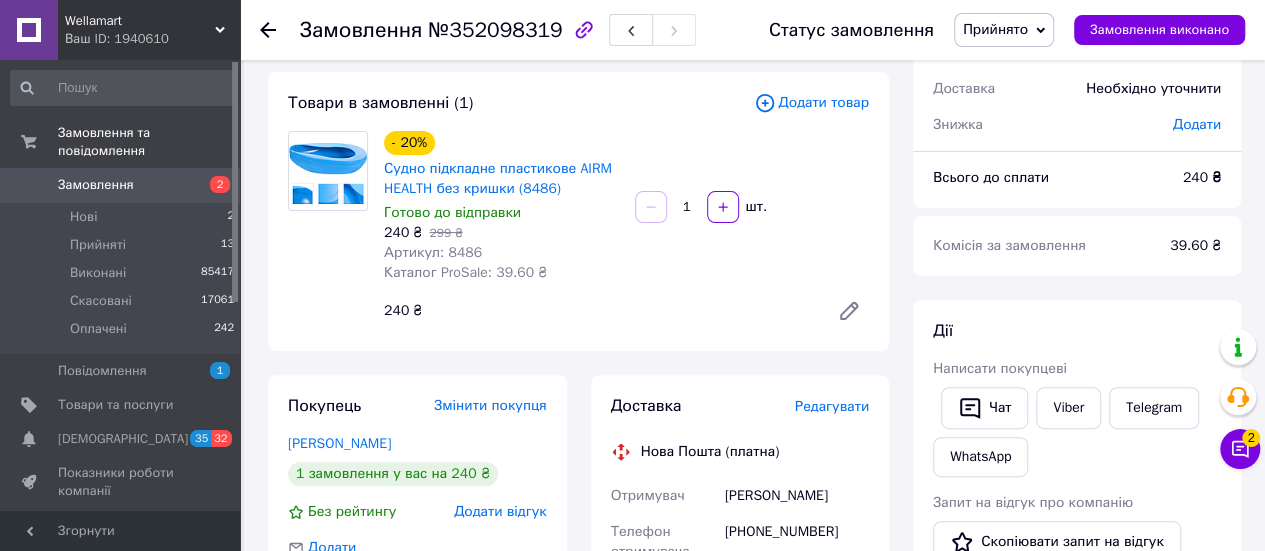 click on "Артикул: 8486" at bounding box center [433, 252] 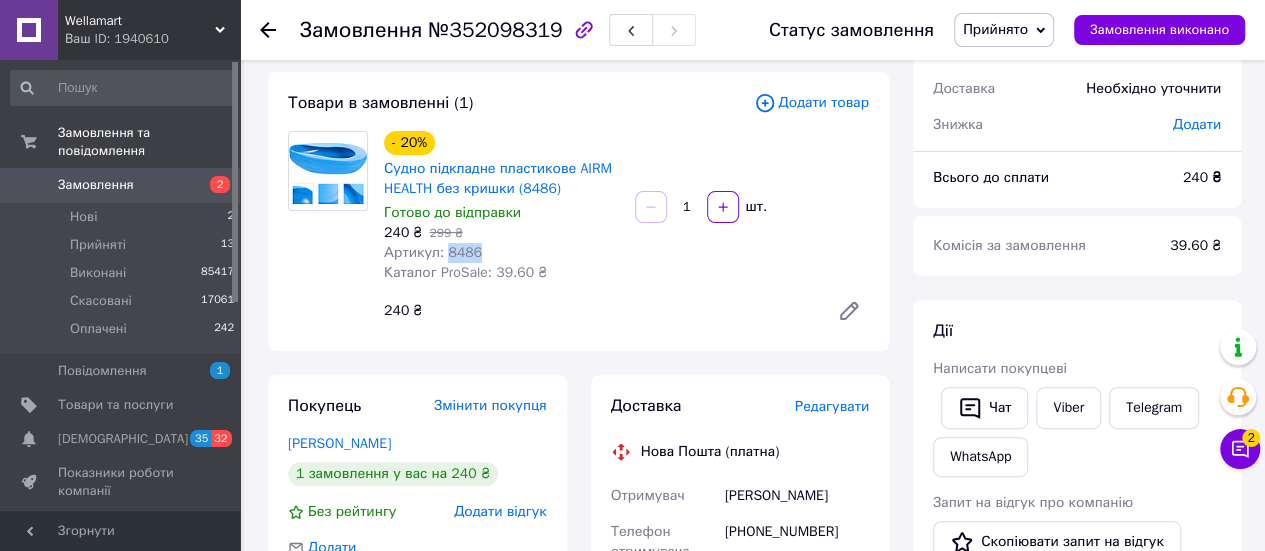 click on "Артикул: 8486" at bounding box center [433, 252] 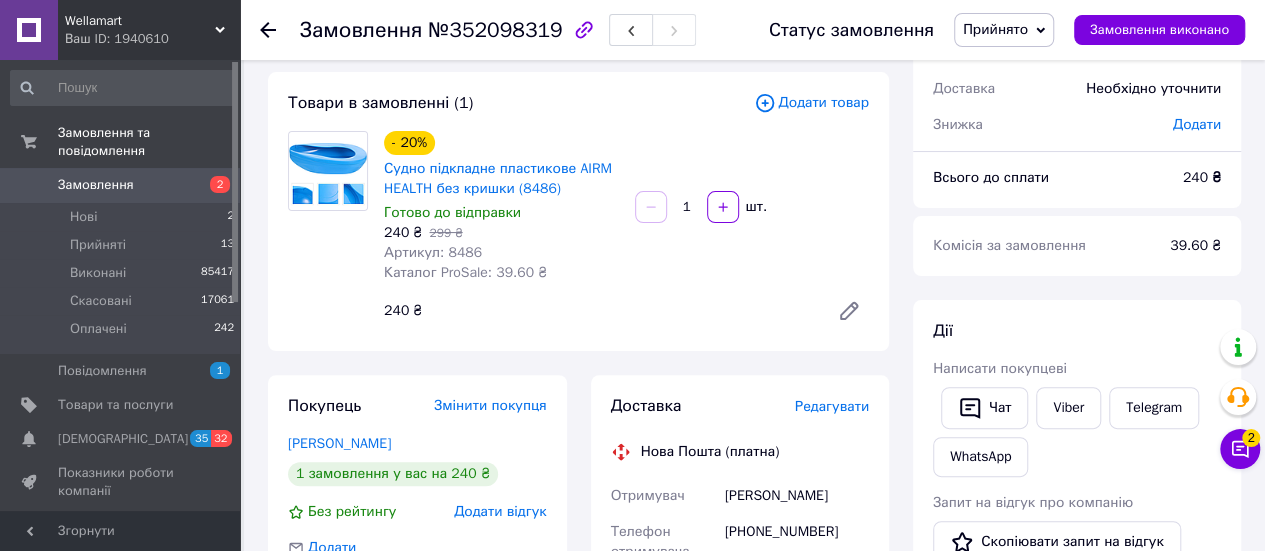 click on "№352098319" at bounding box center (495, 30) 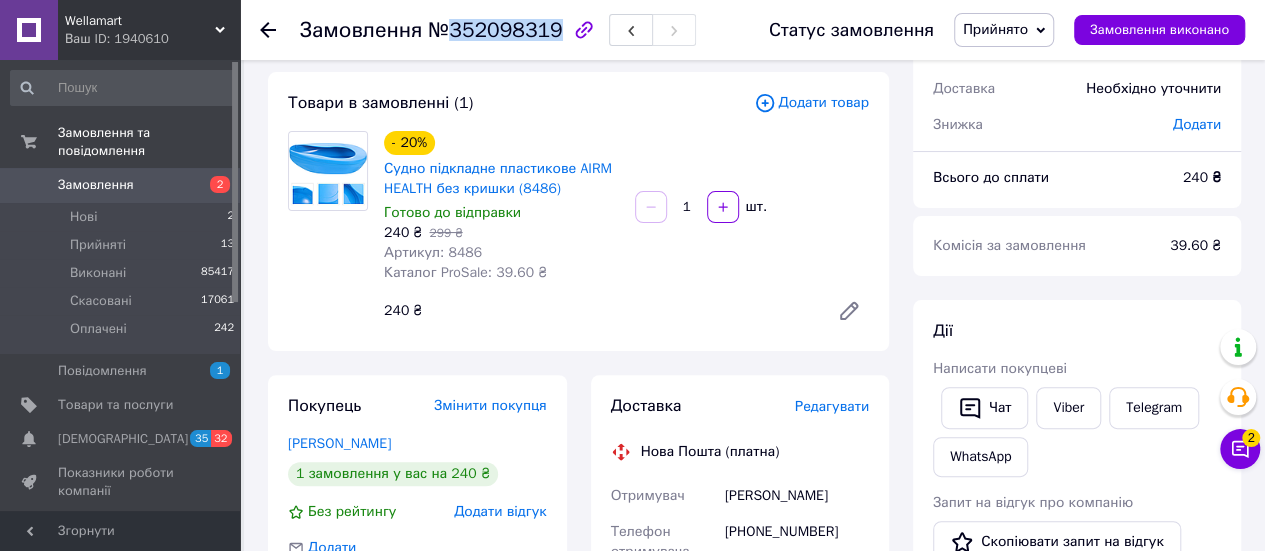 click on "№352098319" at bounding box center (495, 30) 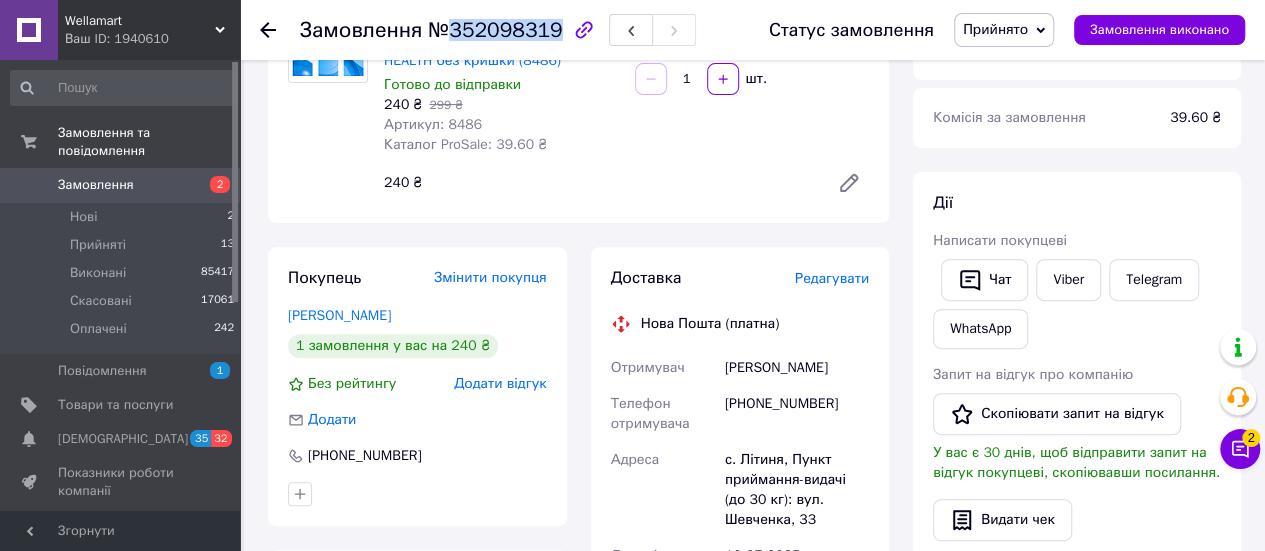 scroll, scrollTop: 300, scrollLeft: 0, axis: vertical 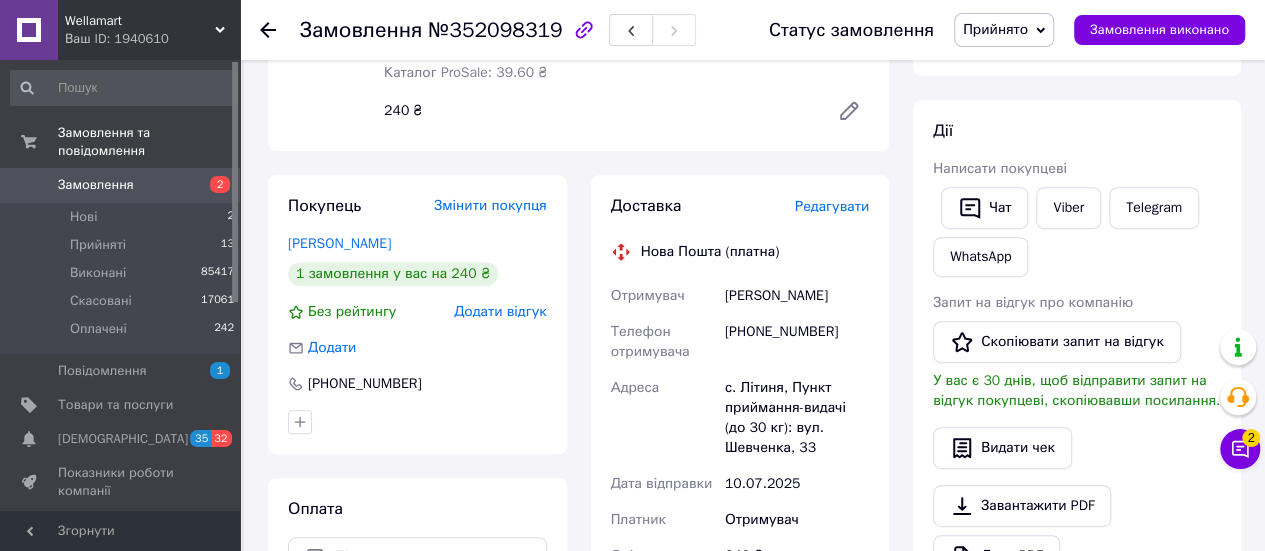 click on "+380974186030" at bounding box center (797, 342) 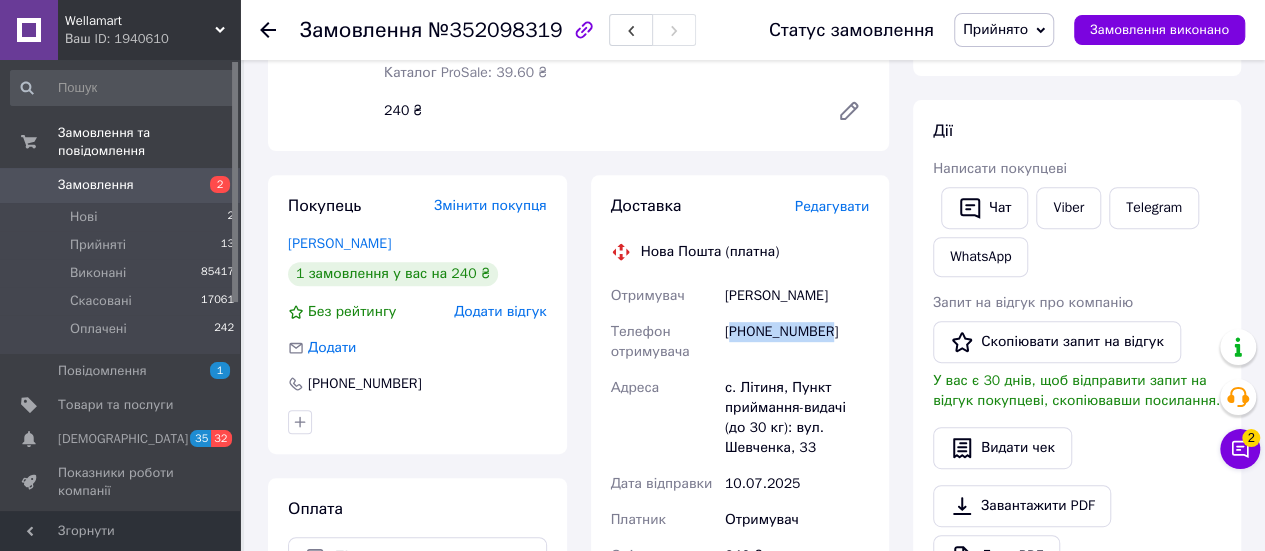 click on "+380974186030" at bounding box center (797, 342) 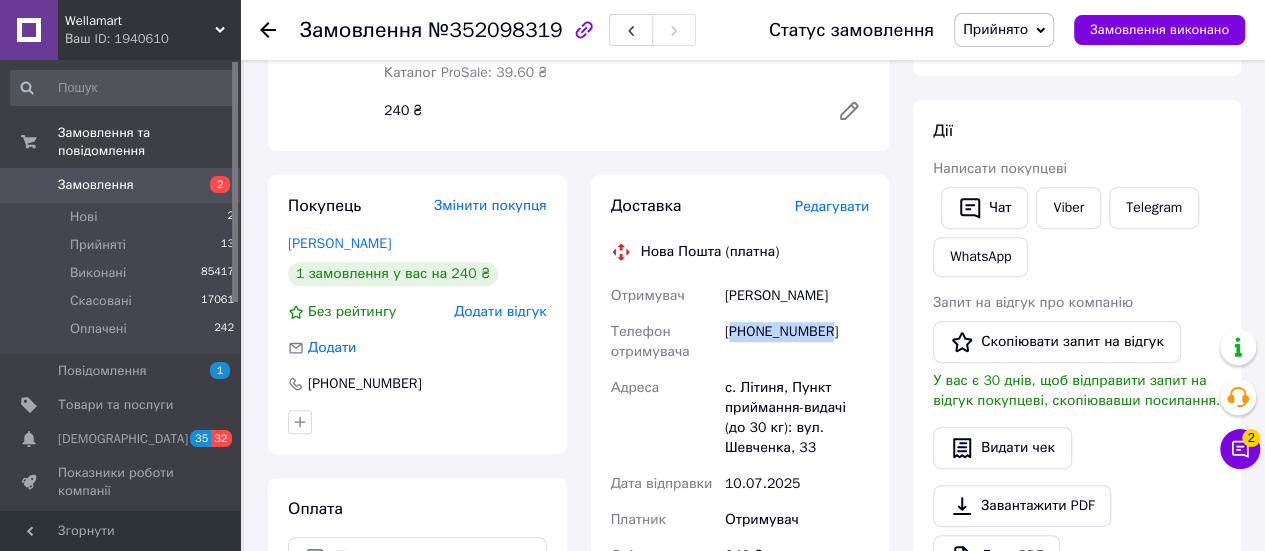 copy on "380974186030" 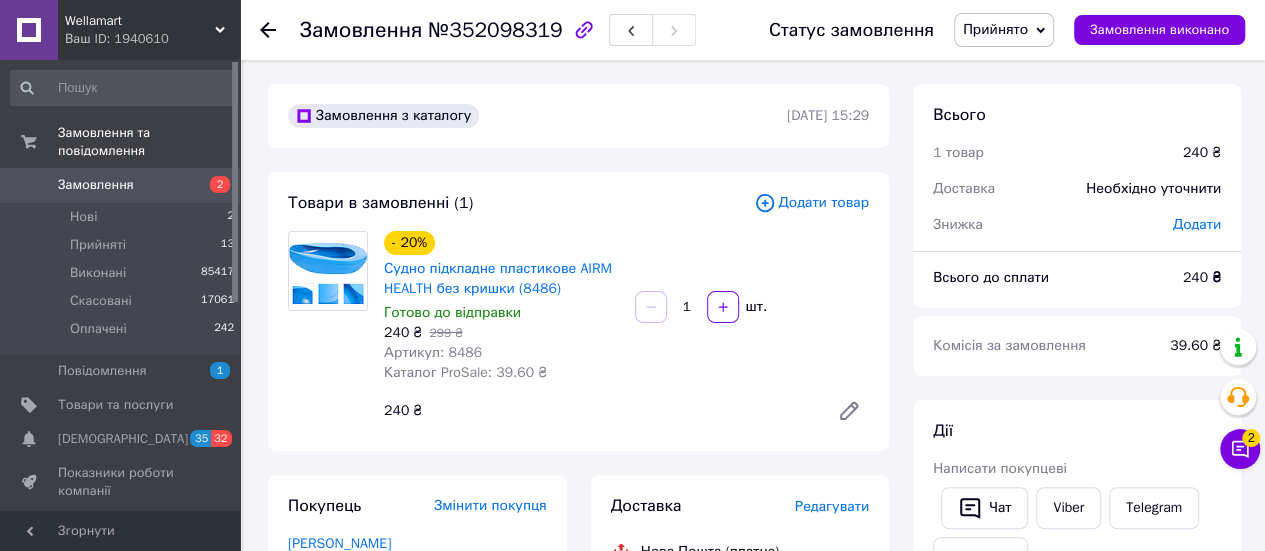 scroll, scrollTop: 0, scrollLeft: 0, axis: both 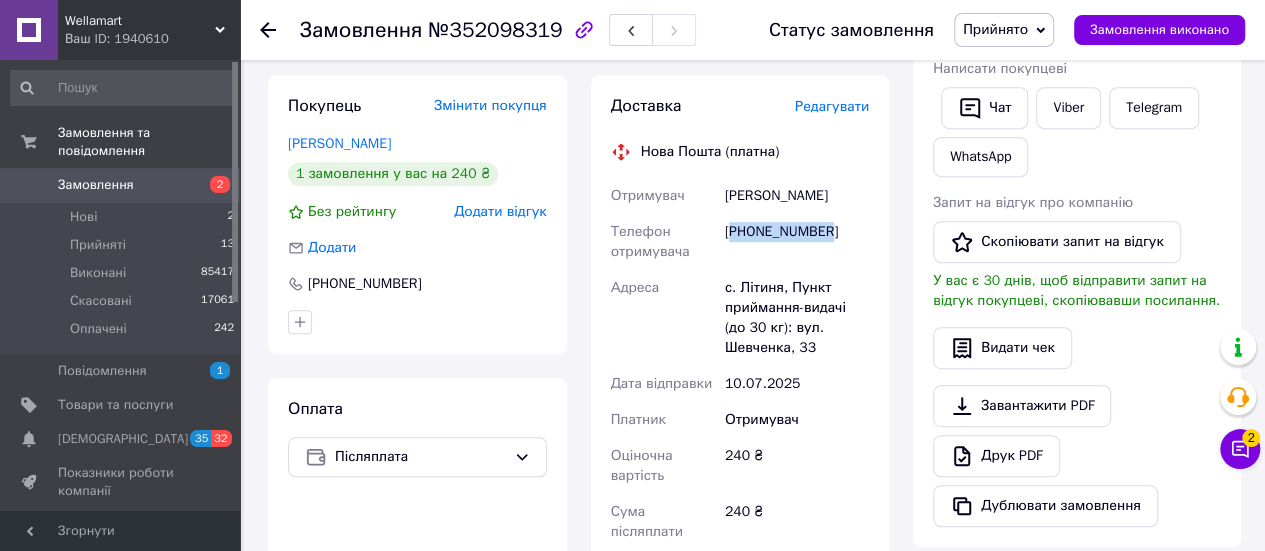 click on "+380974186030" at bounding box center [797, 242] 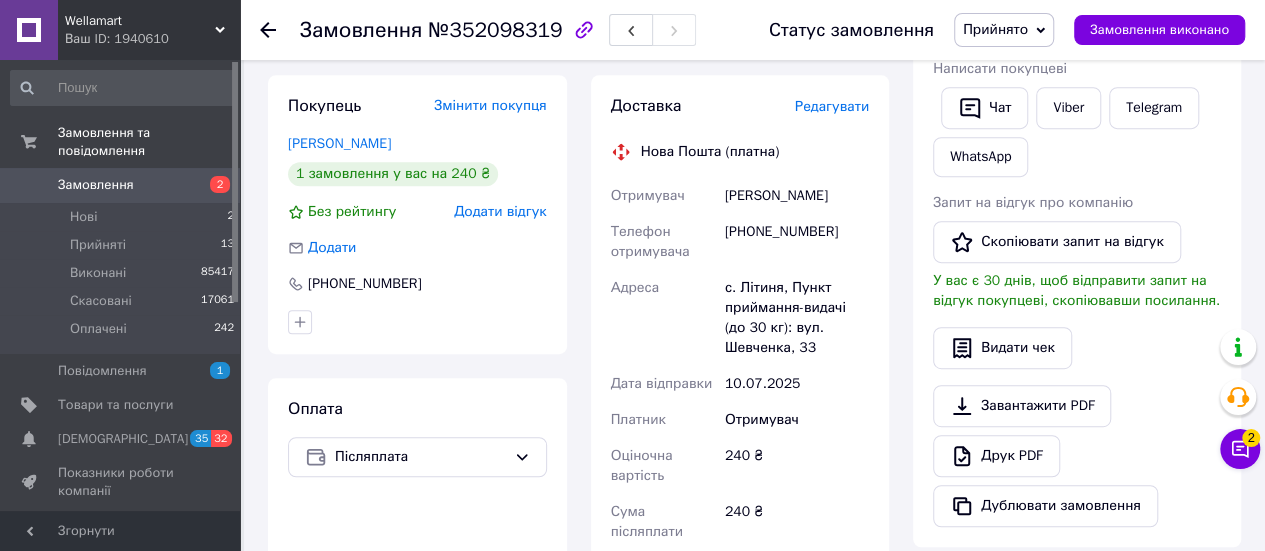 click on "Прийнято" at bounding box center [995, 29] 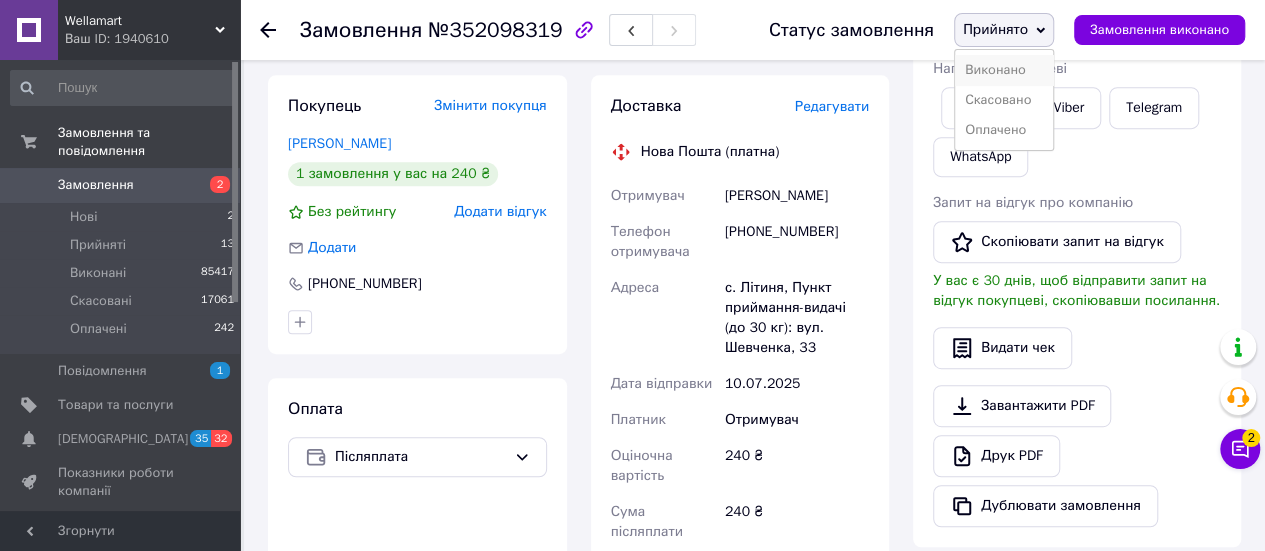 click on "Виконано" at bounding box center (1004, 70) 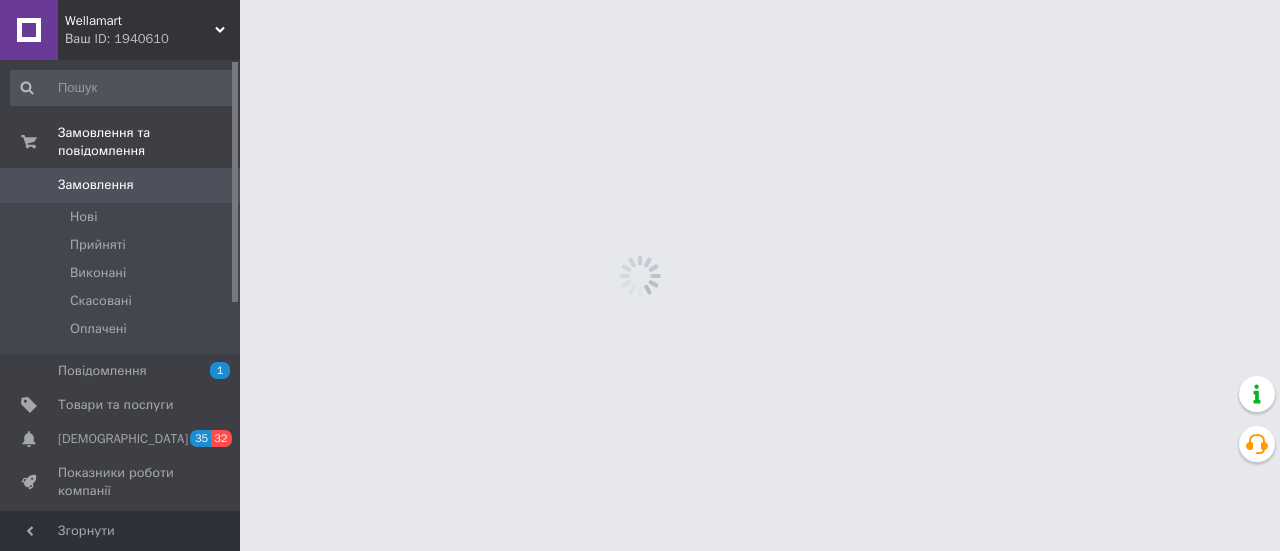scroll, scrollTop: 0, scrollLeft: 0, axis: both 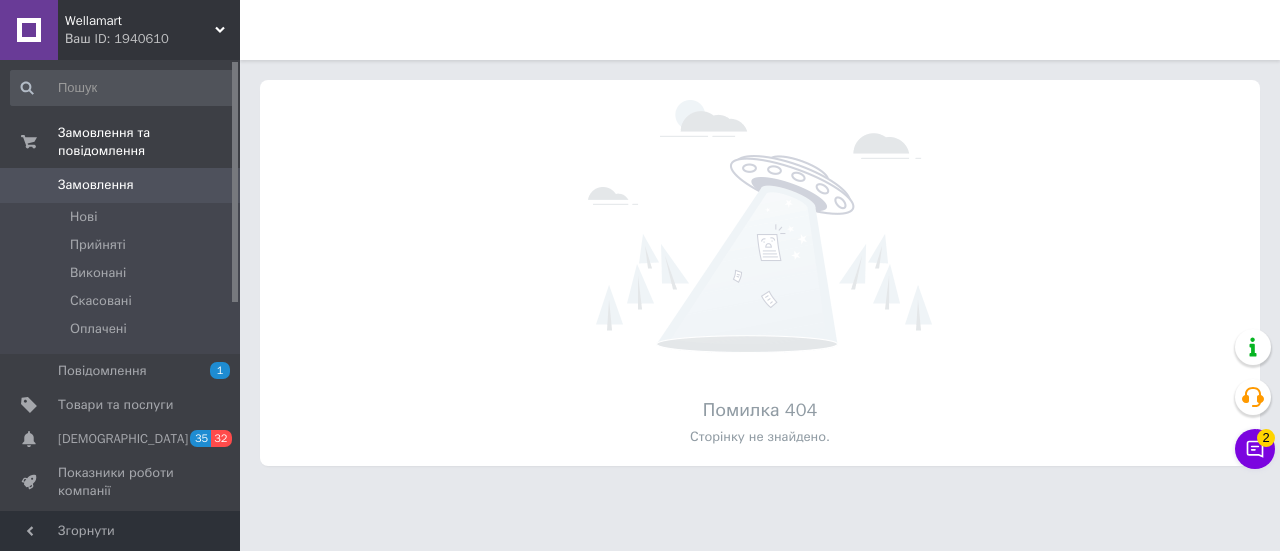 click on "Wellamart" at bounding box center [140, 21] 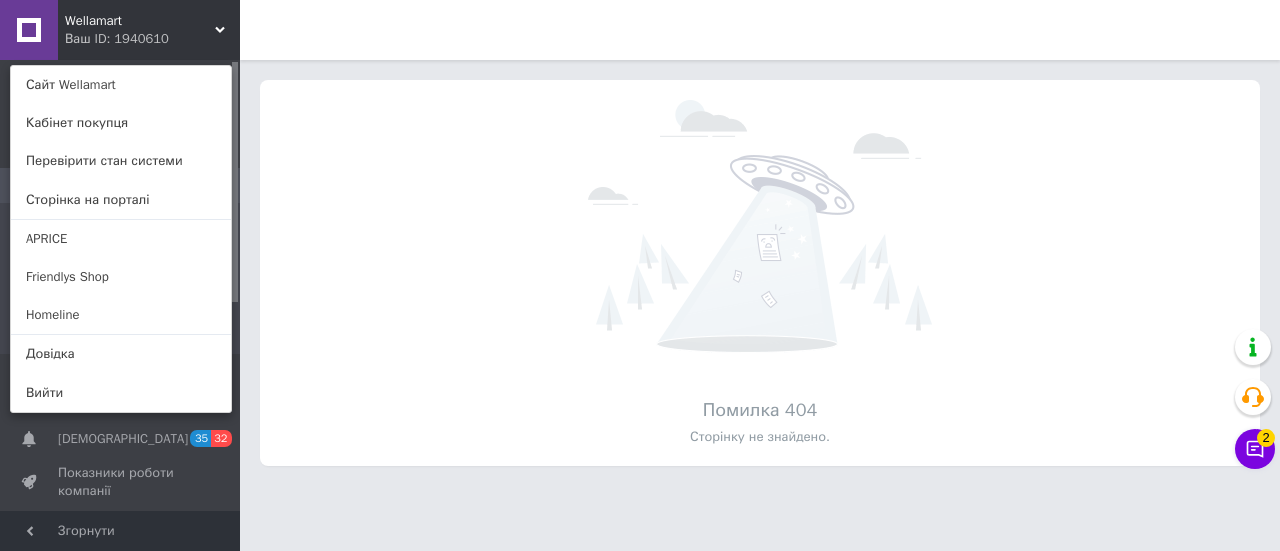 click on "Wellamart Ваш ID: 1940610 Сайт Wellamart Кабінет покупця Перевірити стан системи Сторінка на порталі APRICE Friendlys Shop Homeline Довідка Вийти" at bounding box center [120, 30] 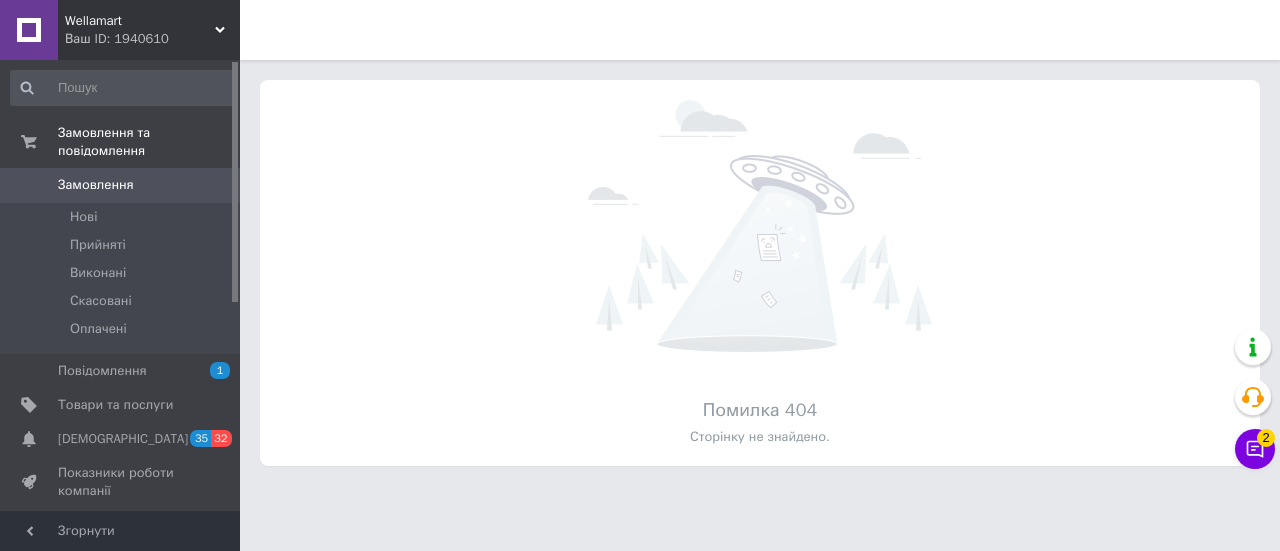 click on "Wellamart" at bounding box center [140, 21] 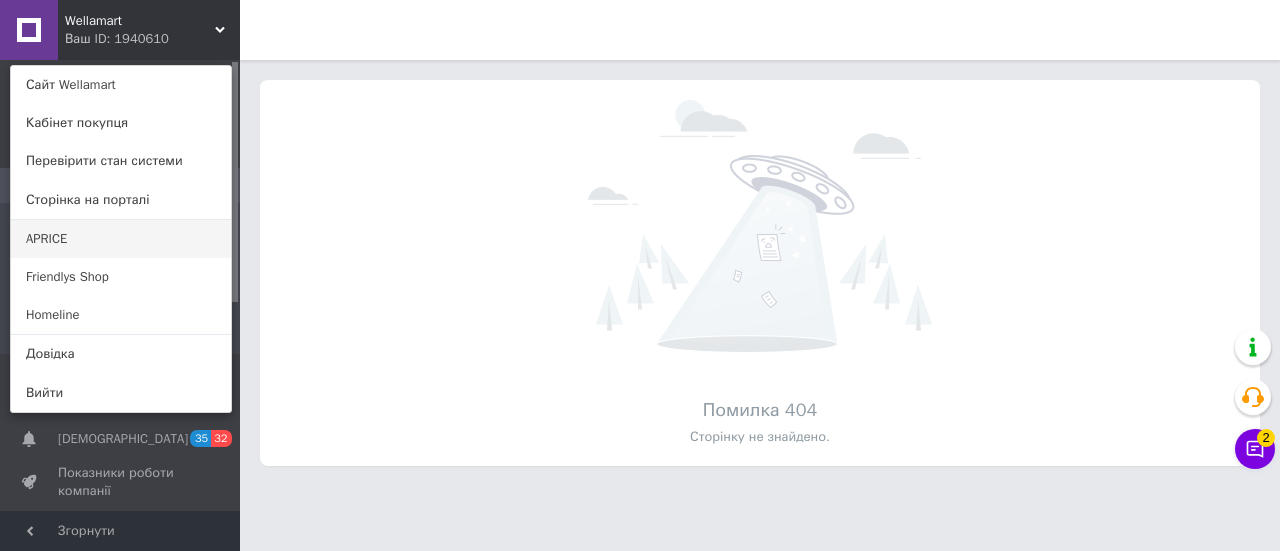 click on "APRICE" at bounding box center (121, 239) 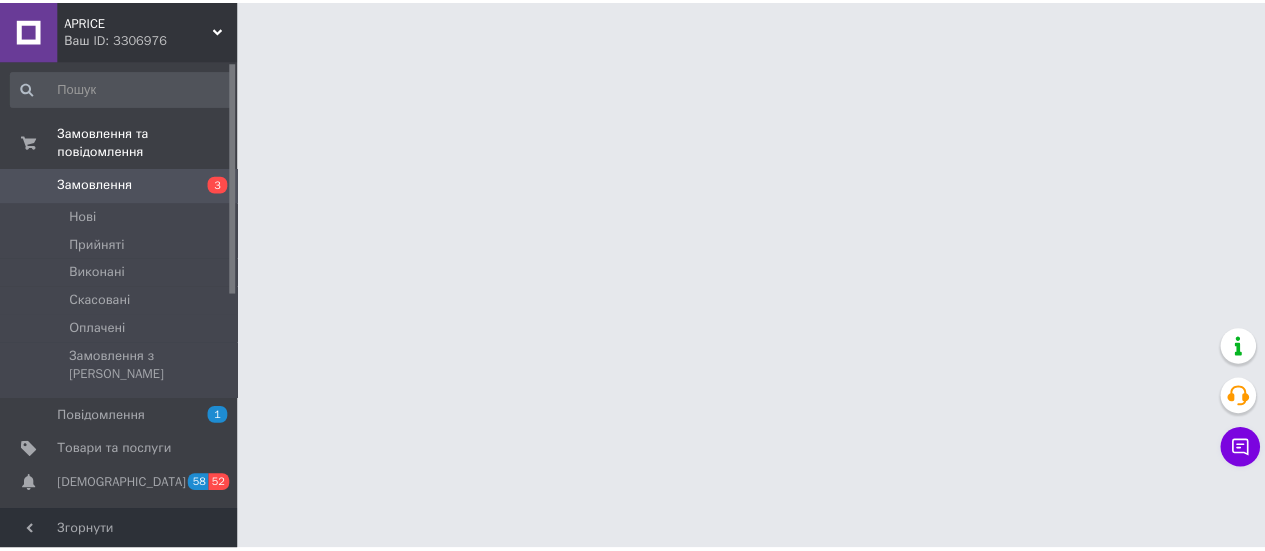 scroll, scrollTop: 0, scrollLeft: 0, axis: both 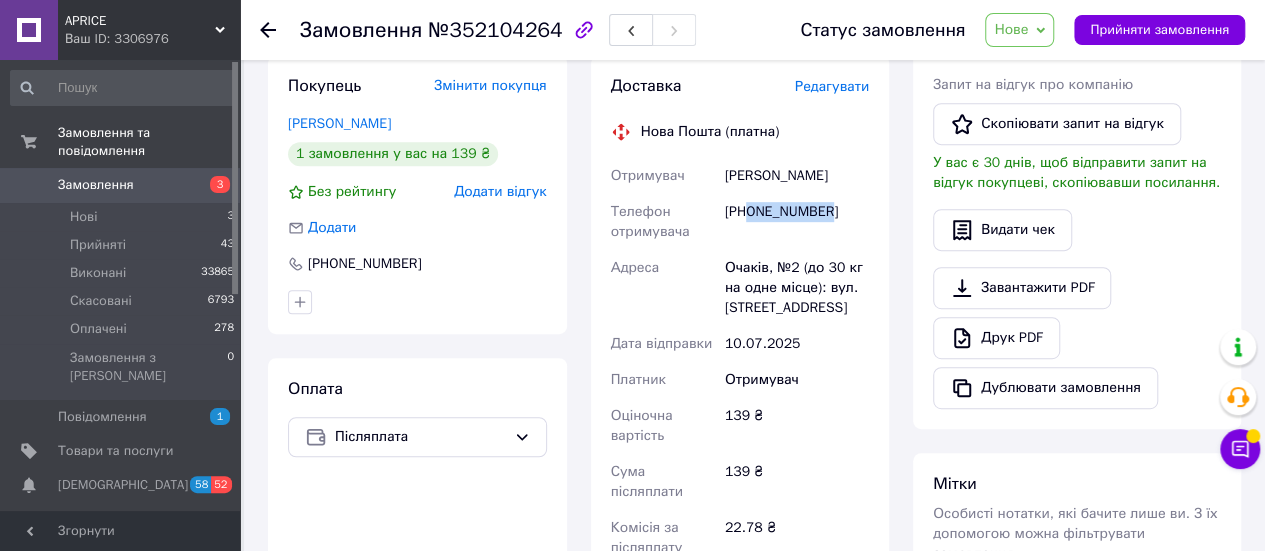 drag, startPoint x: 750, startPoint y: 216, endPoint x: 836, endPoint y: 207, distance: 86.46965 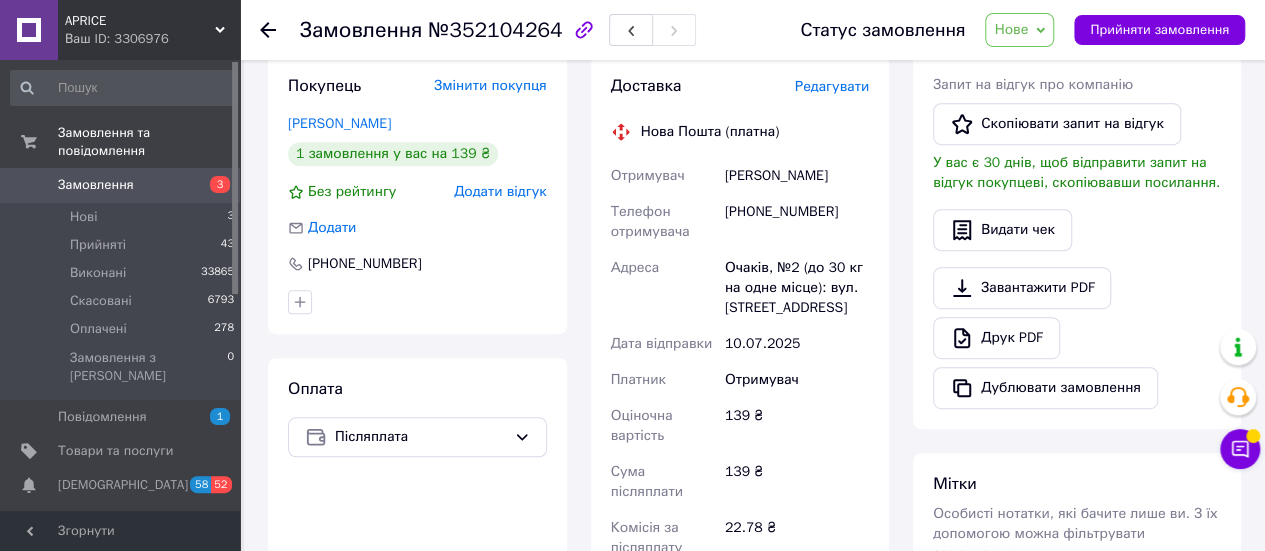 click on "[PERSON_NAME]" at bounding box center (797, 176) 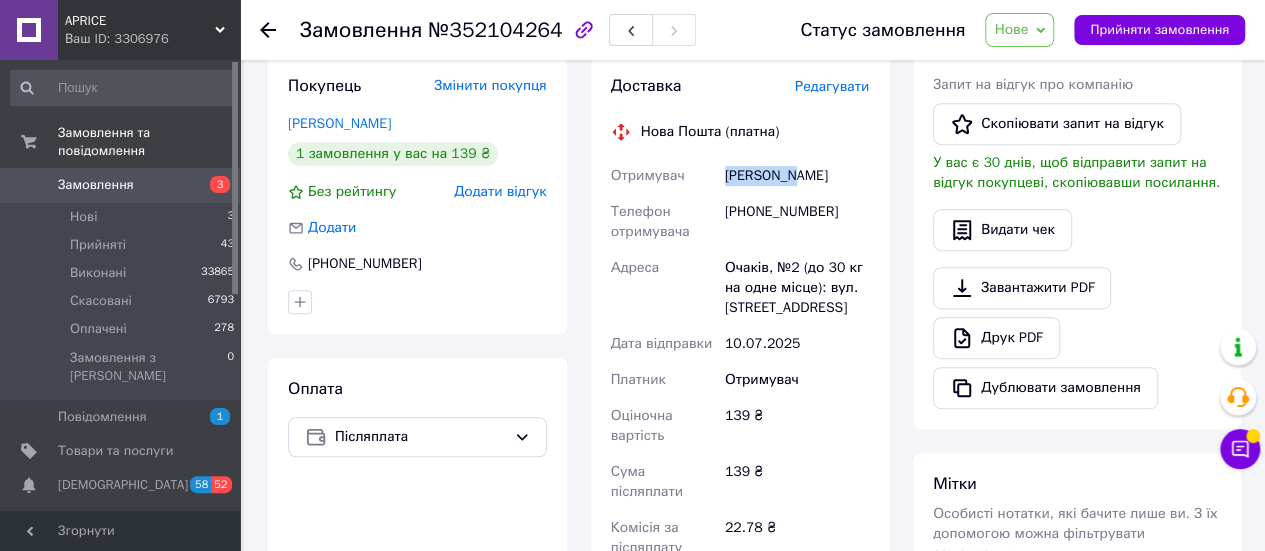 click on "[PERSON_NAME]" at bounding box center (797, 176) 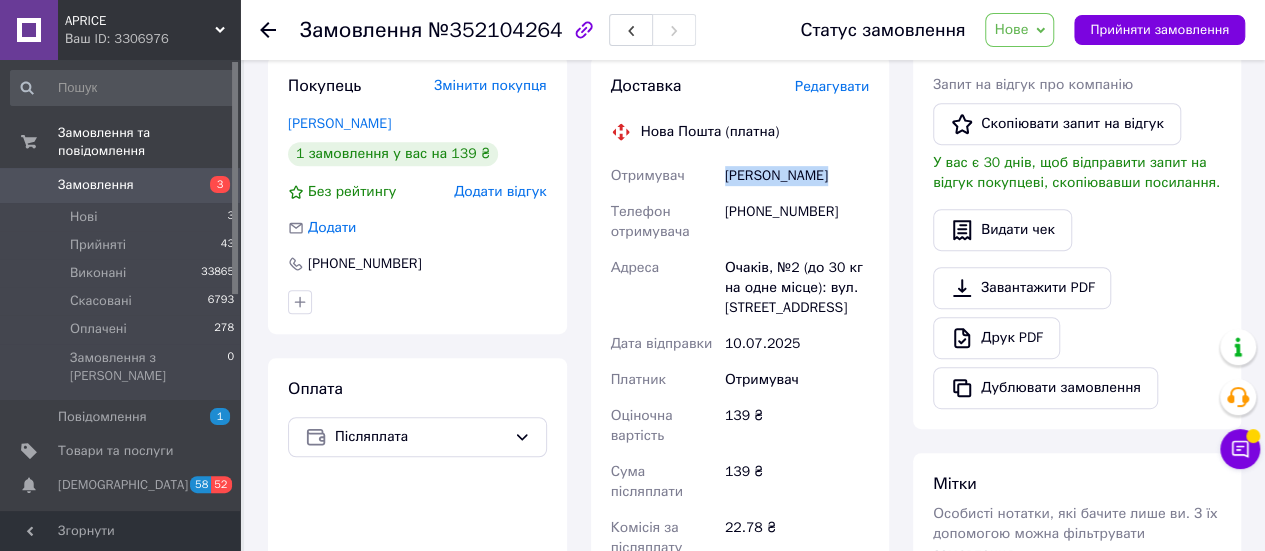 click on "[PERSON_NAME]" at bounding box center (797, 176) 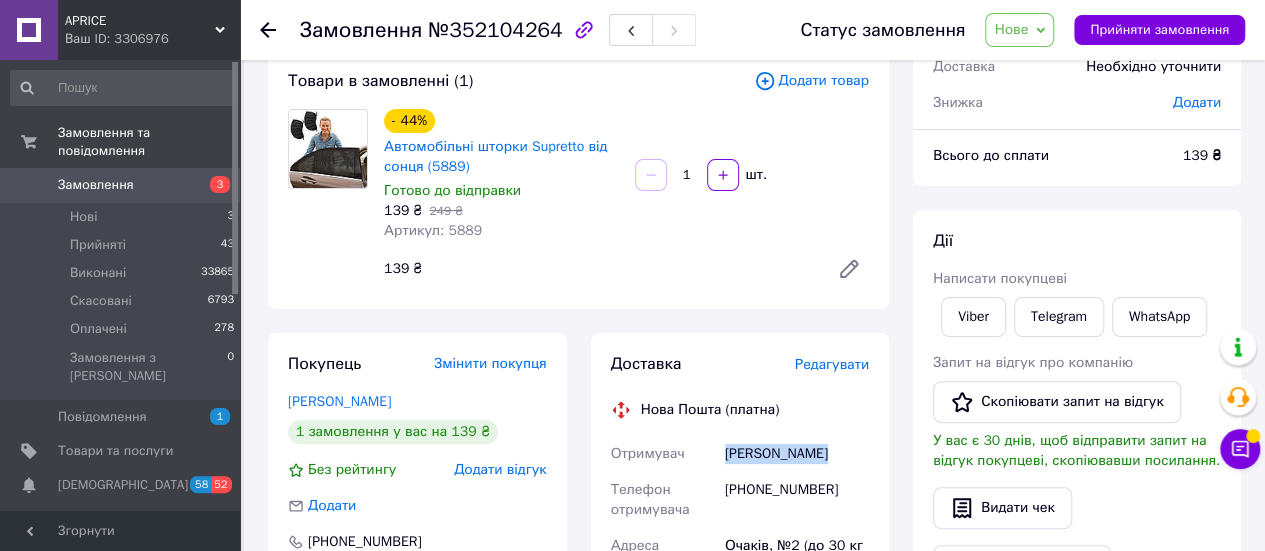 scroll, scrollTop: 100, scrollLeft: 0, axis: vertical 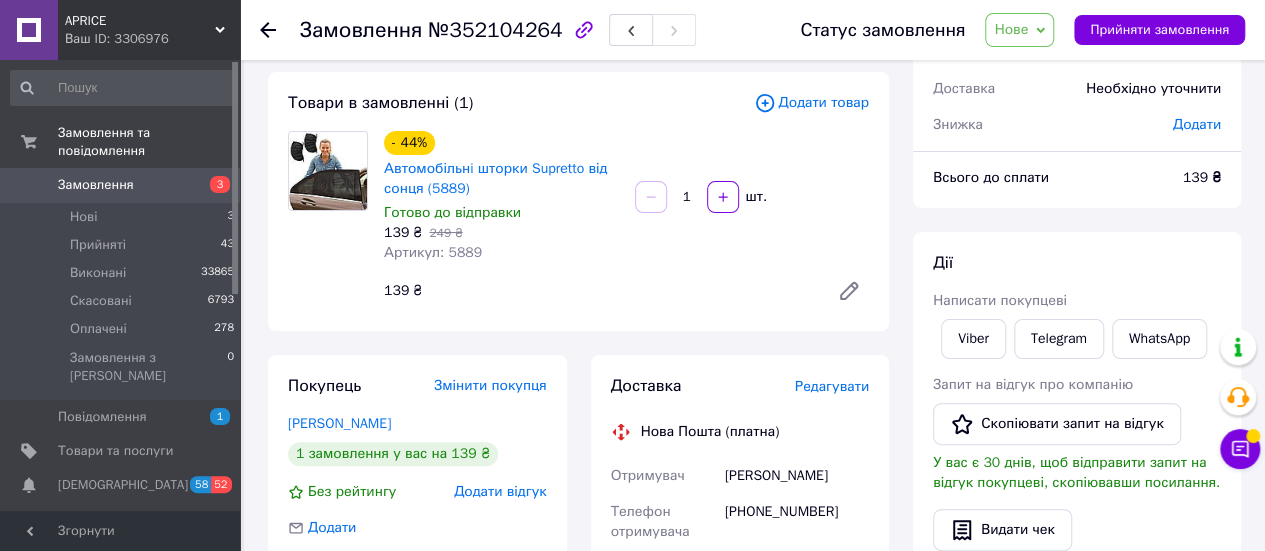 click on "Артикул: 5889" at bounding box center (433, 252) 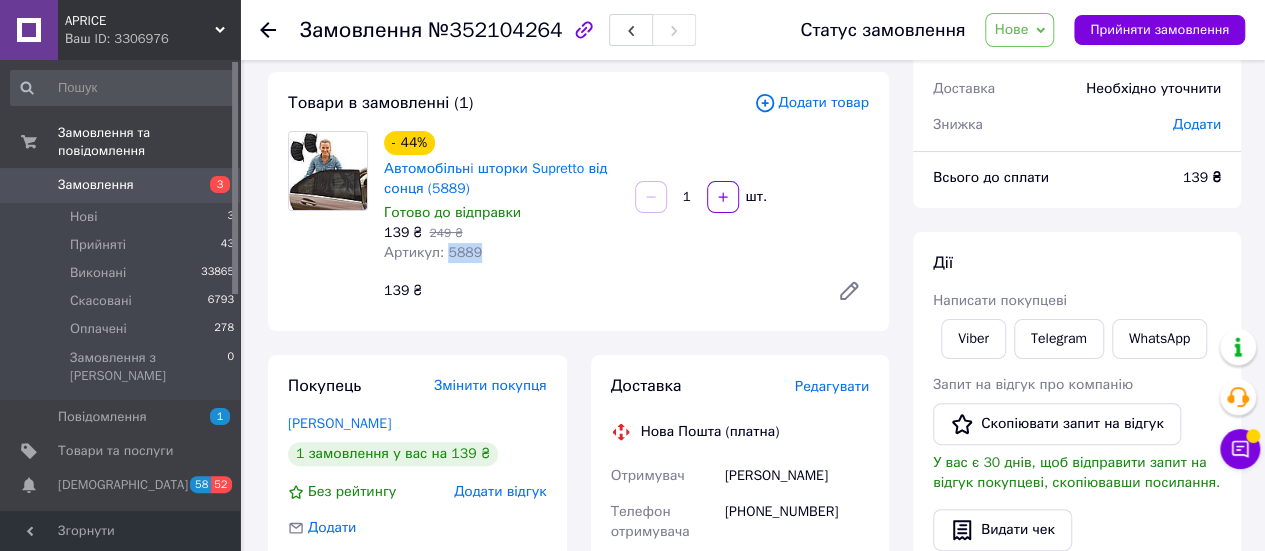 click on "Артикул: 5889" at bounding box center (433, 252) 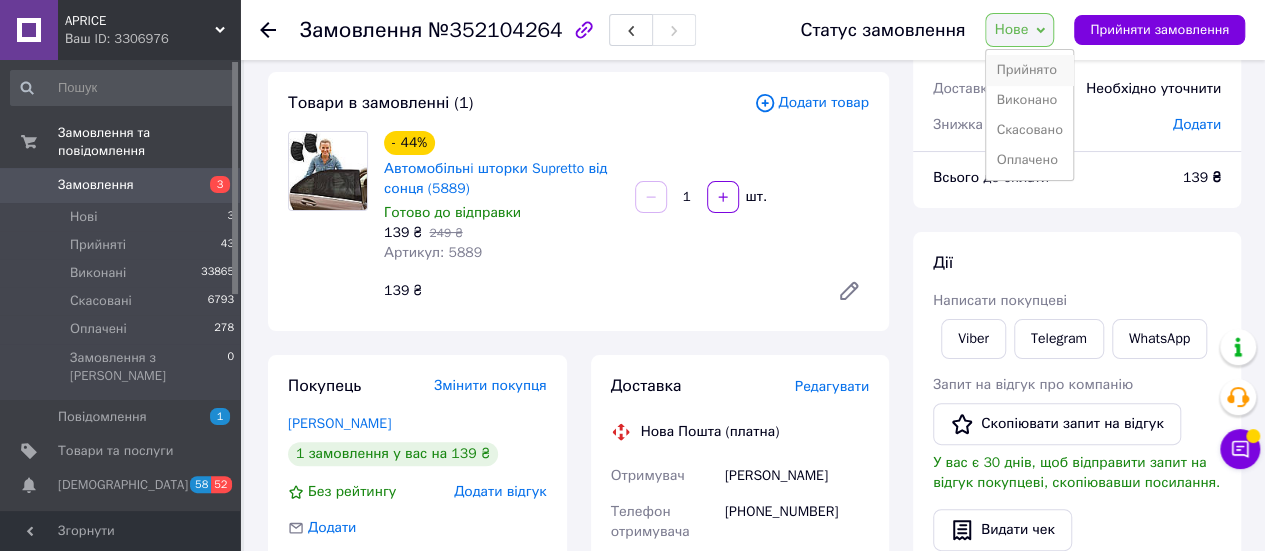 click on "Прийнято" at bounding box center [1029, 70] 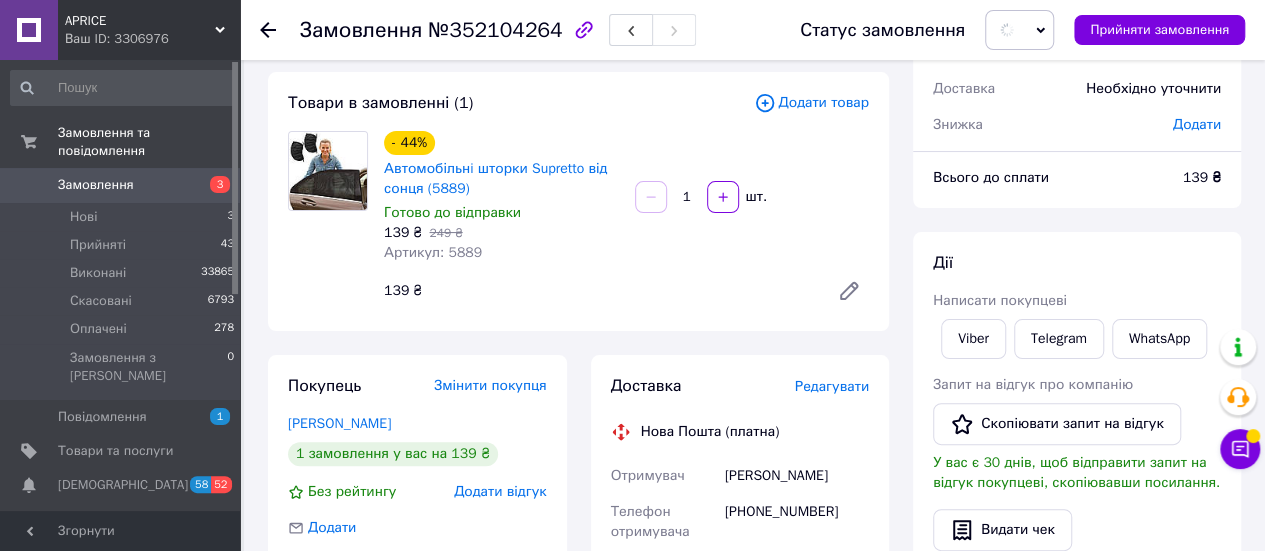 scroll, scrollTop: 0, scrollLeft: 0, axis: both 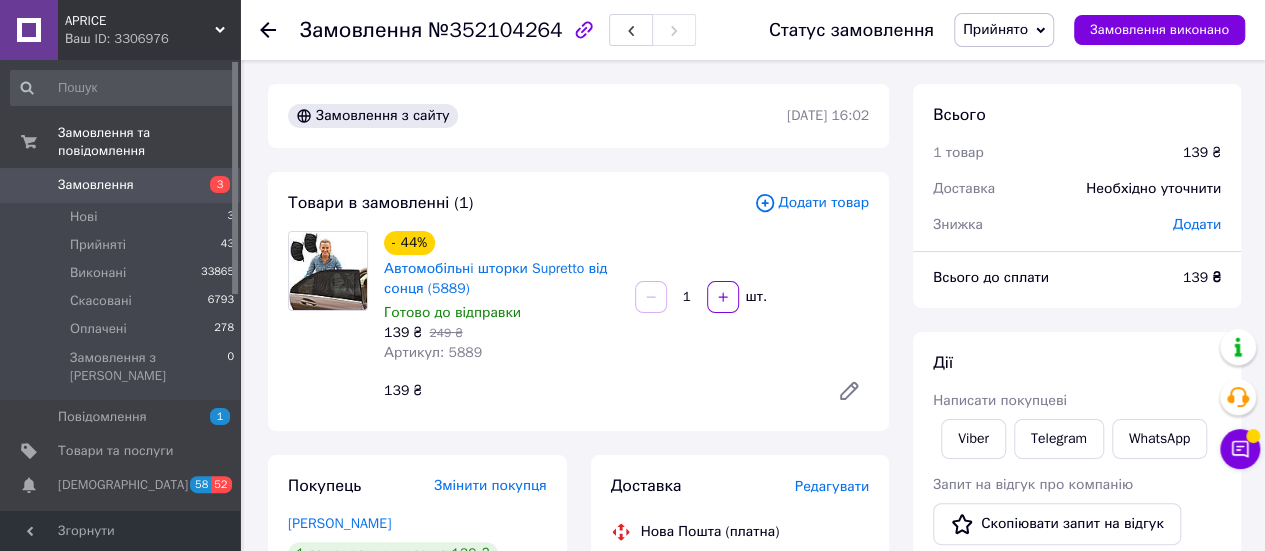 click on "№352104264" at bounding box center (495, 30) 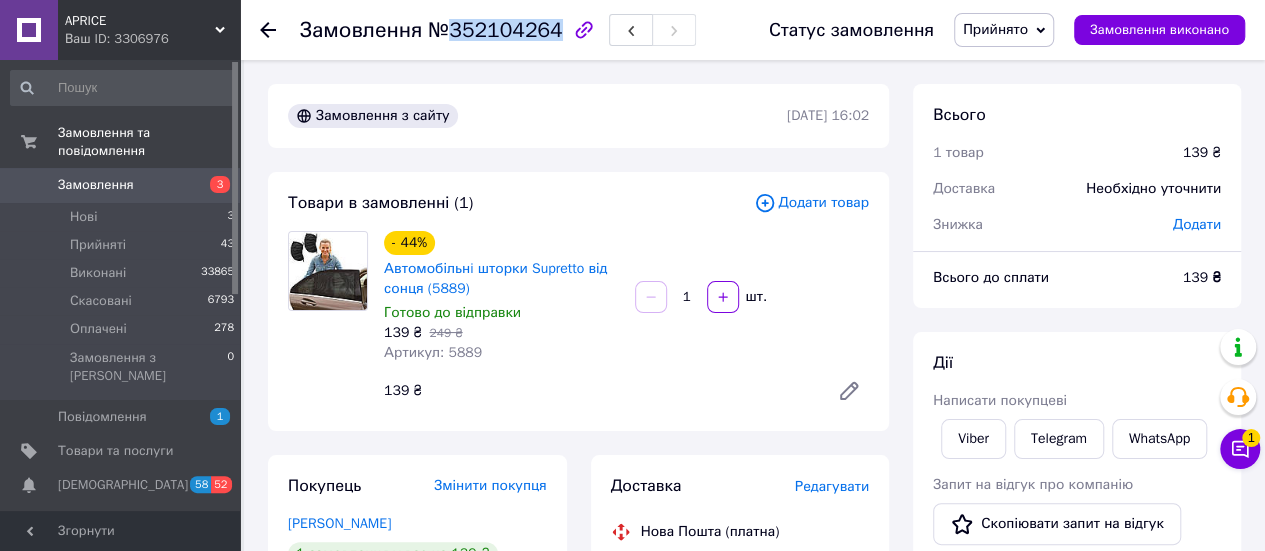 click on "№352104264" at bounding box center [495, 30] 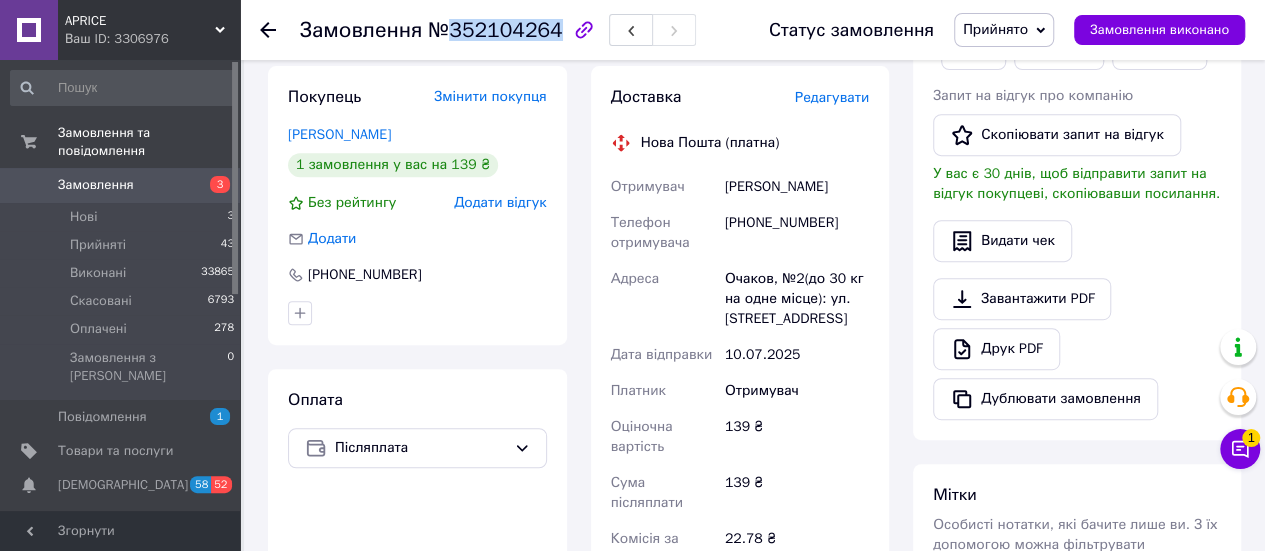 scroll, scrollTop: 400, scrollLeft: 0, axis: vertical 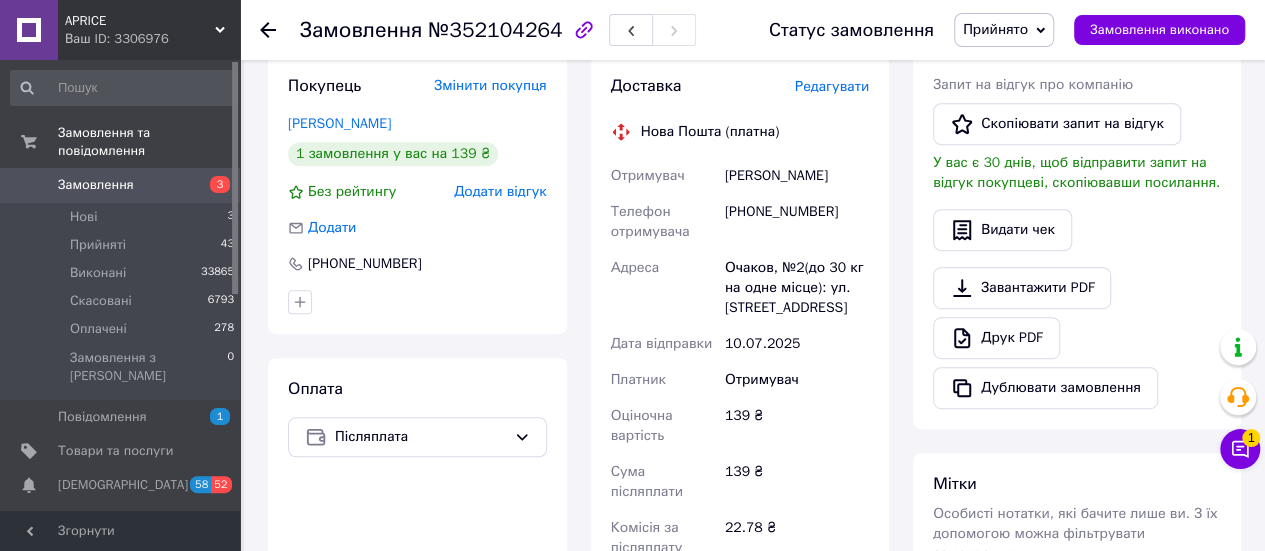 click on "+380636120505" at bounding box center (797, 222) 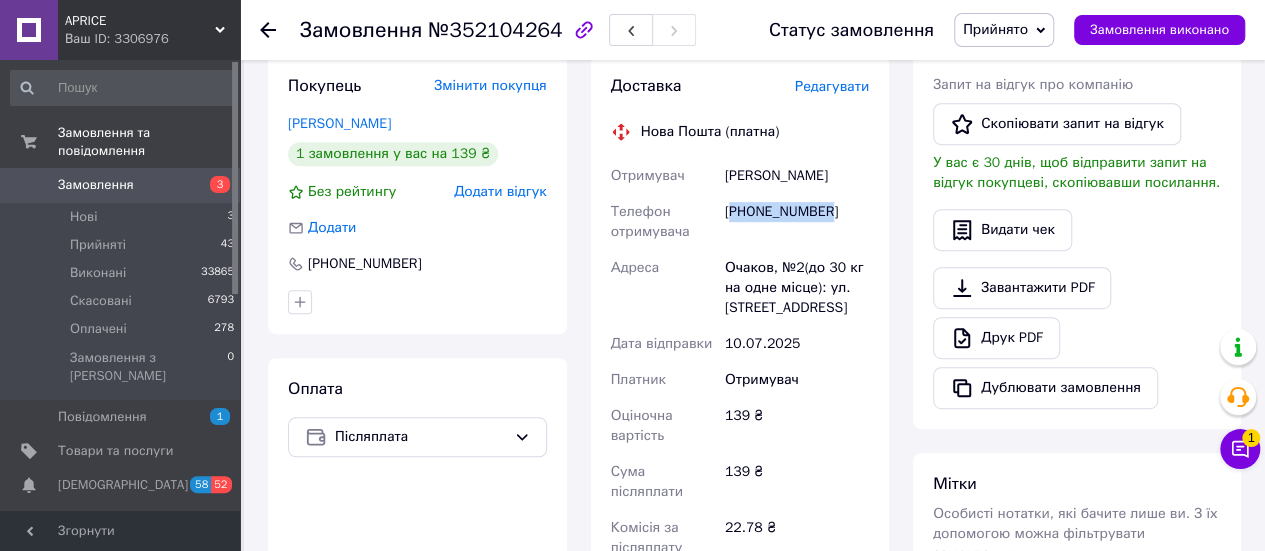 click on "+380636120505" at bounding box center (797, 222) 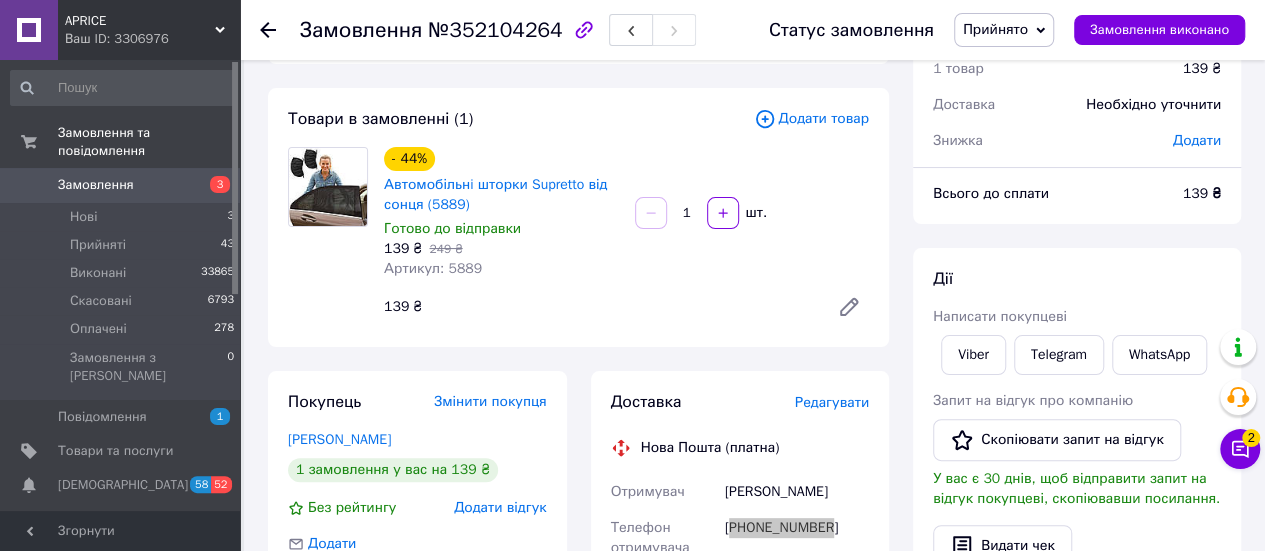 scroll, scrollTop: 100, scrollLeft: 0, axis: vertical 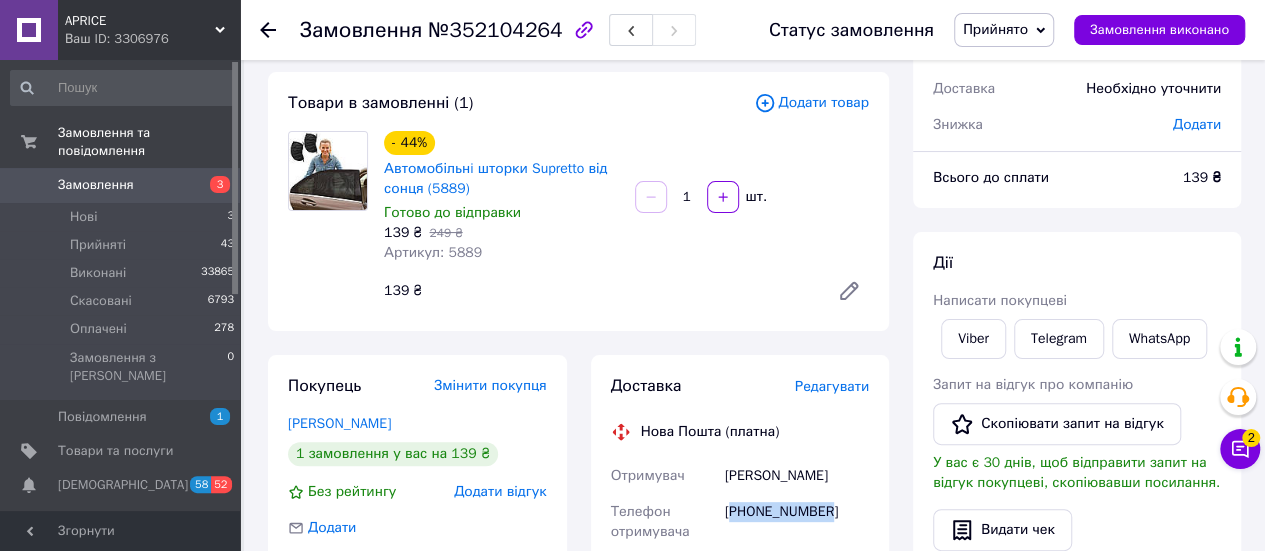click on "Замовлення з сайту 10.07.2025 | 16:02 Товари в замовленні (1) Додати товар - 44% Автомобільнi шторки Supretto від сонця (5889) Готово до відправки 139 ₴   249 ₴ Артикул: 5889 1   шт. 139 ₴ Покупець Змінити покупця Згурский Владимир 1 замовлення у вас на 139 ₴ Без рейтингу   Додати відгук Додати +380636120505 Оплата Післяплата Доставка Редагувати Нова Пошта (платна) Отримувач Згурский Владимир Телефон отримувача +380636120505 Адреса Очаков, №2(до 30 кг на одне місце): ул. Первомайская, 9А Дата відправки 10.07.2025 Платник Отримувач Оціночна вартість 139 ₴ Сума післяплати 139 ₴ Комісія за післяплату або <" at bounding box center [578, 655] 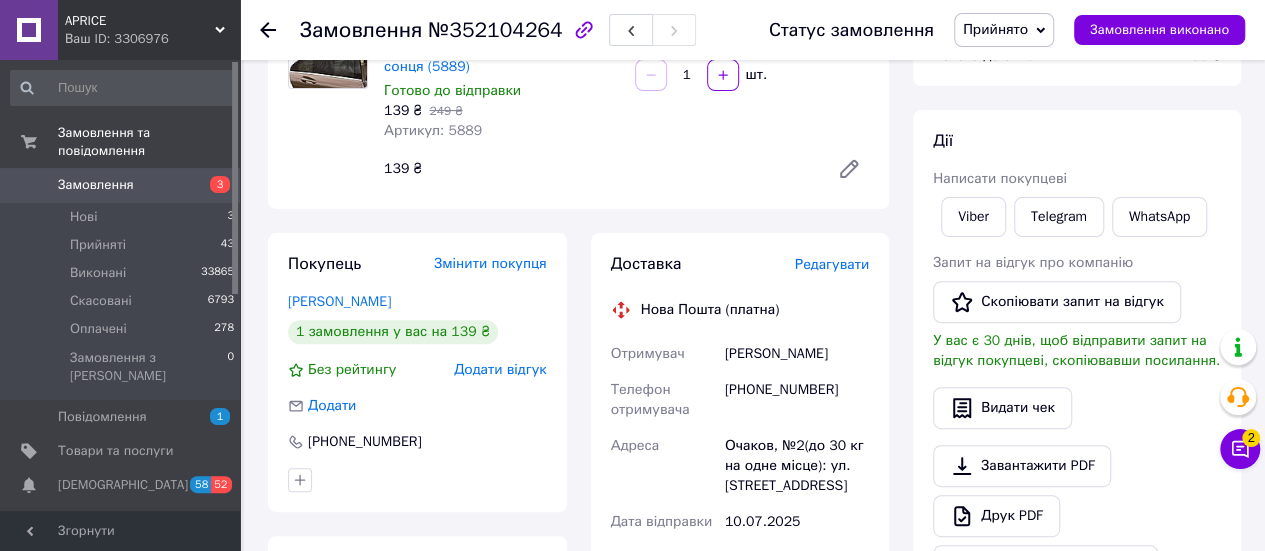 scroll, scrollTop: 100, scrollLeft: 0, axis: vertical 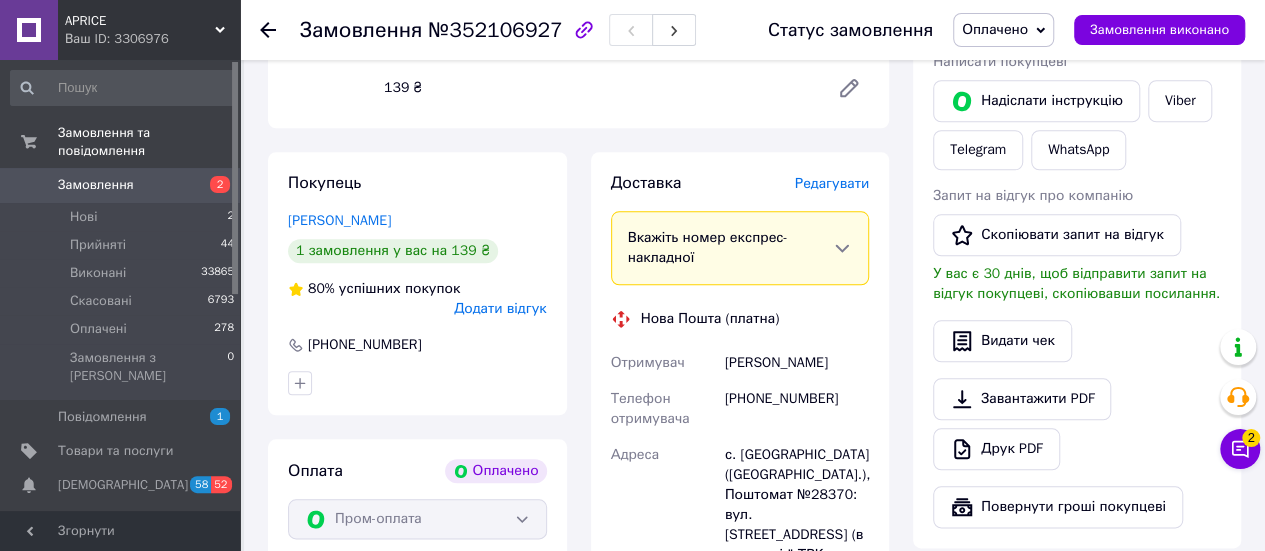click on "[PHONE_NUMBER]" at bounding box center (797, 409) 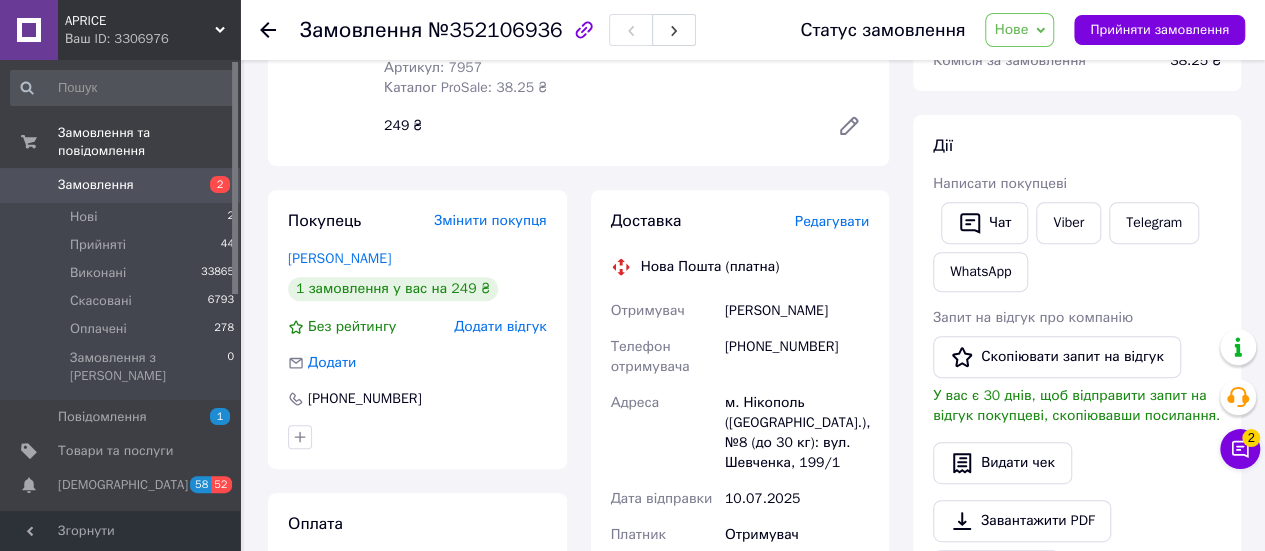 scroll, scrollTop: 0, scrollLeft: 0, axis: both 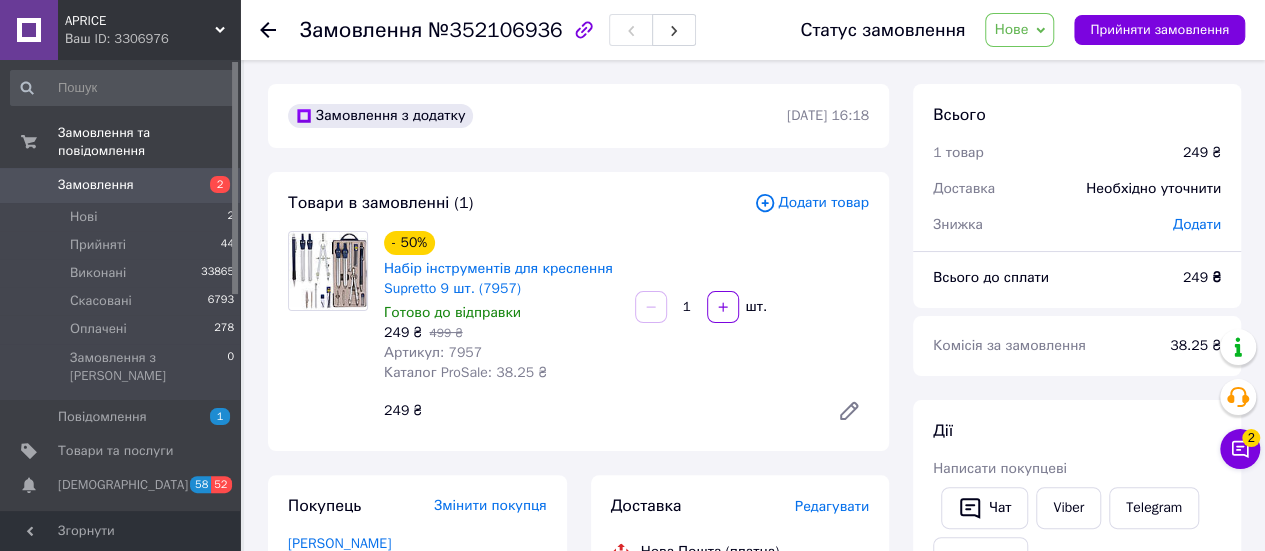 click on "Нове" at bounding box center [1011, 29] 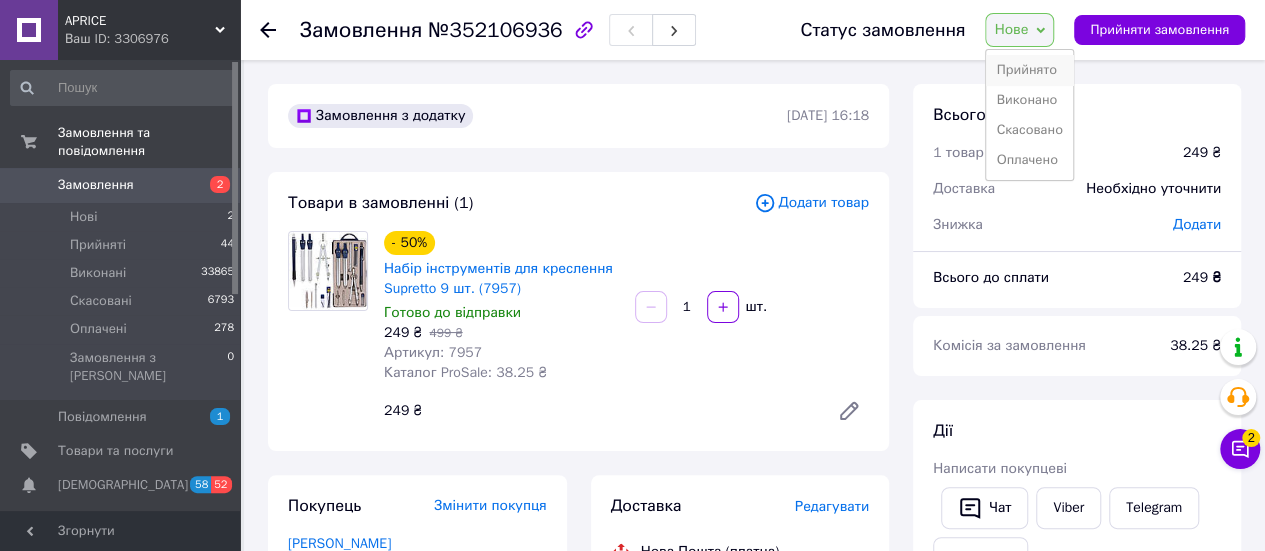 click on "Прийнято" at bounding box center (1029, 70) 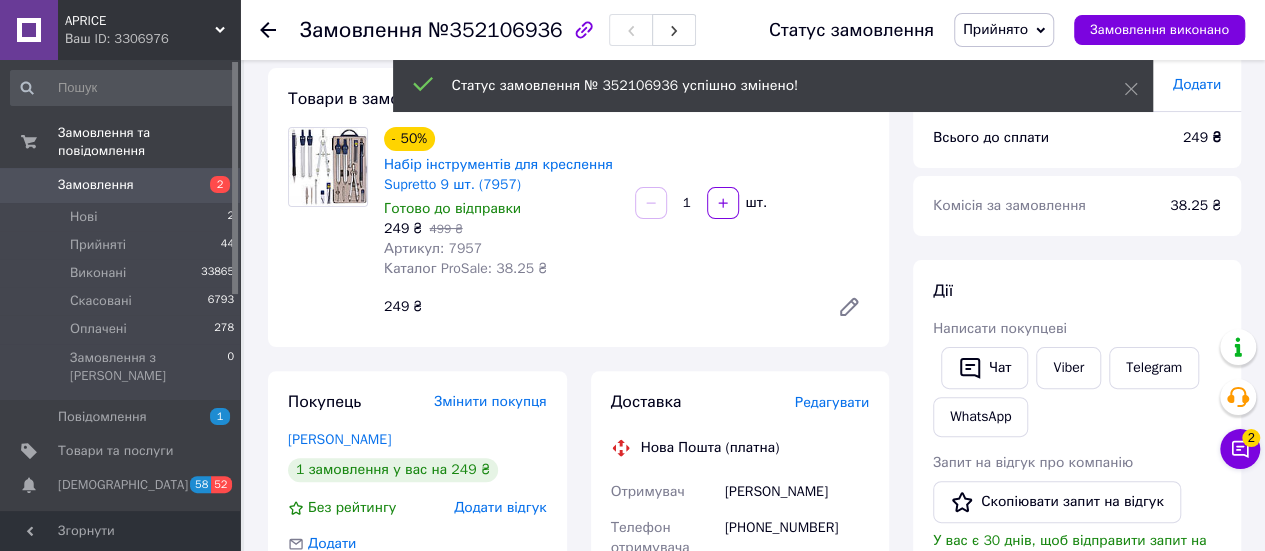scroll, scrollTop: 300, scrollLeft: 0, axis: vertical 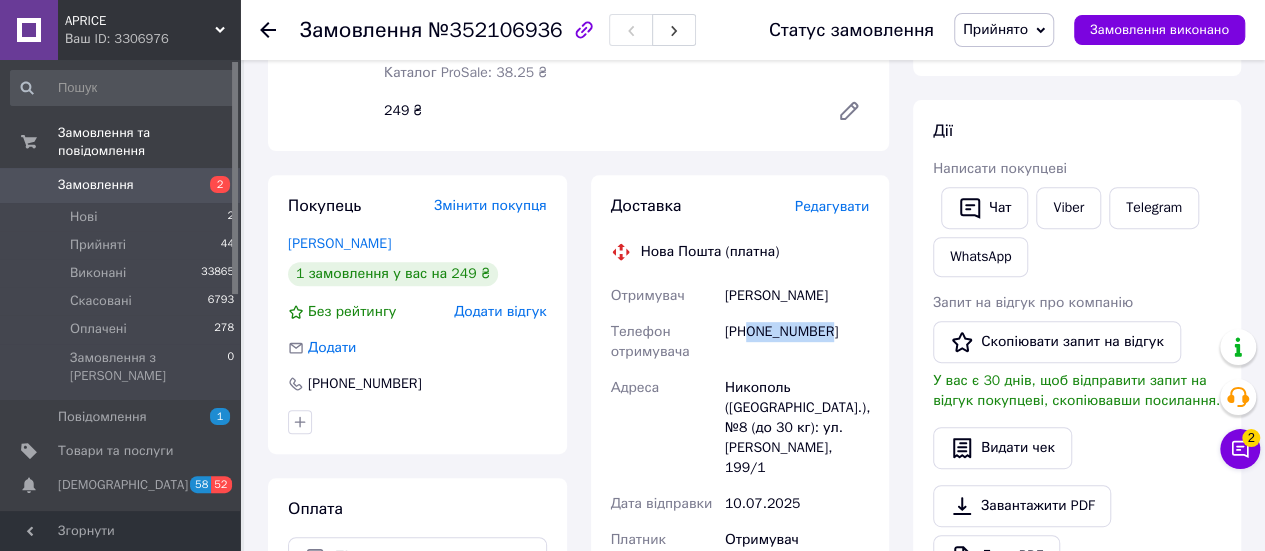 drag, startPoint x: 747, startPoint y: 332, endPoint x: 852, endPoint y: 333, distance: 105.00476 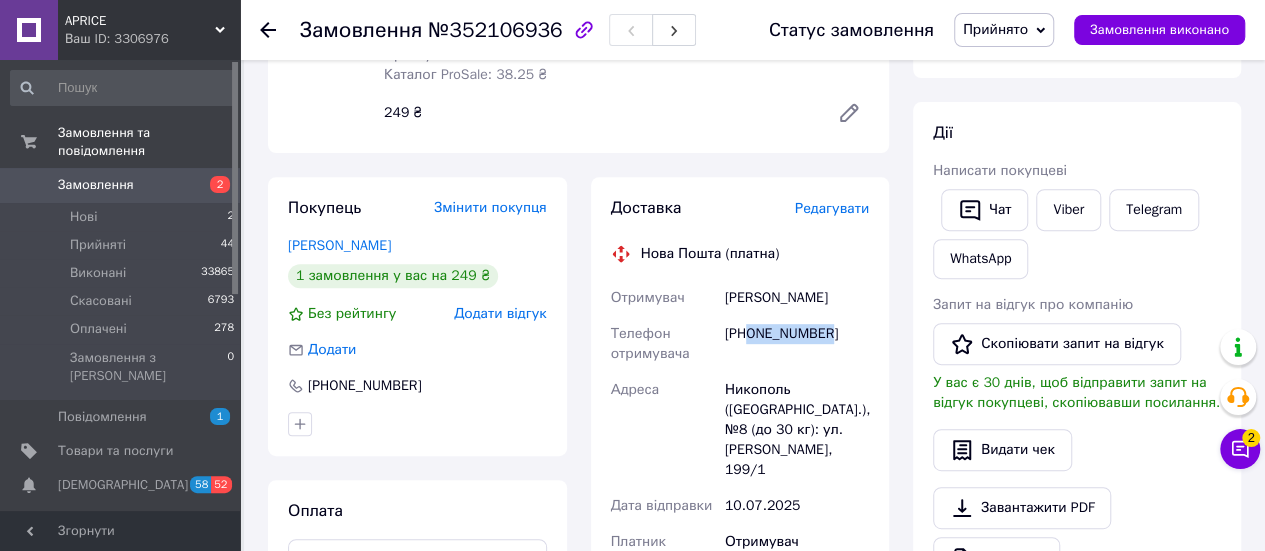scroll, scrollTop: 300, scrollLeft: 0, axis: vertical 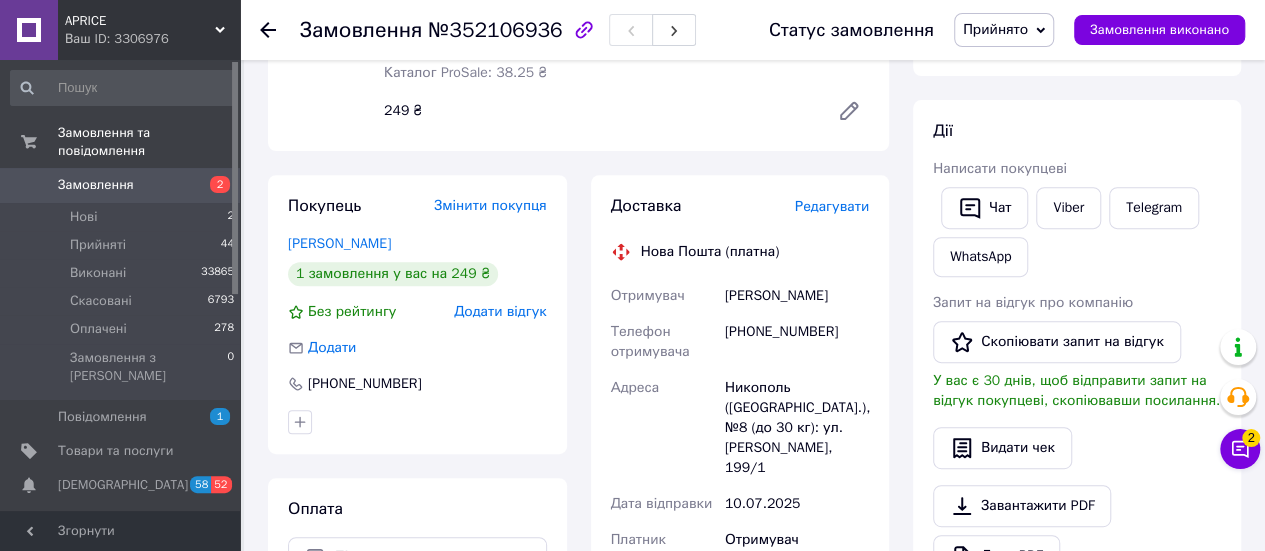 click on "[PERSON_NAME]" at bounding box center [797, 296] 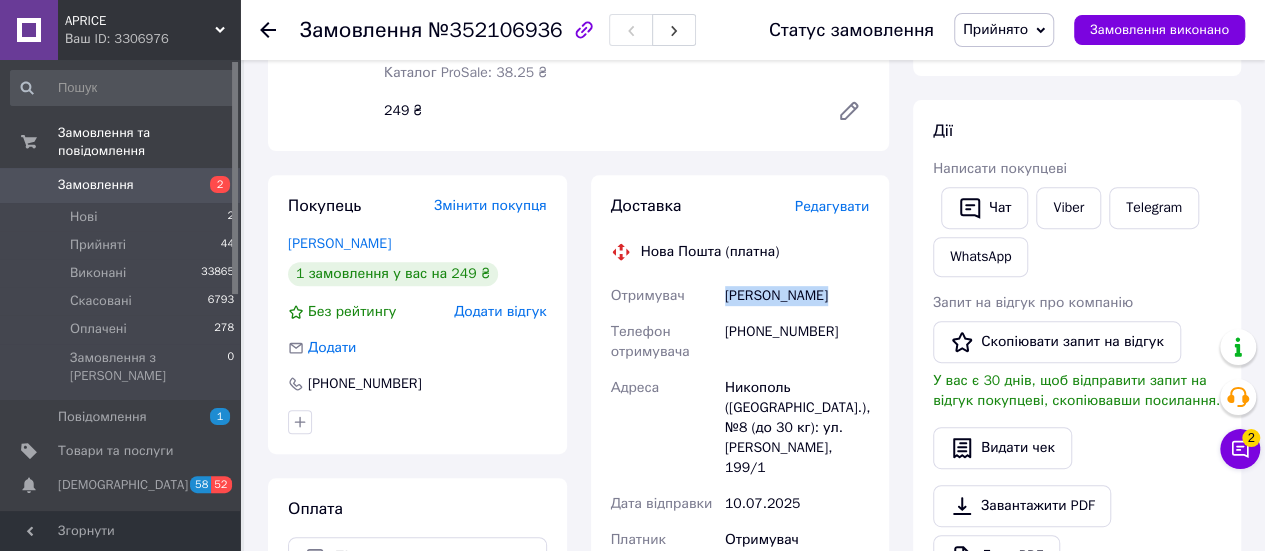 click on "[PERSON_NAME]" at bounding box center [797, 296] 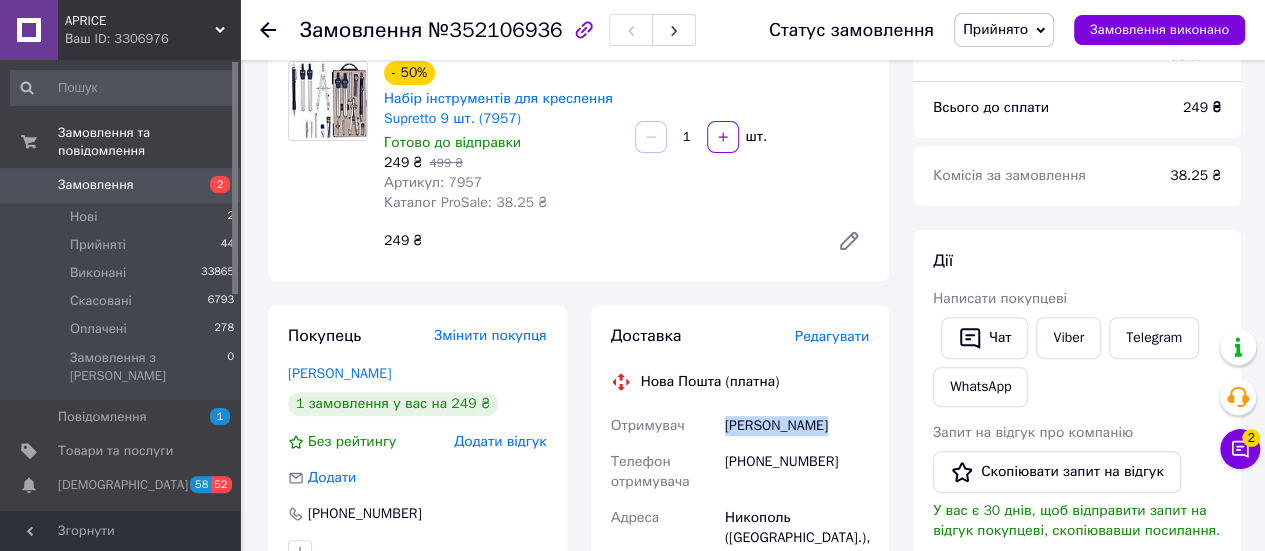 scroll, scrollTop: 0, scrollLeft: 0, axis: both 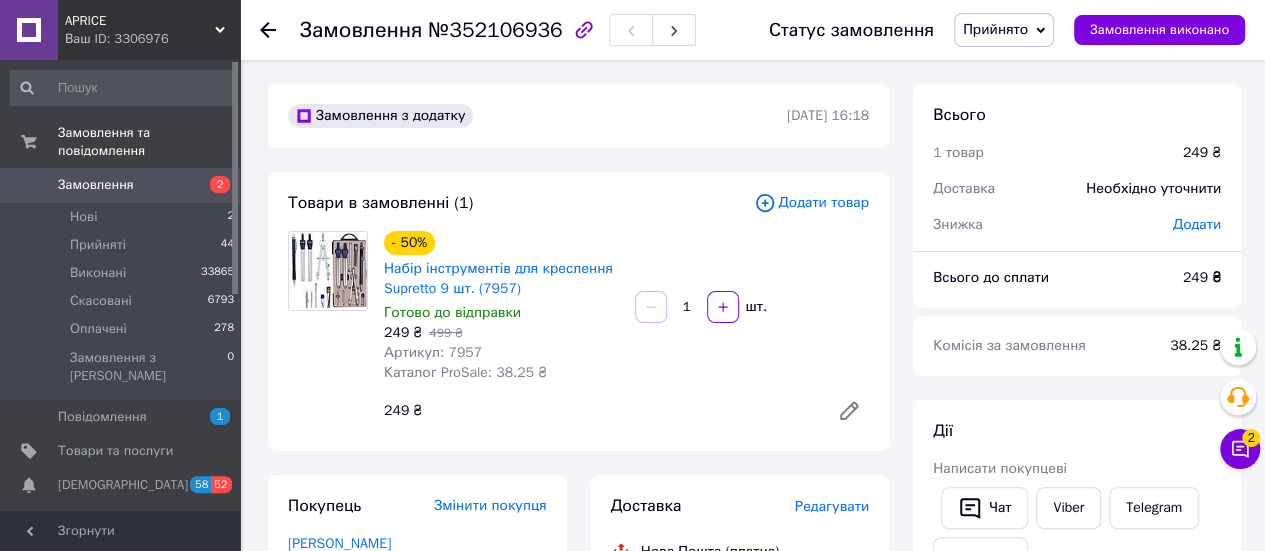 click on "Артикул: 7957" at bounding box center [433, 352] 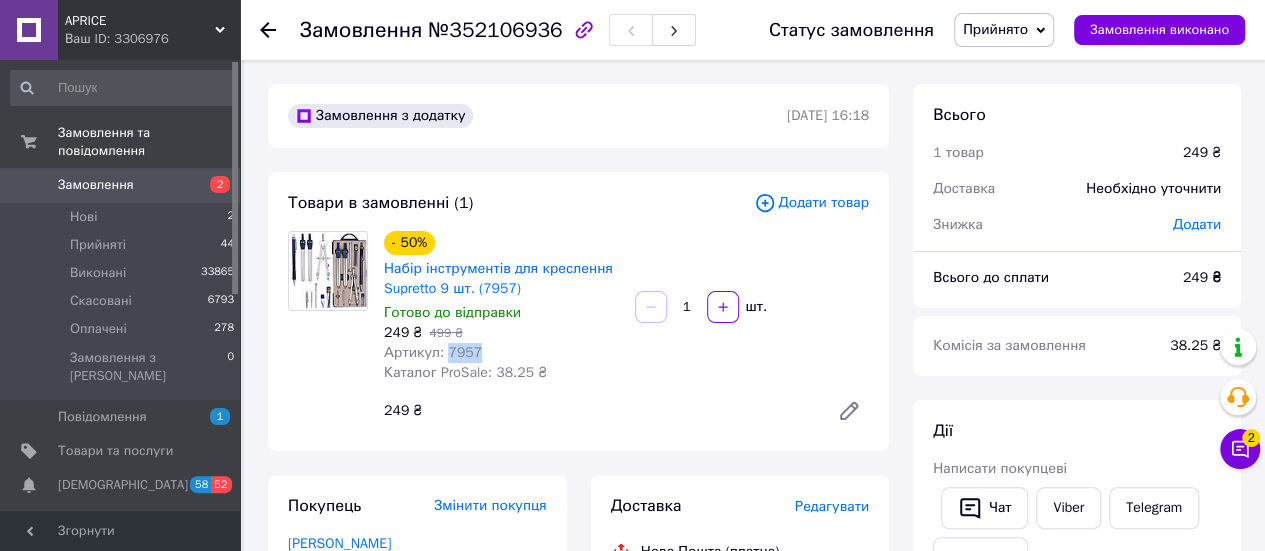 click on "Артикул: 7957" at bounding box center (433, 352) 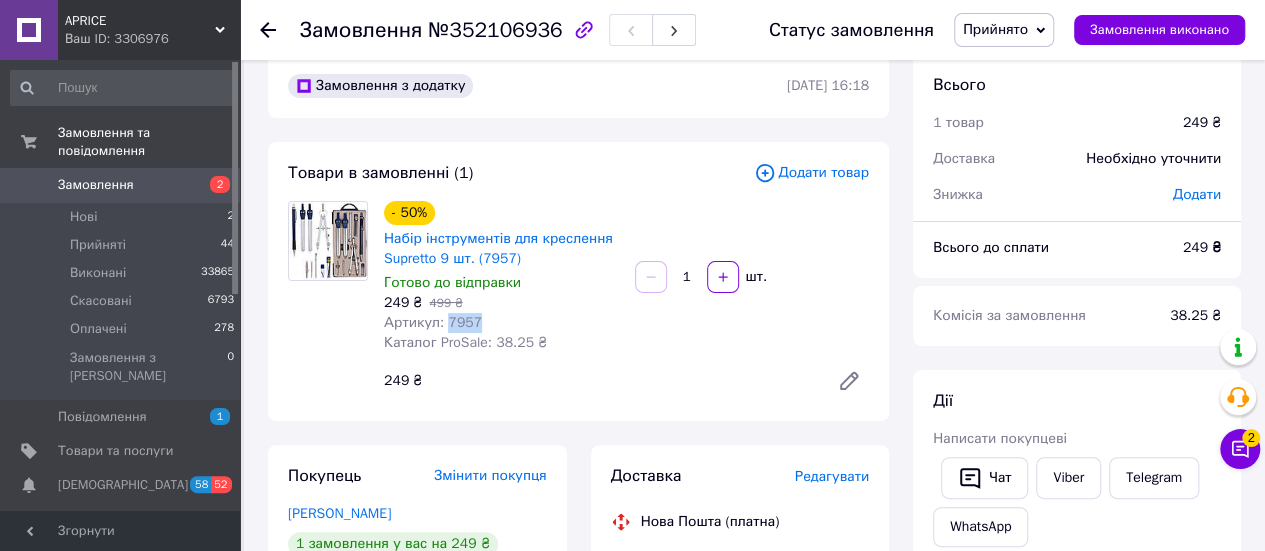 scroll, scrollTop: 0, scrollLeft: 0, axis: both 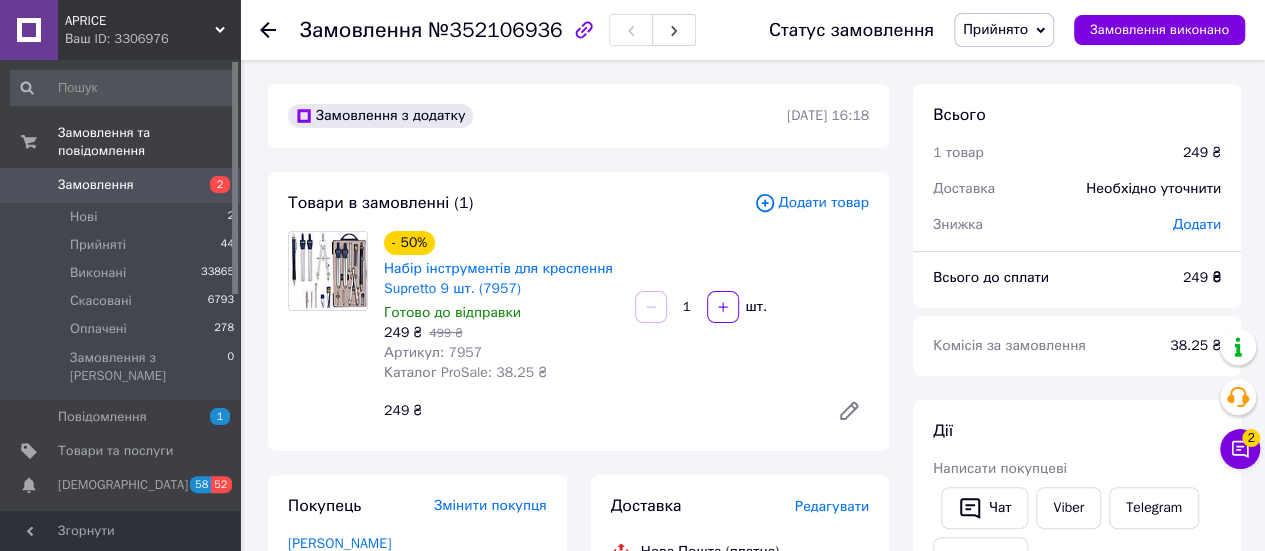 click on "№352106936" at bounding box center (495, 30) 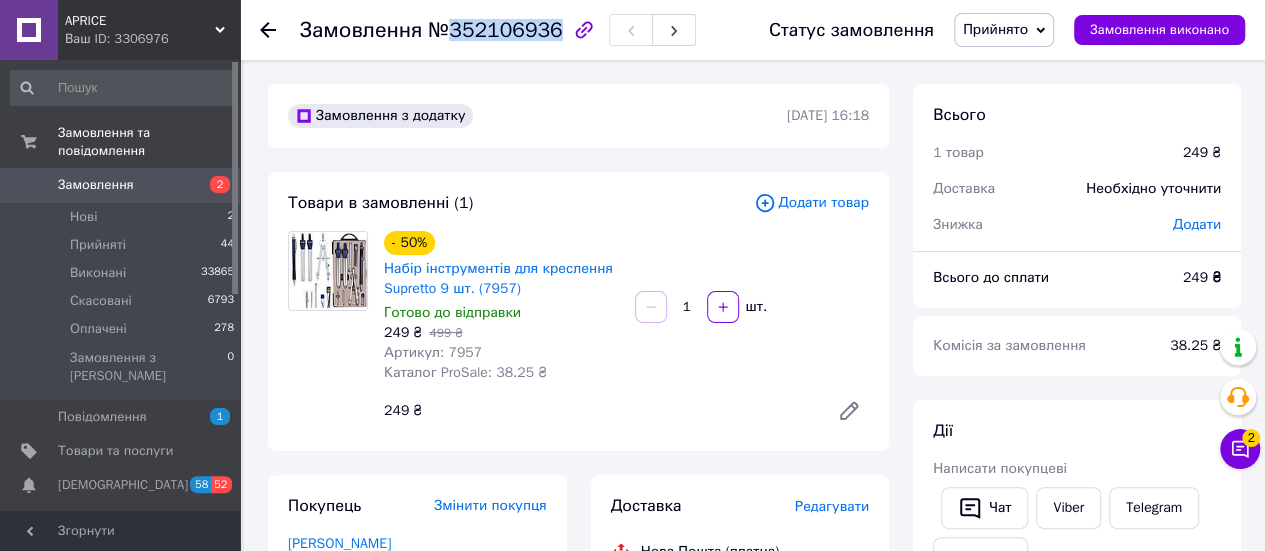 click on "№352106936" at bounding box center [495, 30] 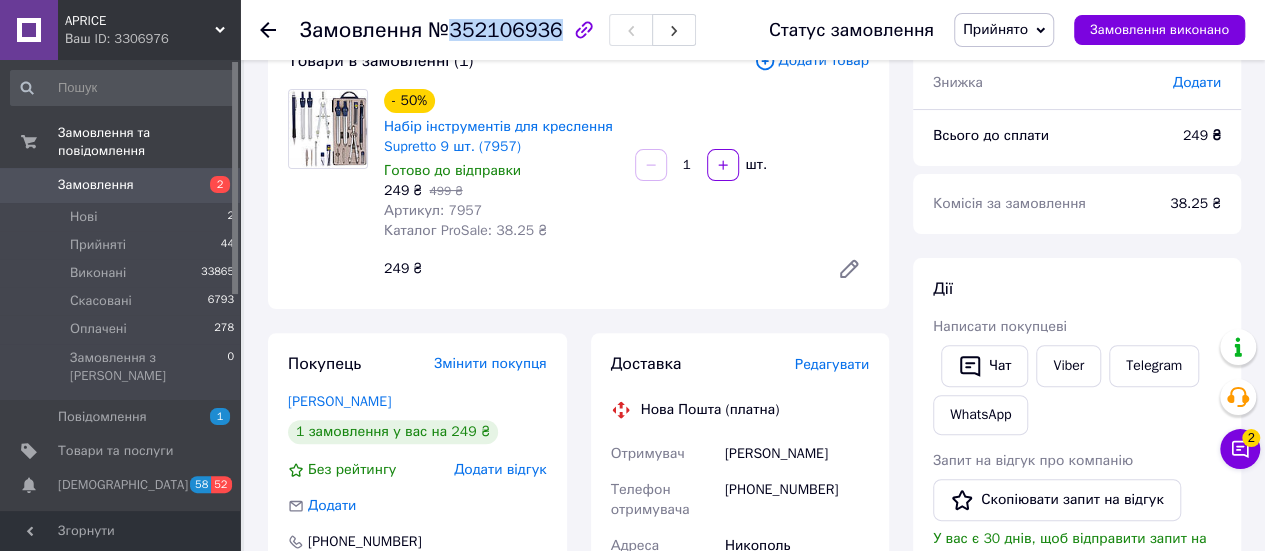scroll, scrollTop: 300, scrollLeft: 0, axis: vertical 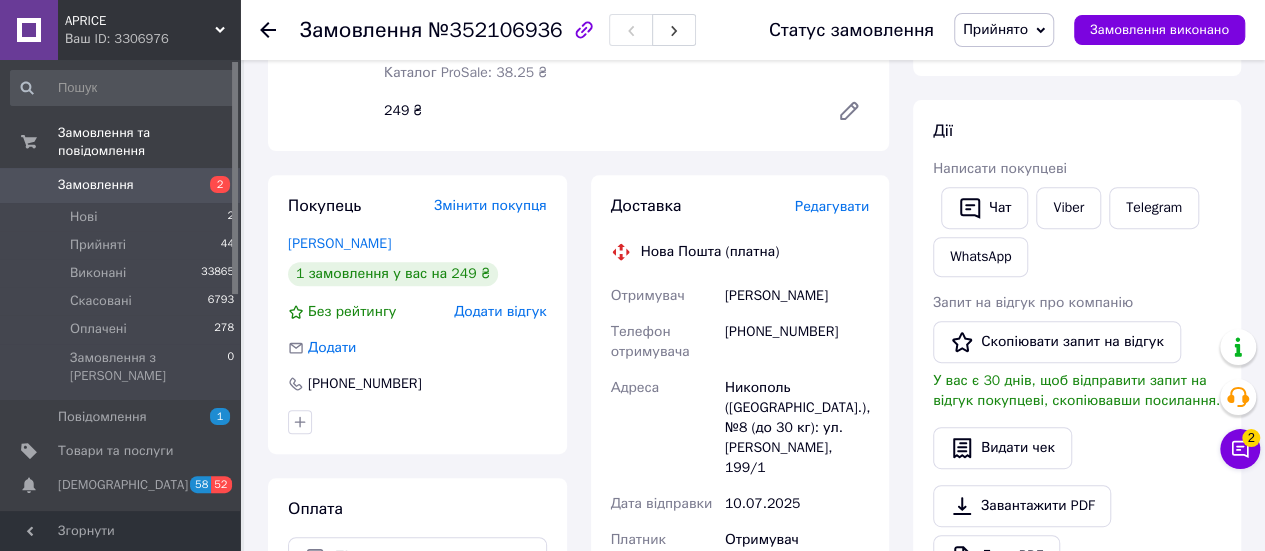 click on "+380990586017" at bounding box center [797, 342] 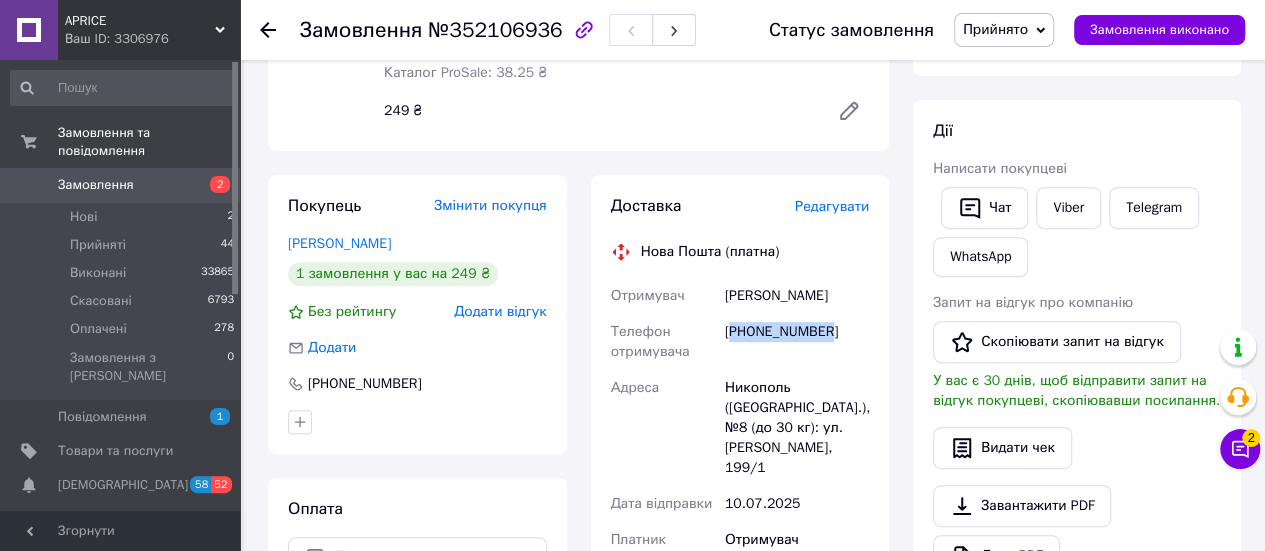 click on "+380990586017" at bounding box center (797, 342) 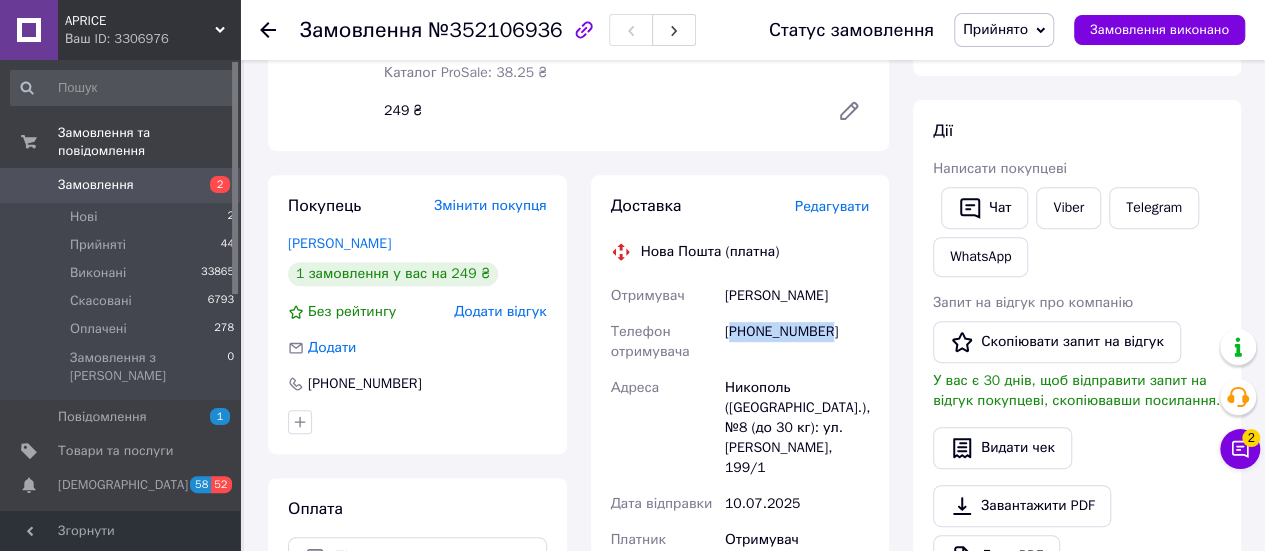 copy on "380990586017" 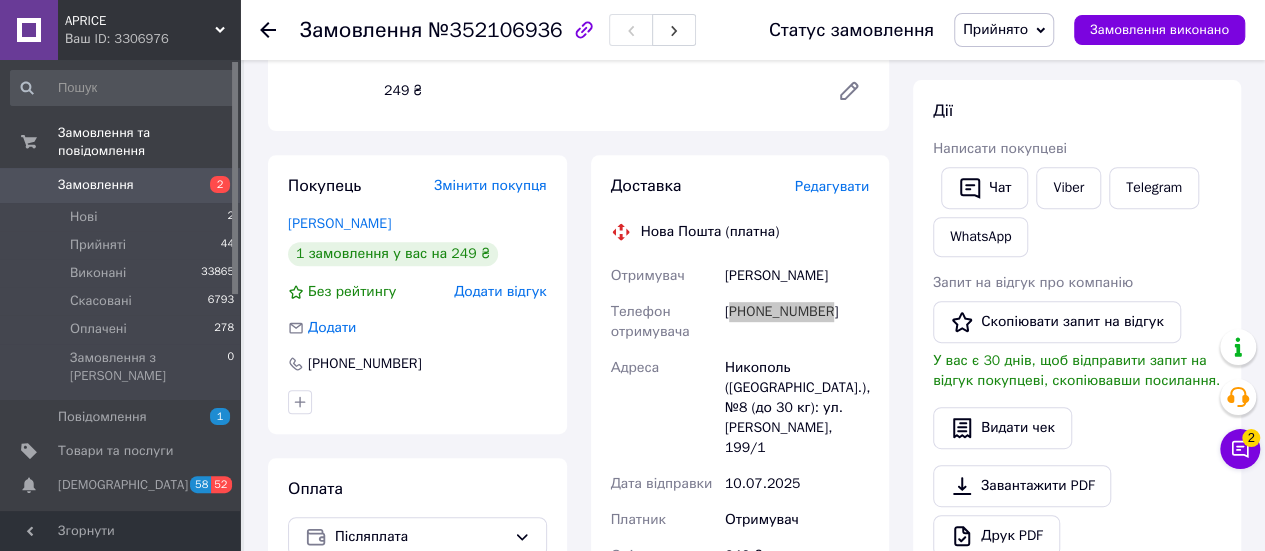 scroll, scrollTop: 400, scrollLeft: 0, axis: vertical 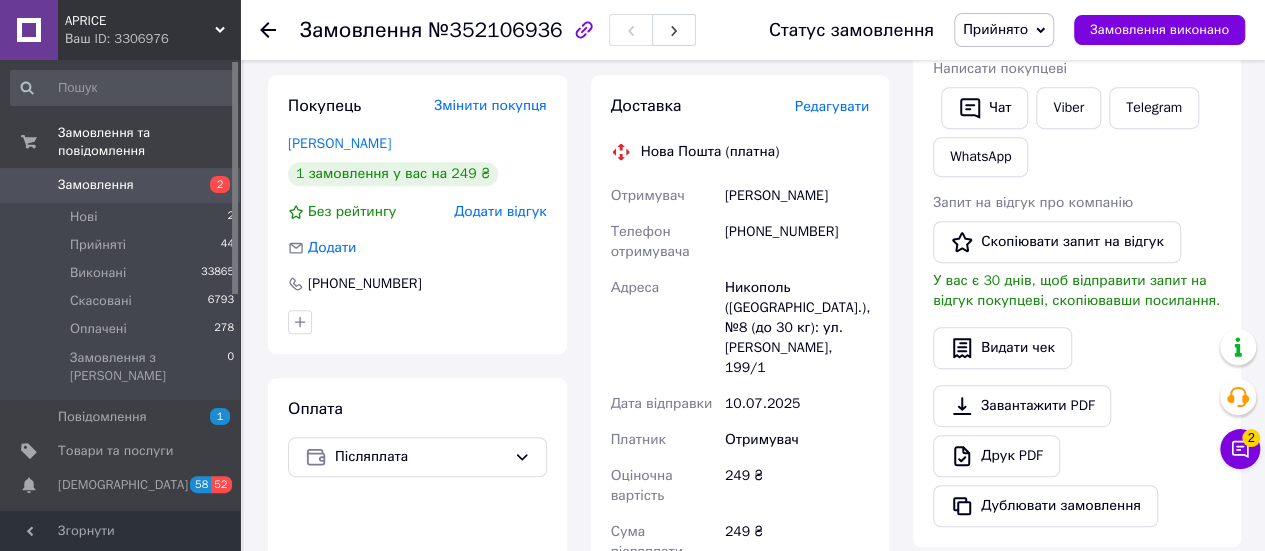 click on "Доставка Редагувати Нова Пошта (платна) Отримувач Колот Світлана Телефон отримувача +380990586017 Адреса Никополь (Днепропетровская обл.), №8 (до 30 кг): ул. Шевченко, 199/1 Дата відправки 10.07.2025 Платник Отримувач Оціночна вартість 249 ₴ Сума післяплати 249 ₴ Комісія за післяплату 24.98 ₴ Платник комісії післяплати Отримувач Передати номер або Згенерувати ЕН Платник Отримувач Відправник Прізвище отримувача Колот Ім'я отримувача Світлана По батькові отримувача Телефон отримувача +380990586017 Тип доставки У відділенні Кур'єром В поштоматі Місто -- Не обрано -- Відділення 249" at bounding box center (740, 485) 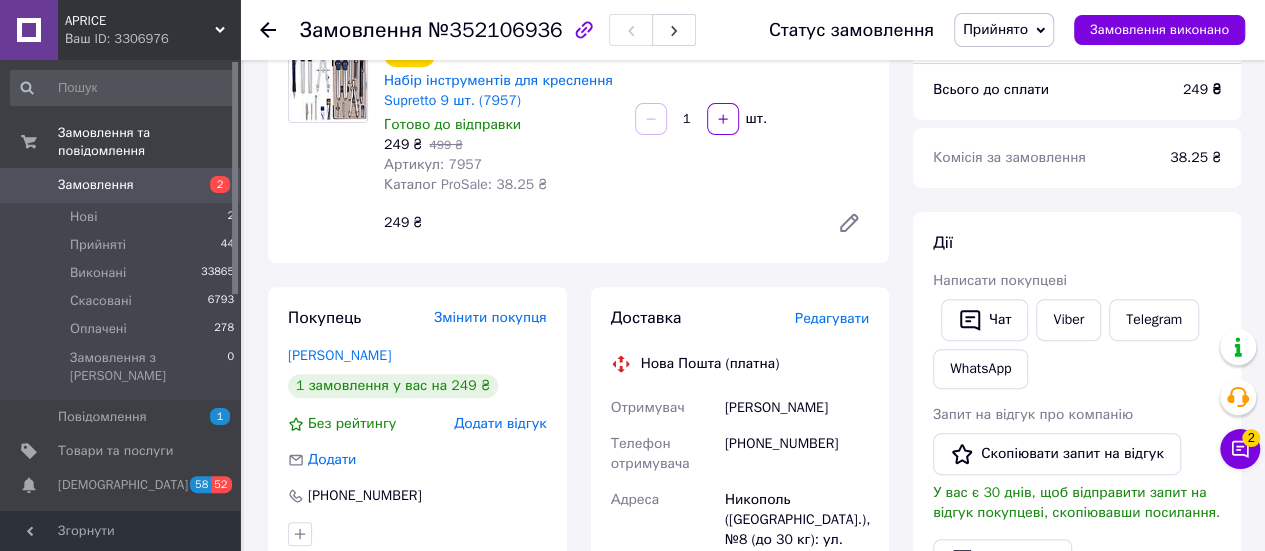 scroll, scrollTop: 0, scrollLeft: 0, axis: both 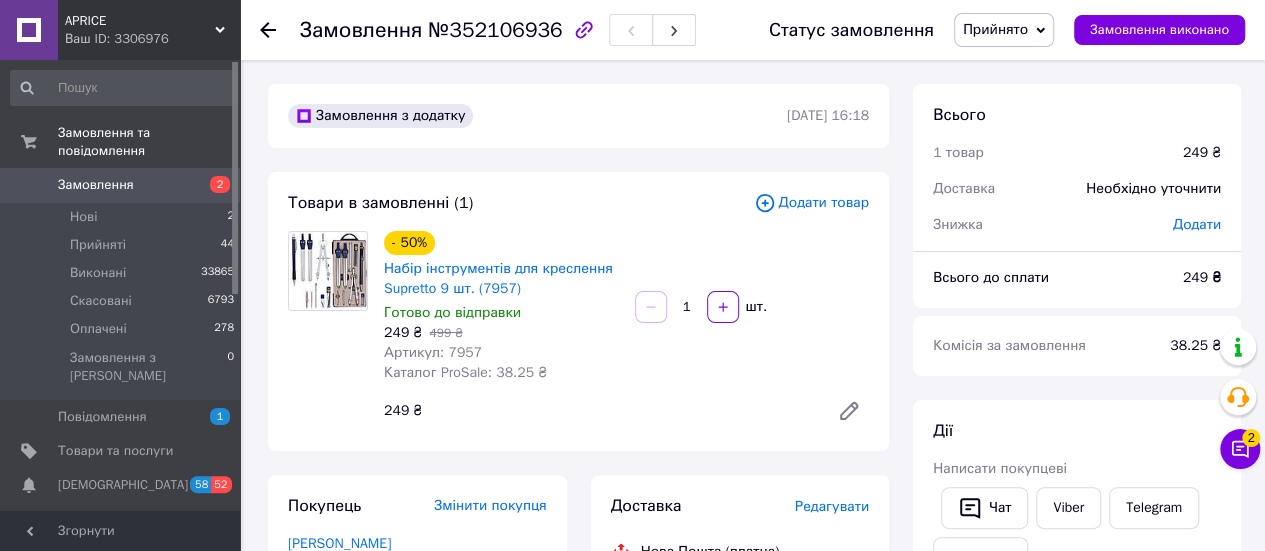 click on "Прийнято" at bounding box center [1004, 30] 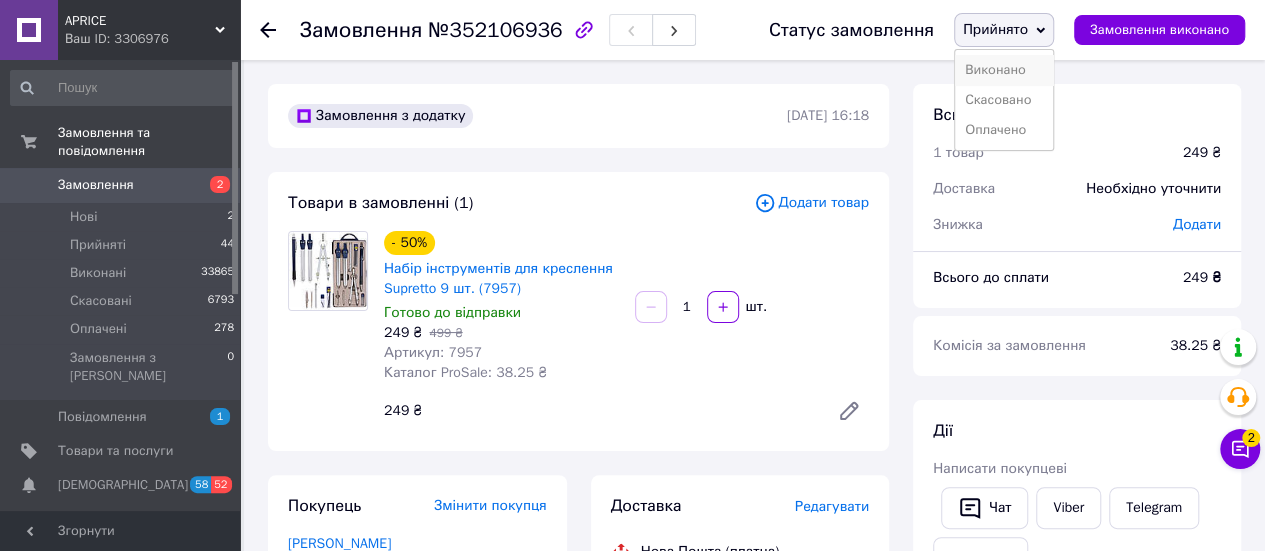 click on "Виконано" at bounding box center (1004, 70) 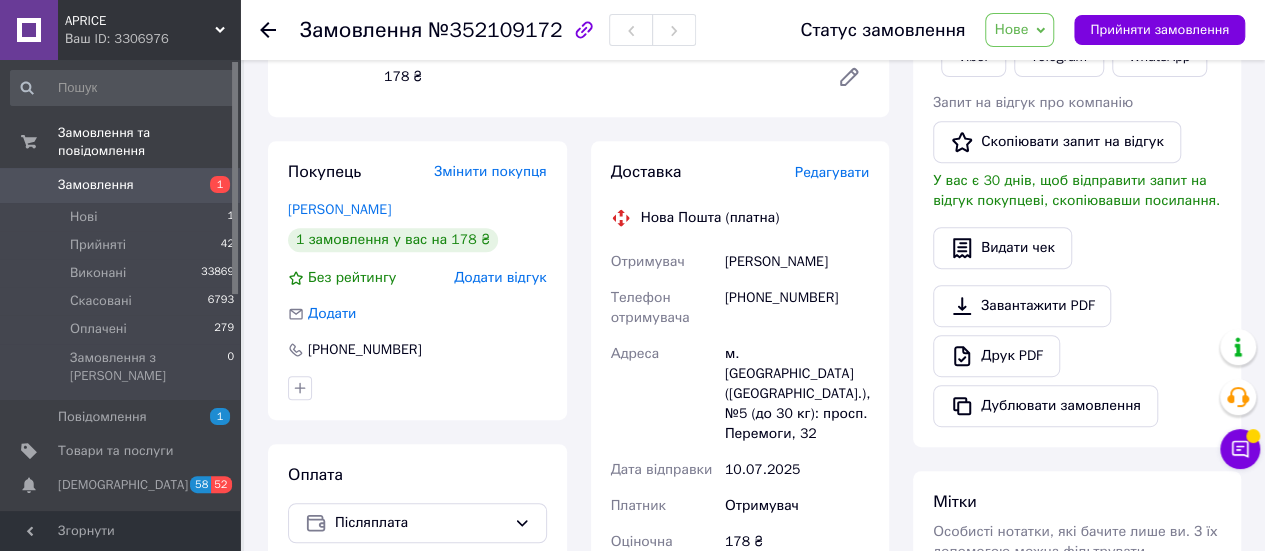 scroll, scrollTop: 400, scrollLeft: 0, axis: vertical 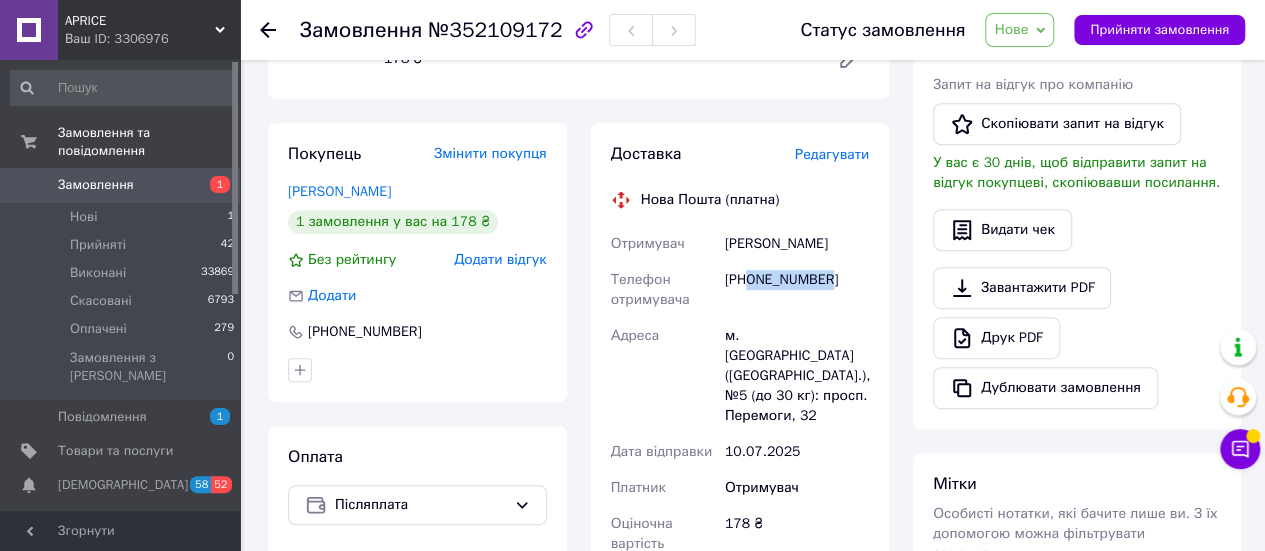 drag, startPoint x: 748, startPoint y: 283, endPoint x: 854, endPoint y: 295, distance: 106.677086 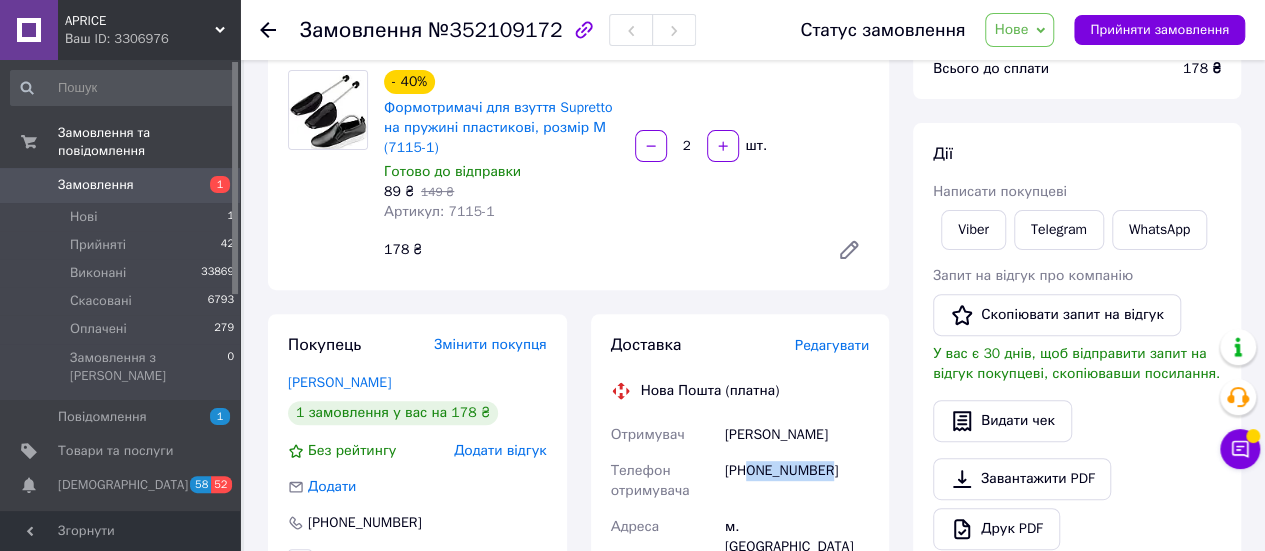 scroll, scrollTop: 0, scrollLeft: 0, axis: both 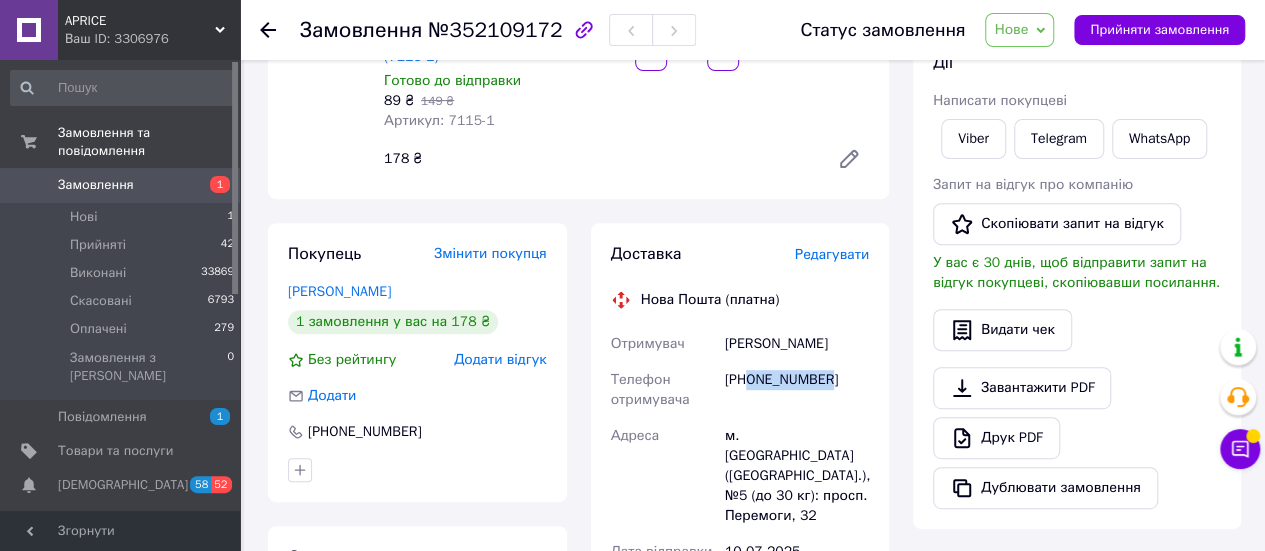 copy on "0984149096" 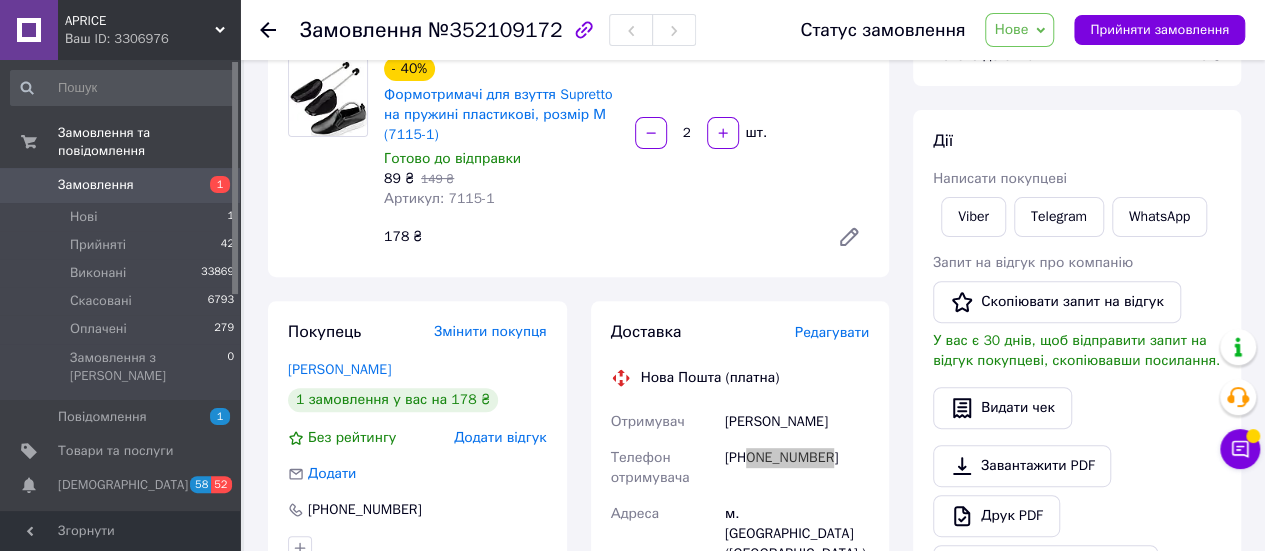 scroll, scrollTop: 100, scrollLeft: 0, axis: vertical 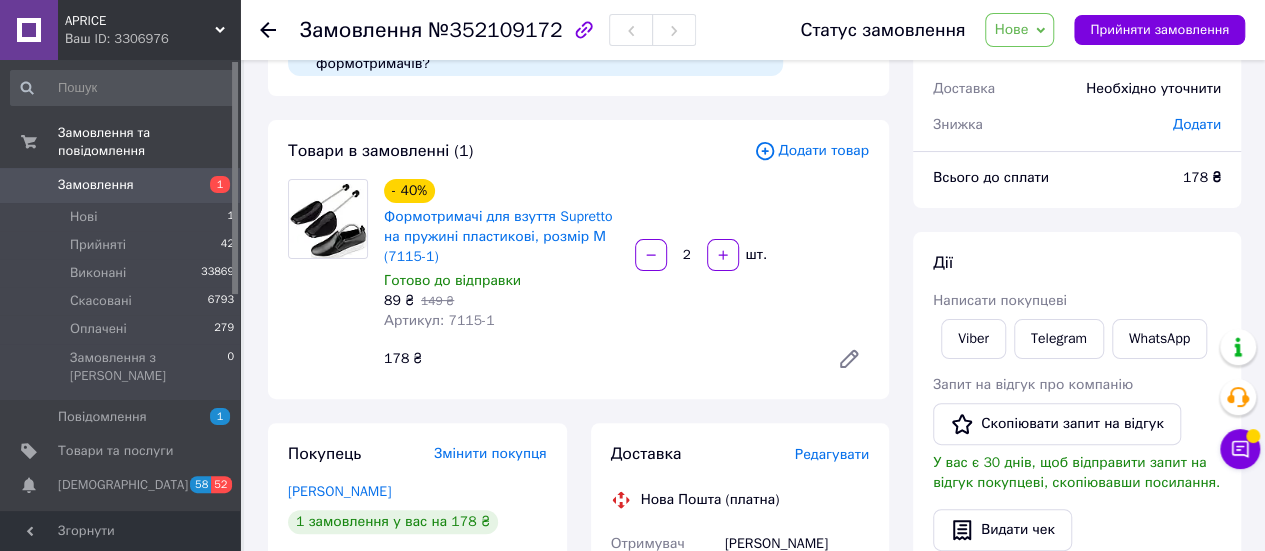 click on "Замовлення з сайту В мене є питання, я замовляю 2 шт. пар, чи просто дві шт. формотримачів? [DATE] 16:33 Товари в замовленні (1) Додати товар - 40% Формотримачі для взуття Supretto на пружині пластикові, розмір М (7115-1) Готово до відправки 89 ₴   149 ₴ Артикул: 7115-1 2   шт. 178 ₴ Покупець Змінити покупця [PERSON_NAME] 1 замовлення у вас на 178 ₴ Без рейтингу   Додати відгук Додати [PHONE_NUMBER] Оплата Післяплата Доставка Редагувати Нова Пошта (платна) Отримувач [PERSON_NAME] Телефон отримувача [PHONE_NUMBER] [GEOGRAPHIC_DATA] м. [GEOGRAPHIC_DATA] ([GEOGRAPHIC_DATA].), №5 (до 30 кг): просп. Перемоги, 32 [DATE] <" at bounding box center [578, 685] 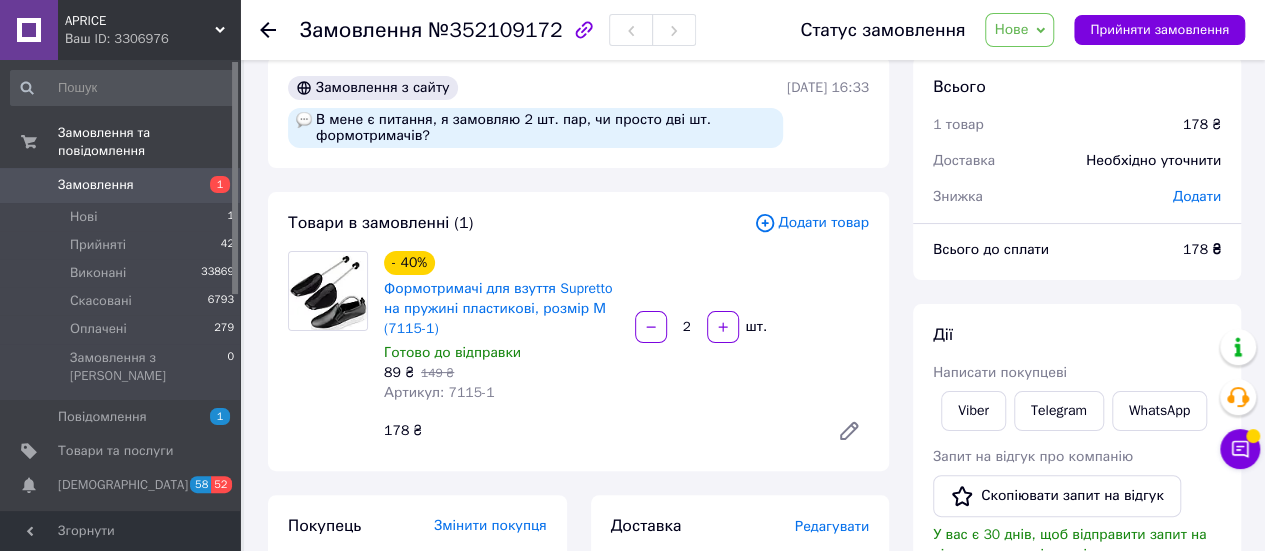 scroll, scrollTop: 0, scrollLeft: 0, axis: both 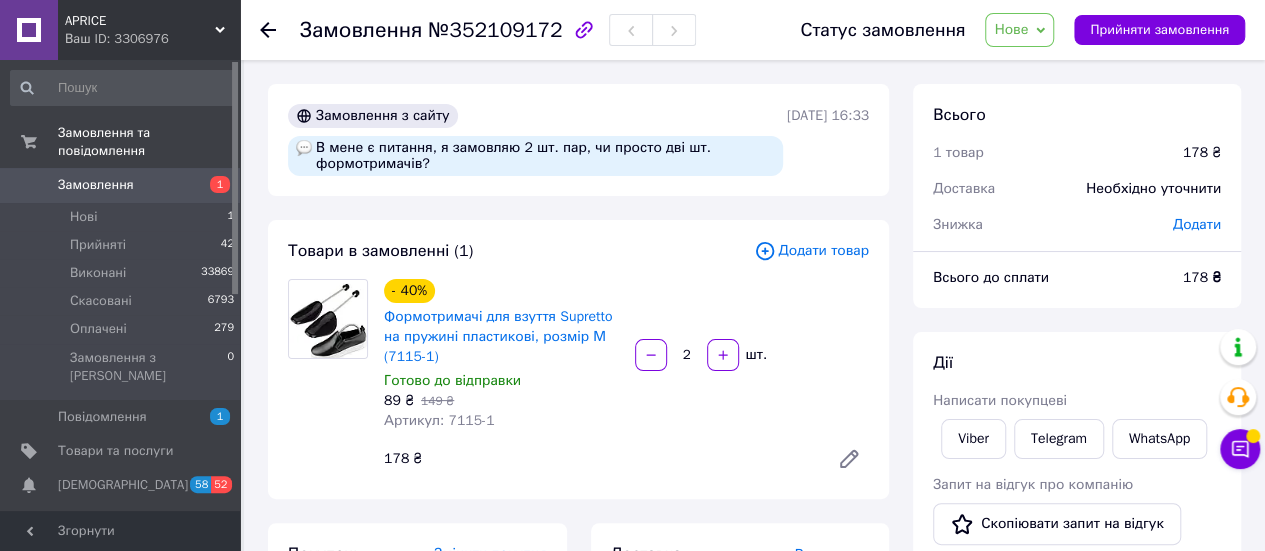 click on "Нове" at bounding box center (1011, 29) 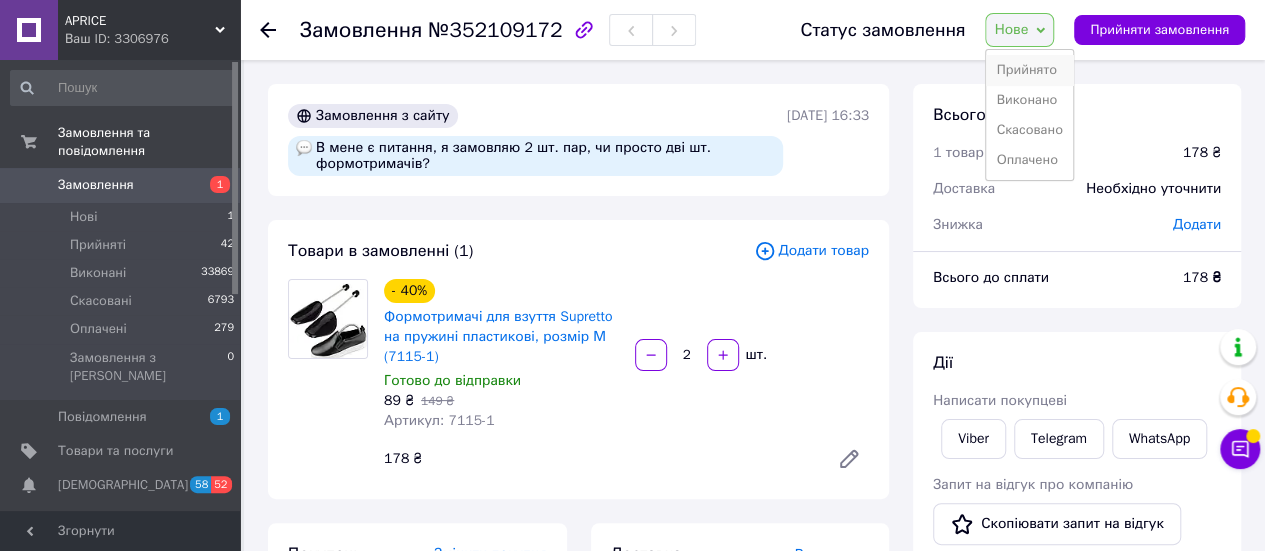 click on "Прийнято" at bounding box center [1029, 70] 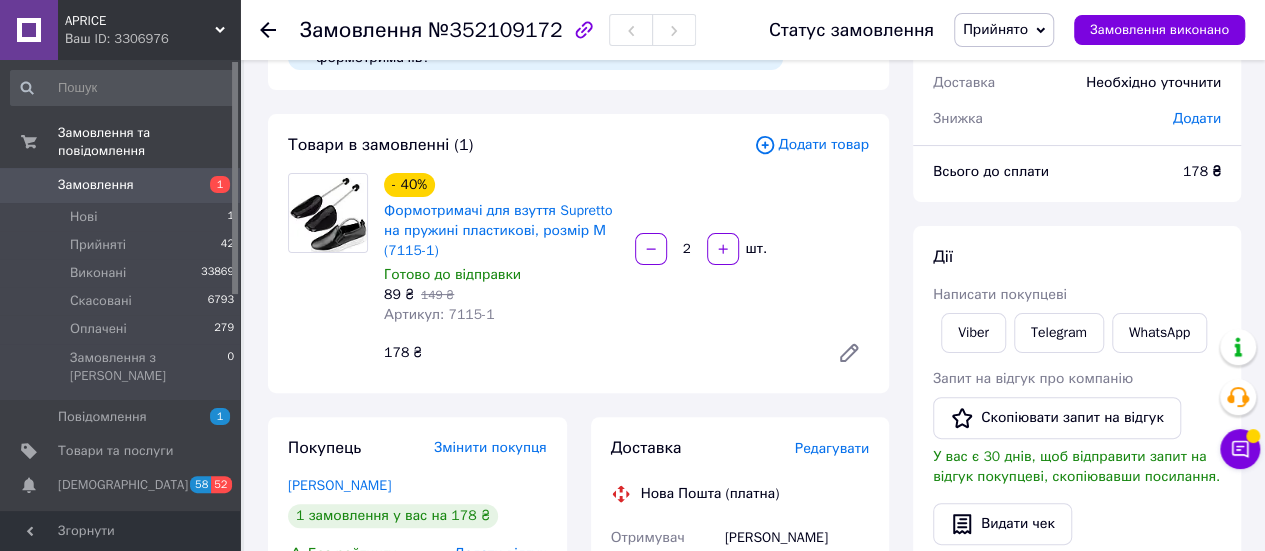 scroll, scrollTop: 0, scrollLeft: 0, axis: both 